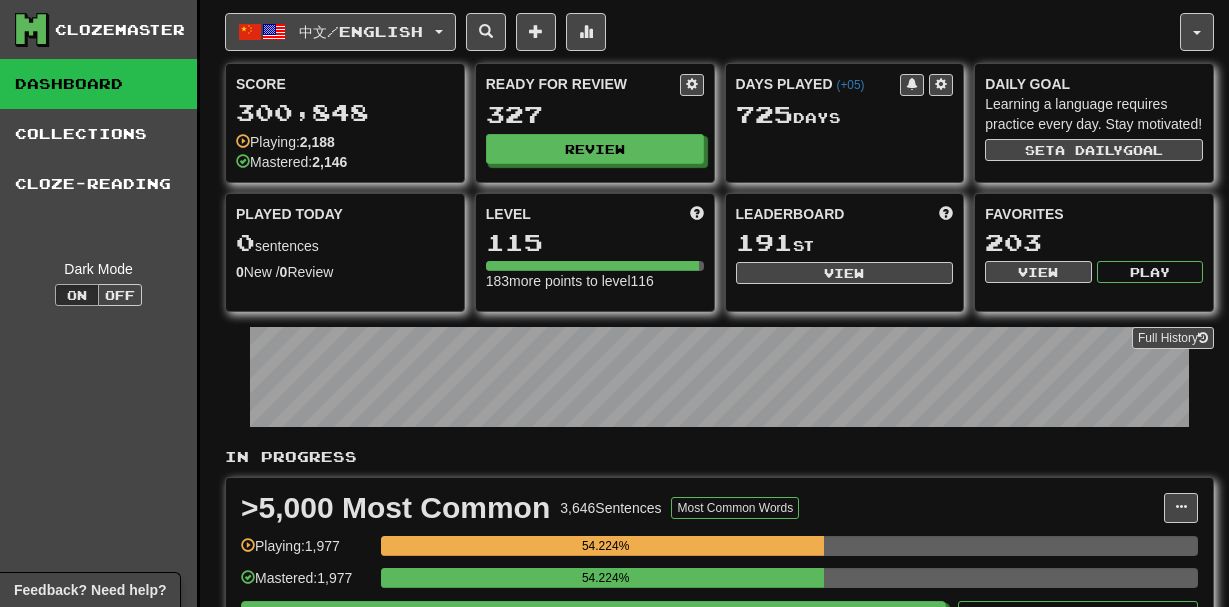 scroll, scrollTop: 0, scrollLeft: 0, axis: both 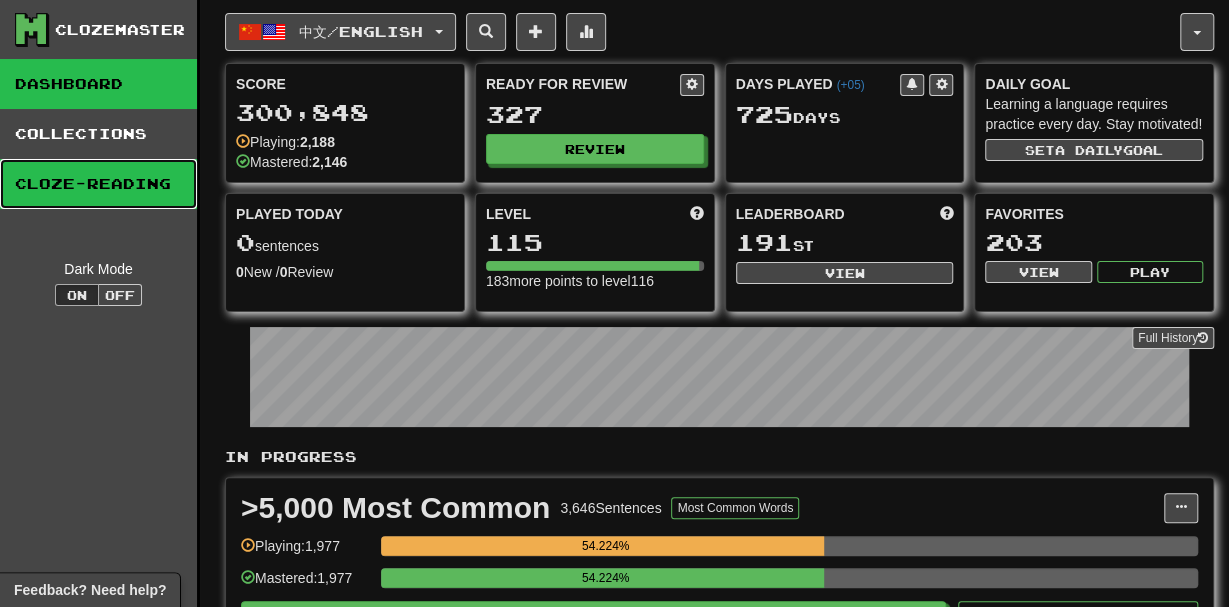 click on "Cloze-Reading" at bounding box center (98, 184) 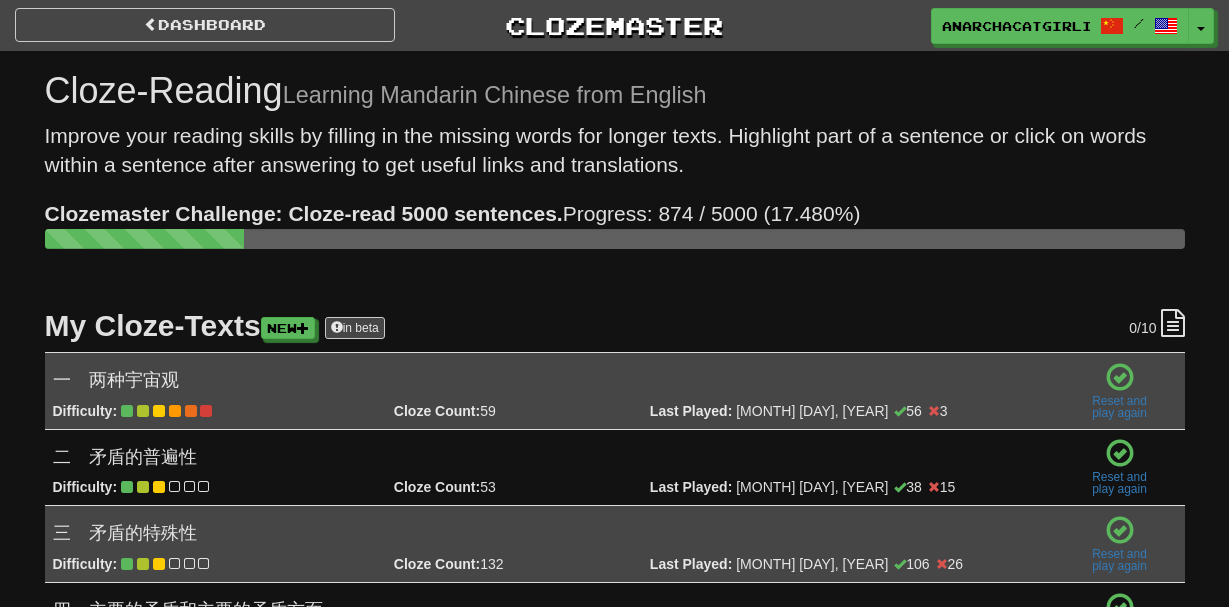 scroll, scrollTop: 0, scrollLeft: 0, axis: both 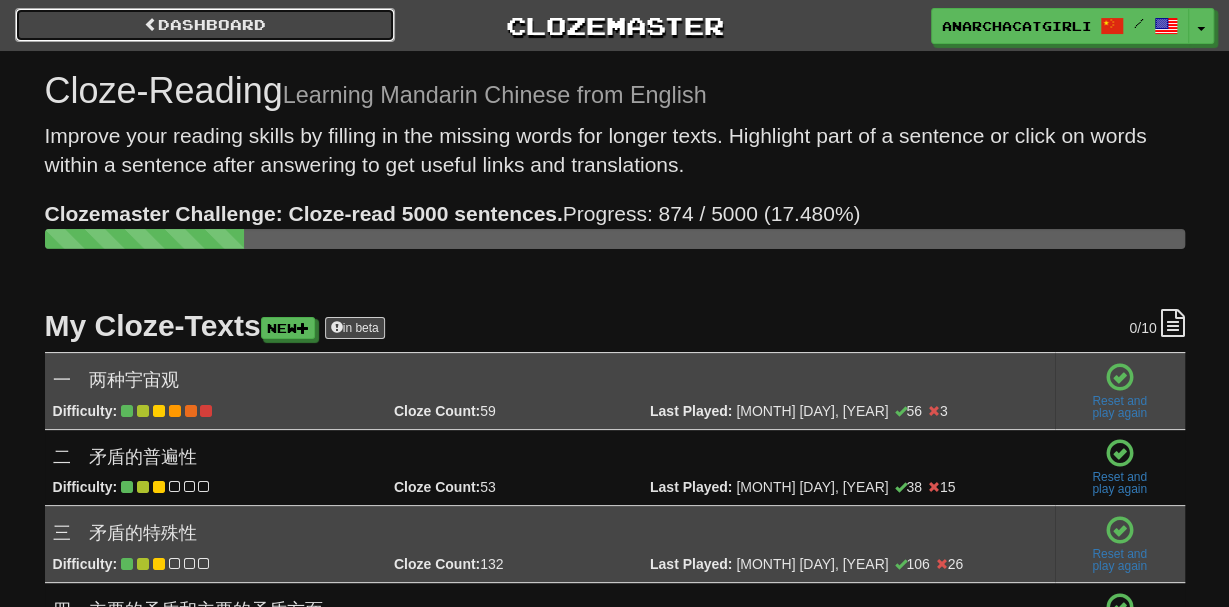 click on "Dashboard" at bounding box center (205, 25) 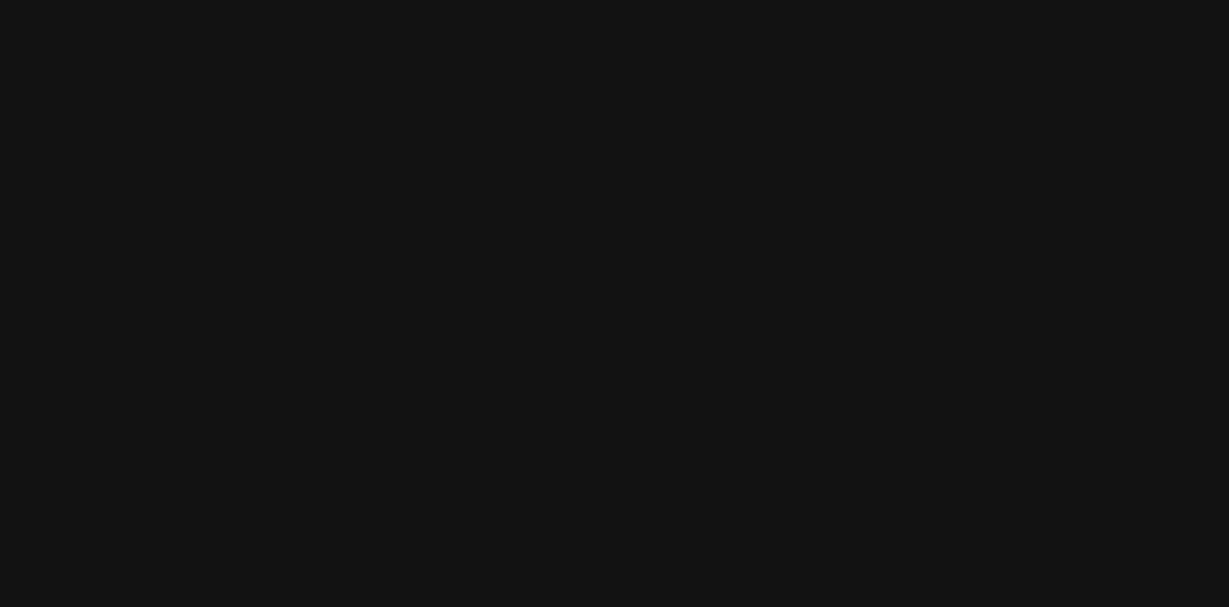 scroll, scrollTop: 0, scrollLeft: 0, axis: both 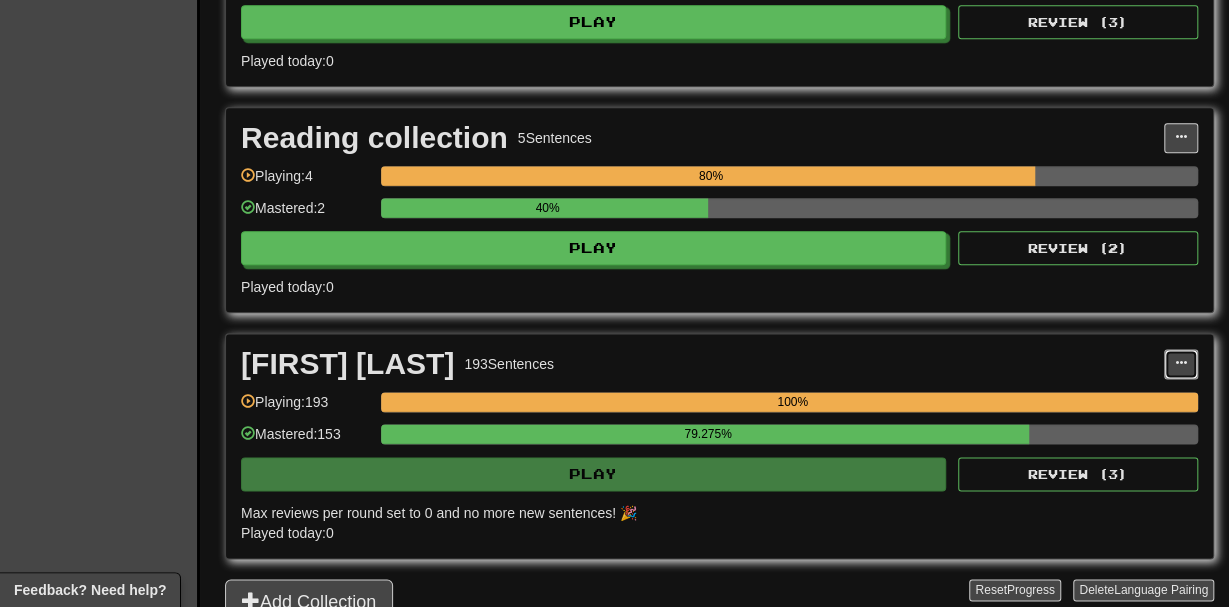 click at bounding box center [1181, 363] 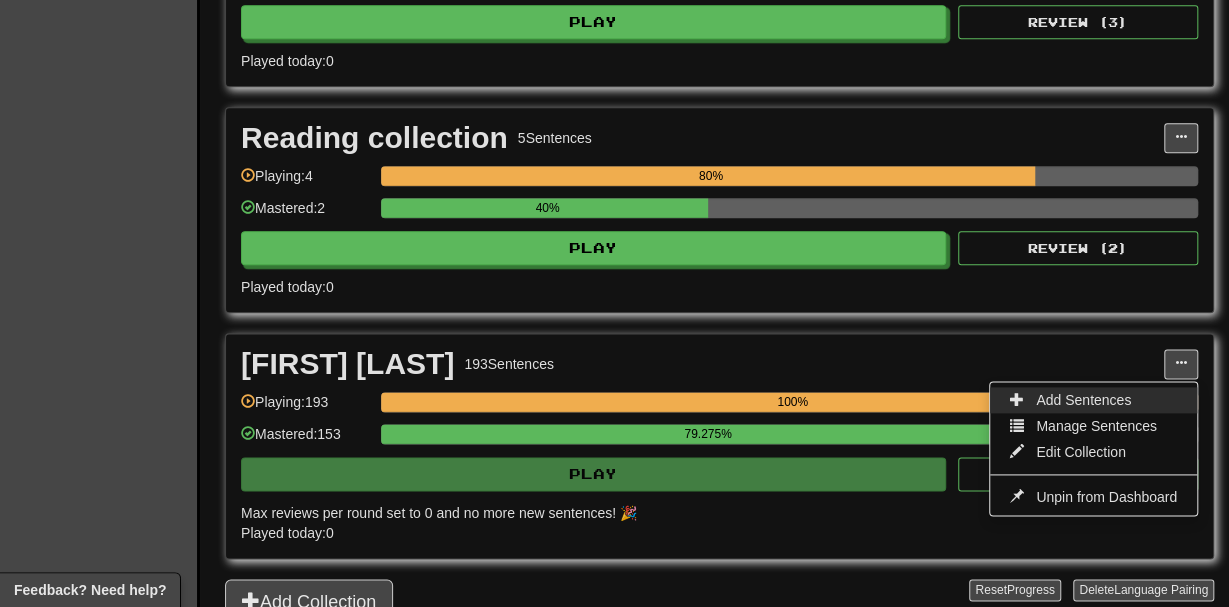 click on "Add Sentences" at bounding box center [1083, 400] 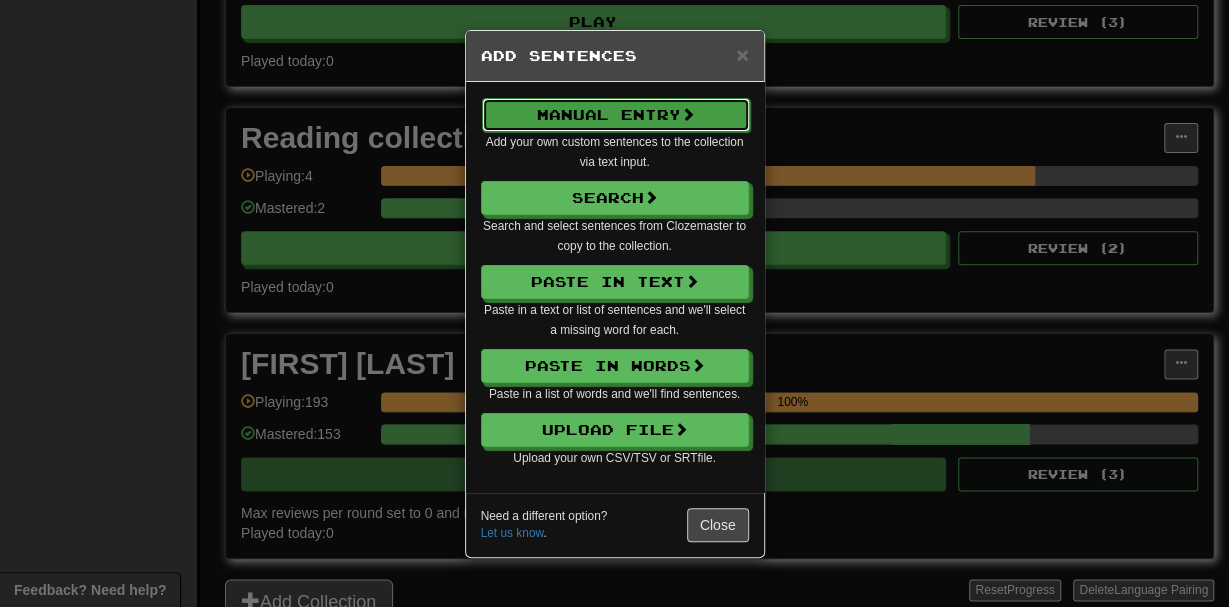 click on "Manual Entry" at bounding box center [616, 115] 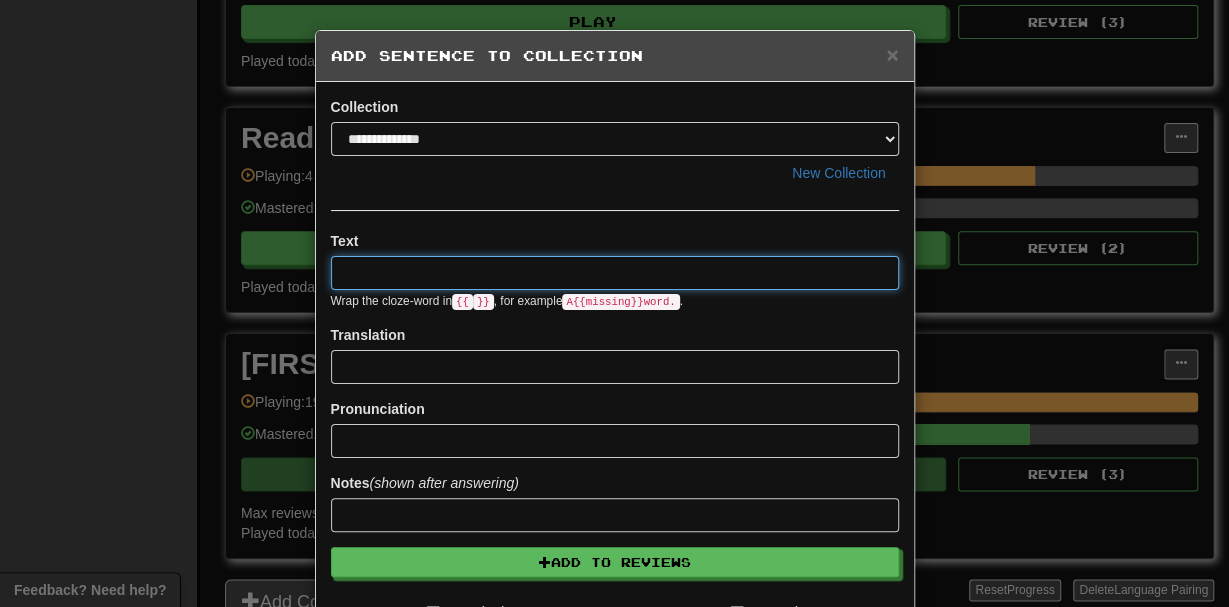 click at bounding box center [615, 273] 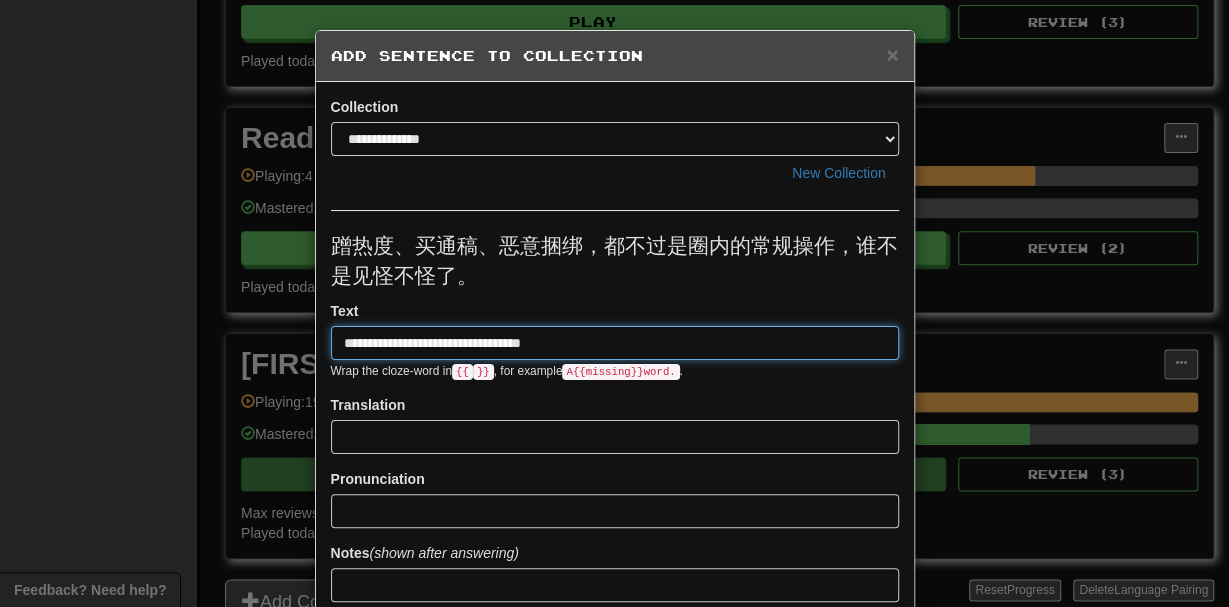 type on "**********" 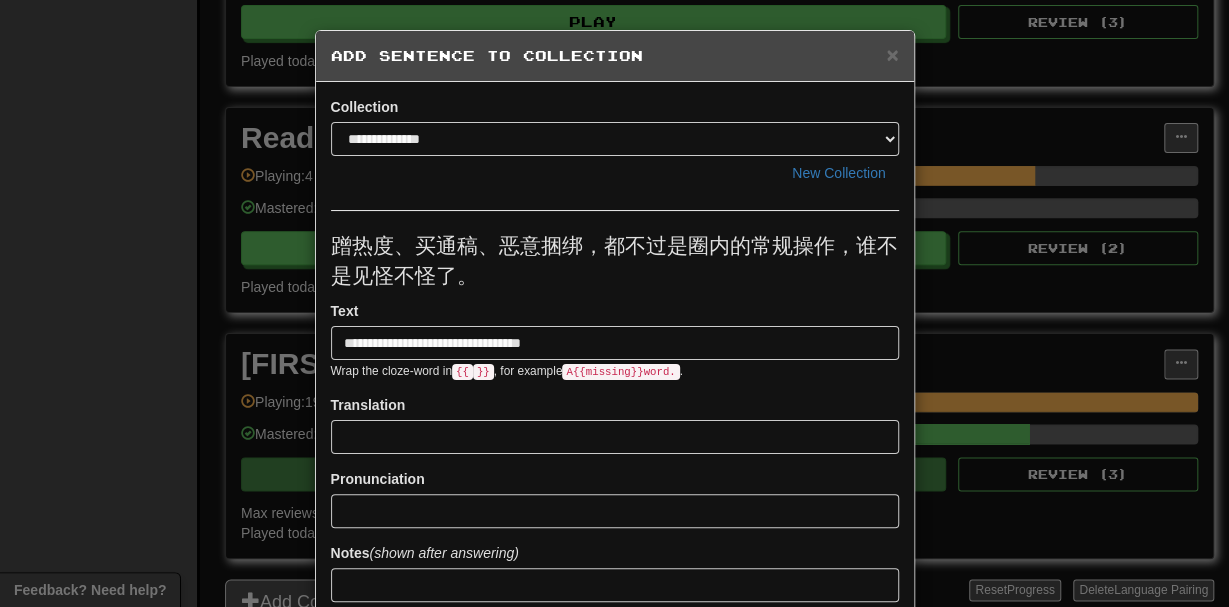 drag, startPoint x: 505, startPoint y: 279, endPoint x: 563, endPoint y: 326, distance: 74.65253 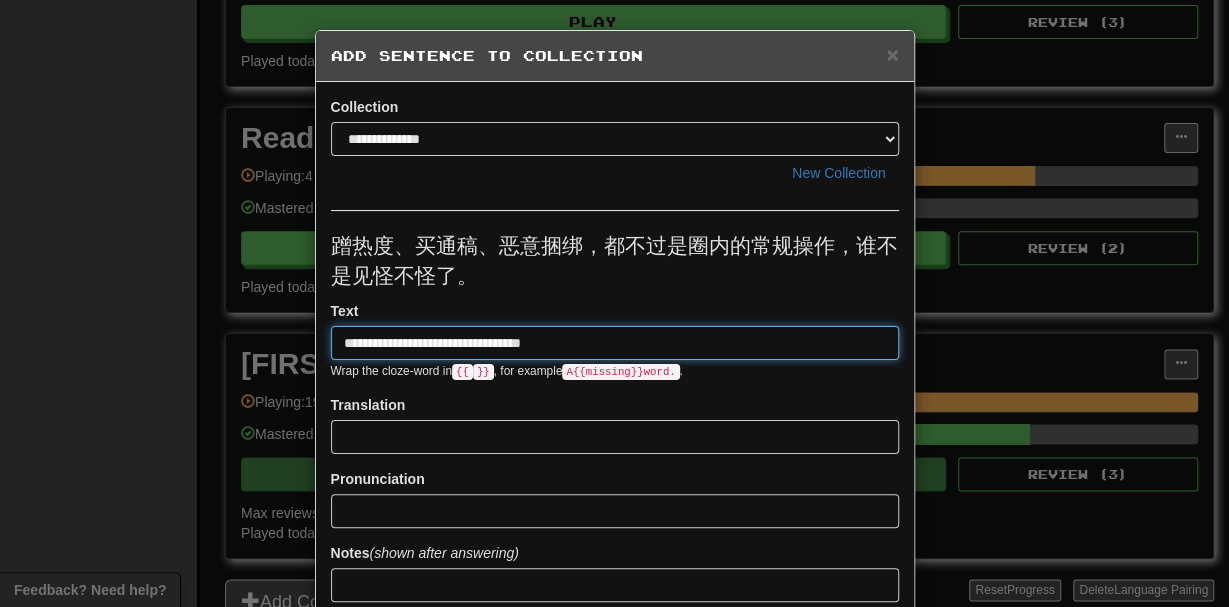 click on "**********" at bounding box center (615, 343) 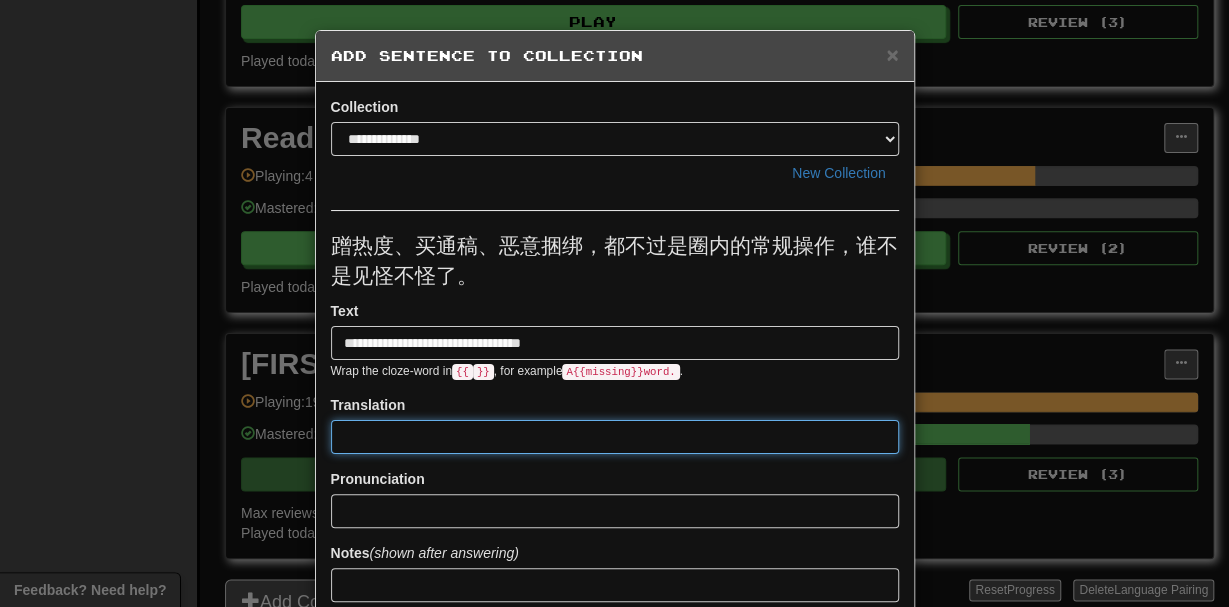 click at bounding box center (615, 437) 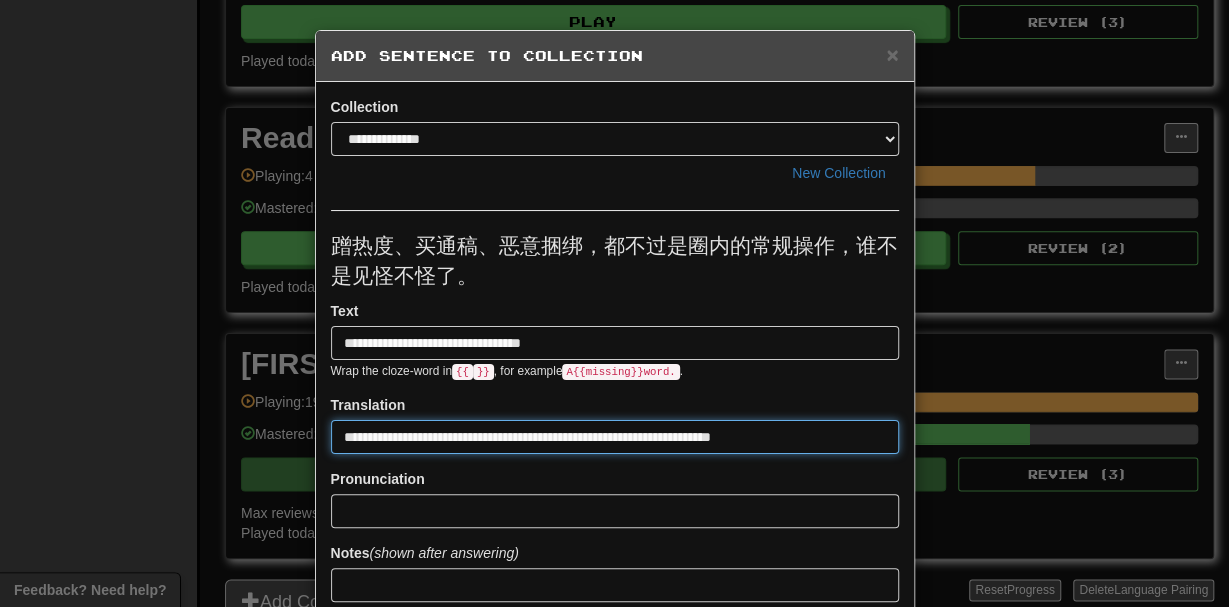 scroll, scrollTop: 0, scrollLeft: 478, axis: horizontal 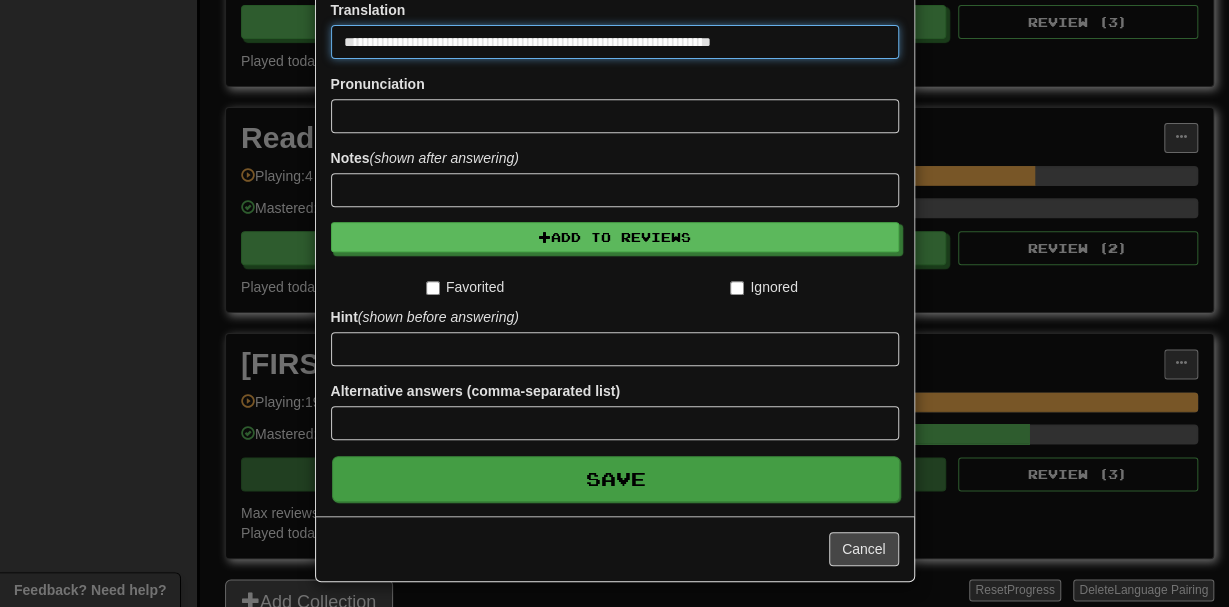 type on "**********" 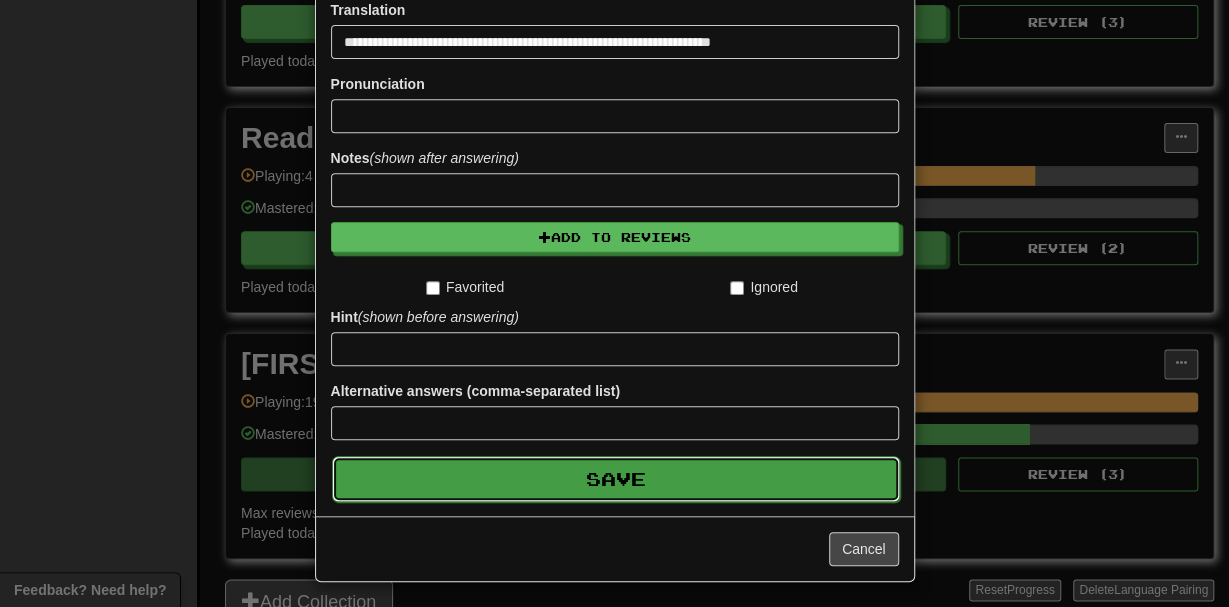 click on "Save" at bounding box center [616, 479] 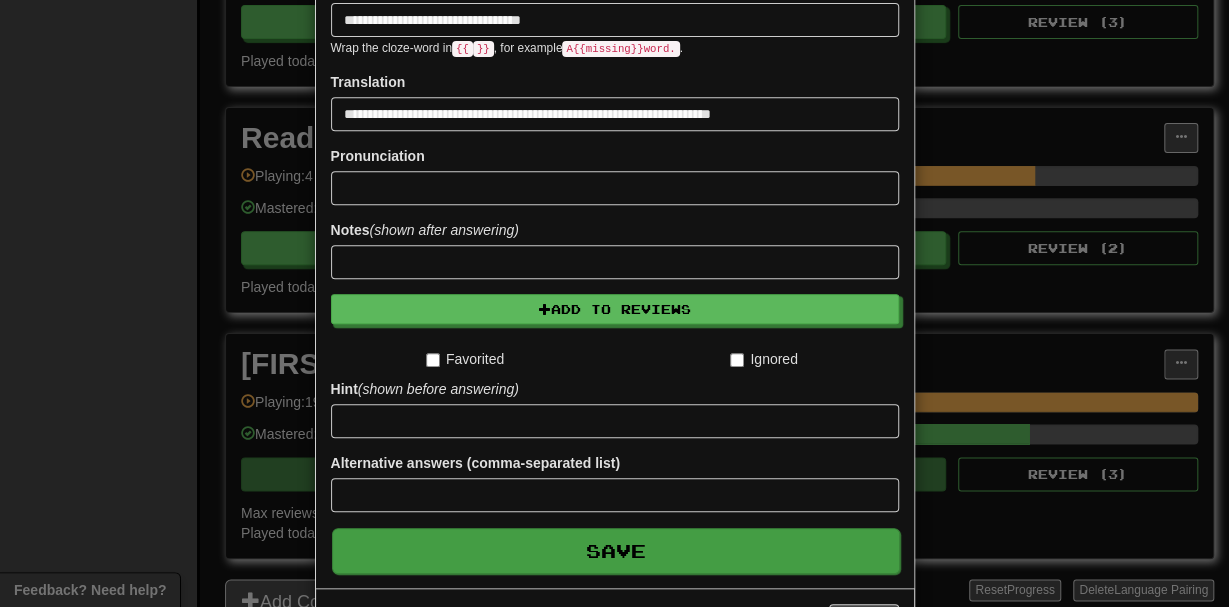 scroll, scrollTop: 906, scrollLeft: 0, axis: vertical 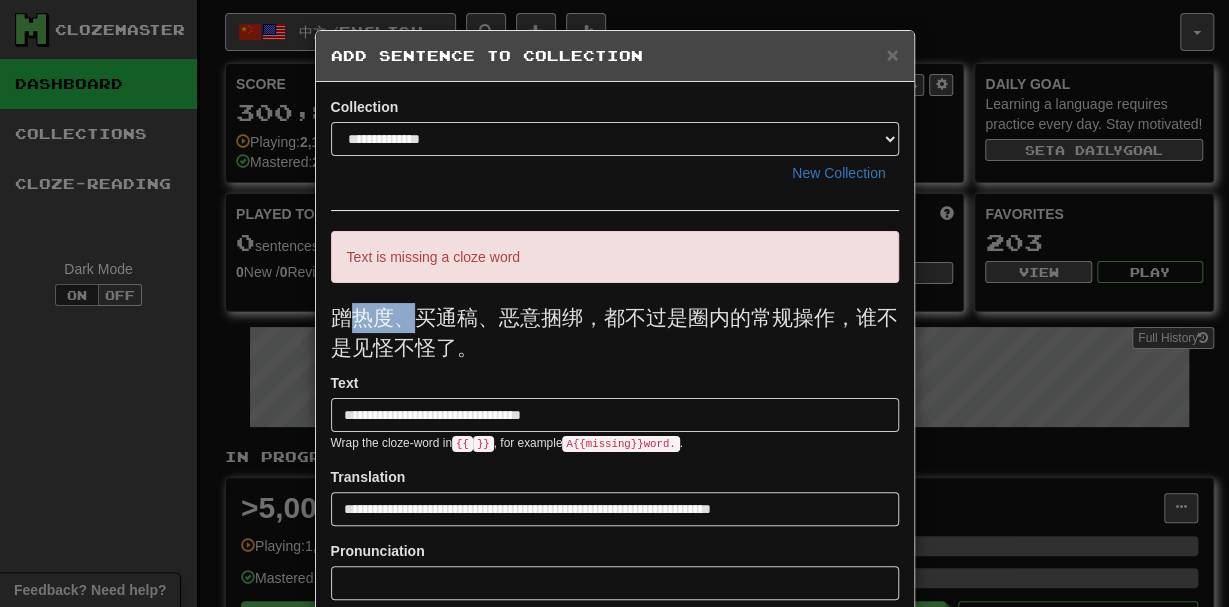 drag, startPoint x: 413, startPoint y: 311, endPoint x: 356, endPoint y: 313, distance: 57.035076 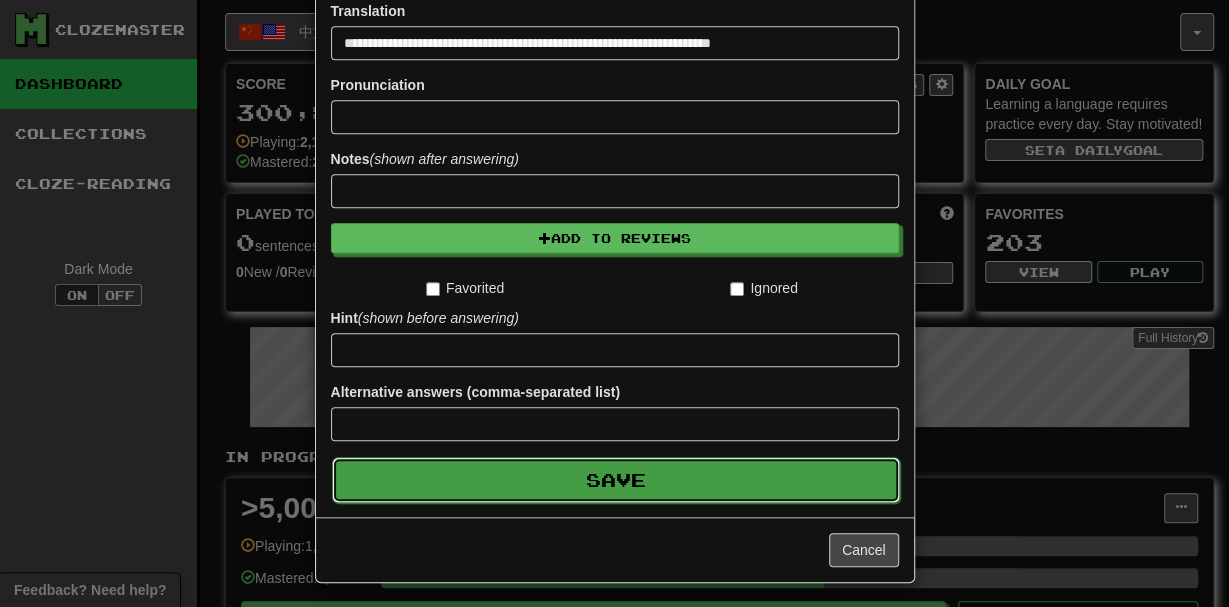 click on "Save" at bounding box center [616, 480] 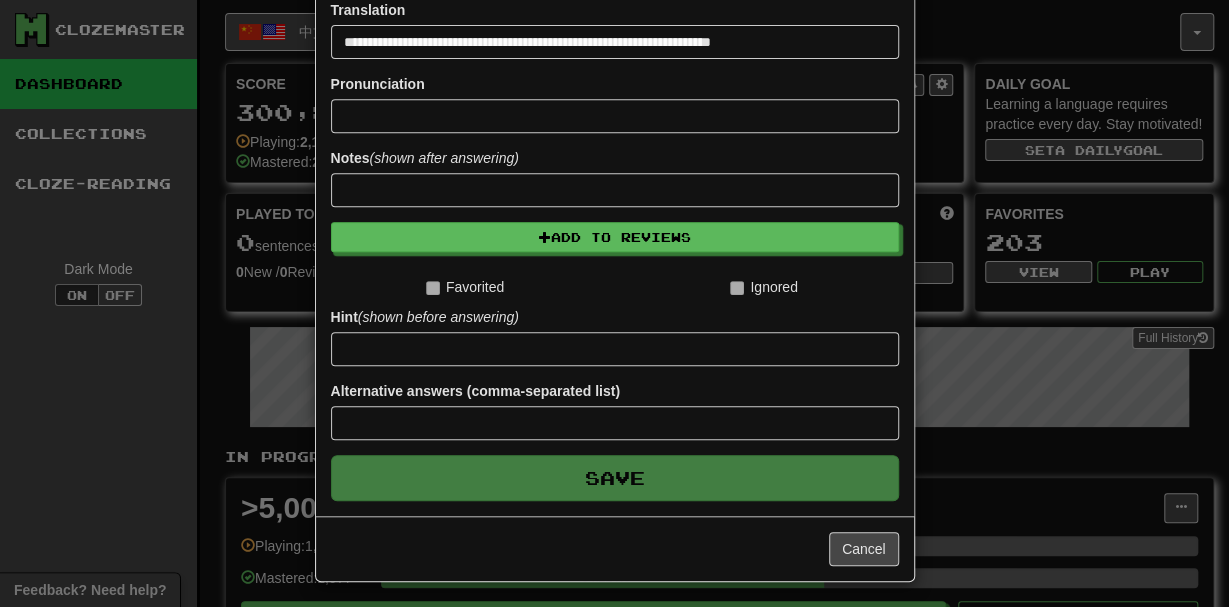 type 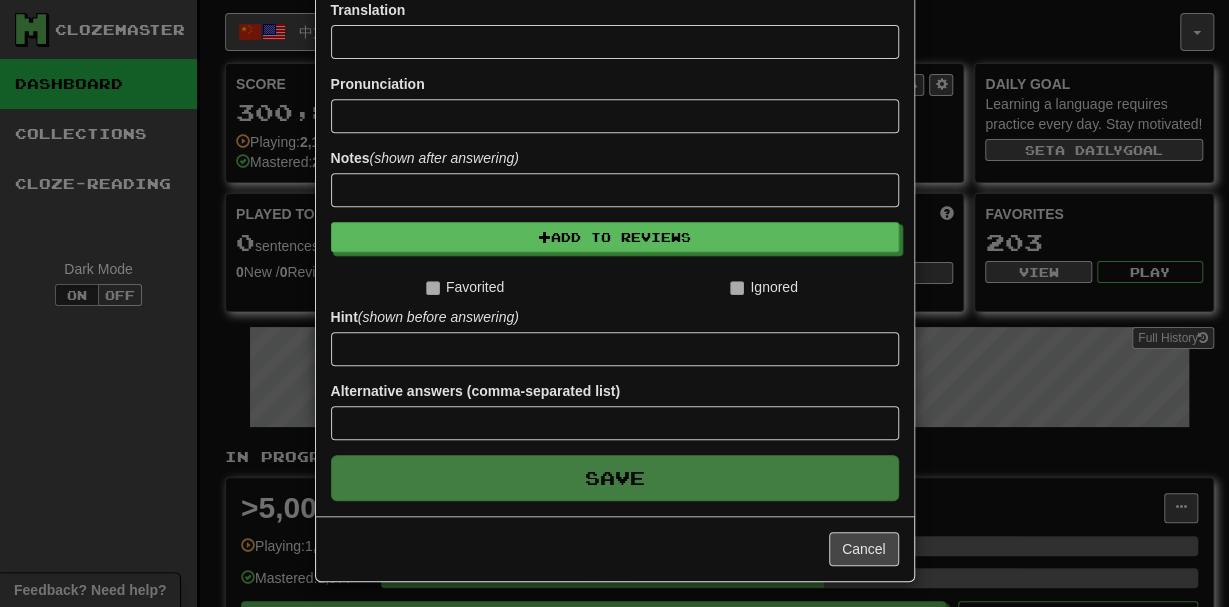 scroll, scrollTop: 325, scrollLeft: 0, axis: vertical 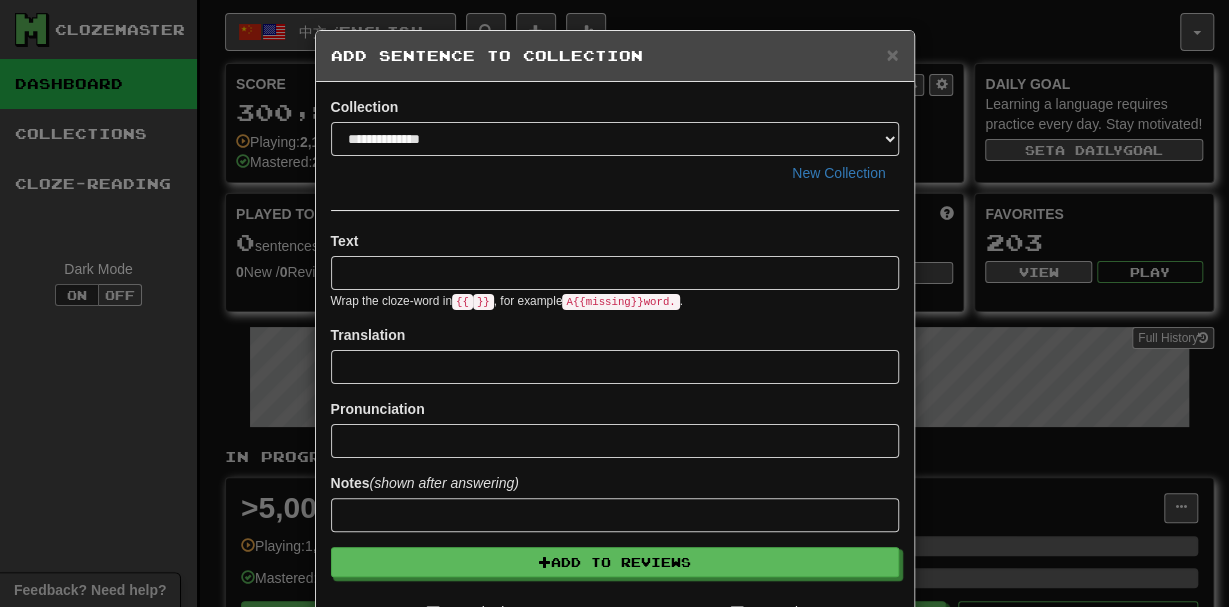 drag, startPoint x: 883, startPoint y: 33, endPoint x: 899, endPoint y: 48, distance: 21.931713 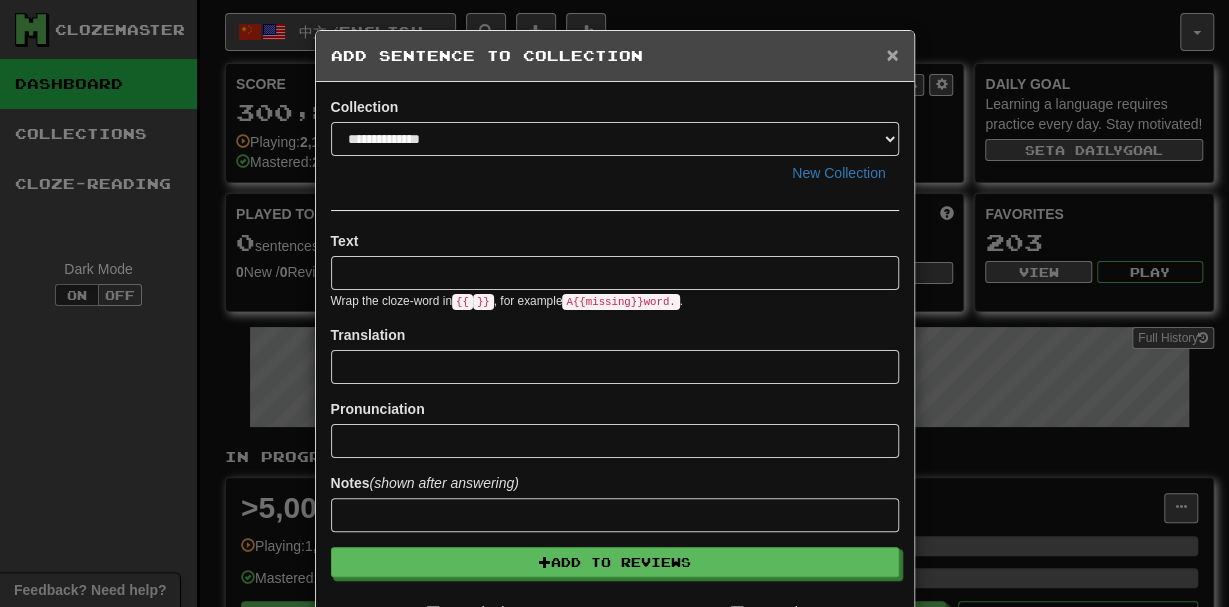 click on "×" at bounding box center (892, 54) 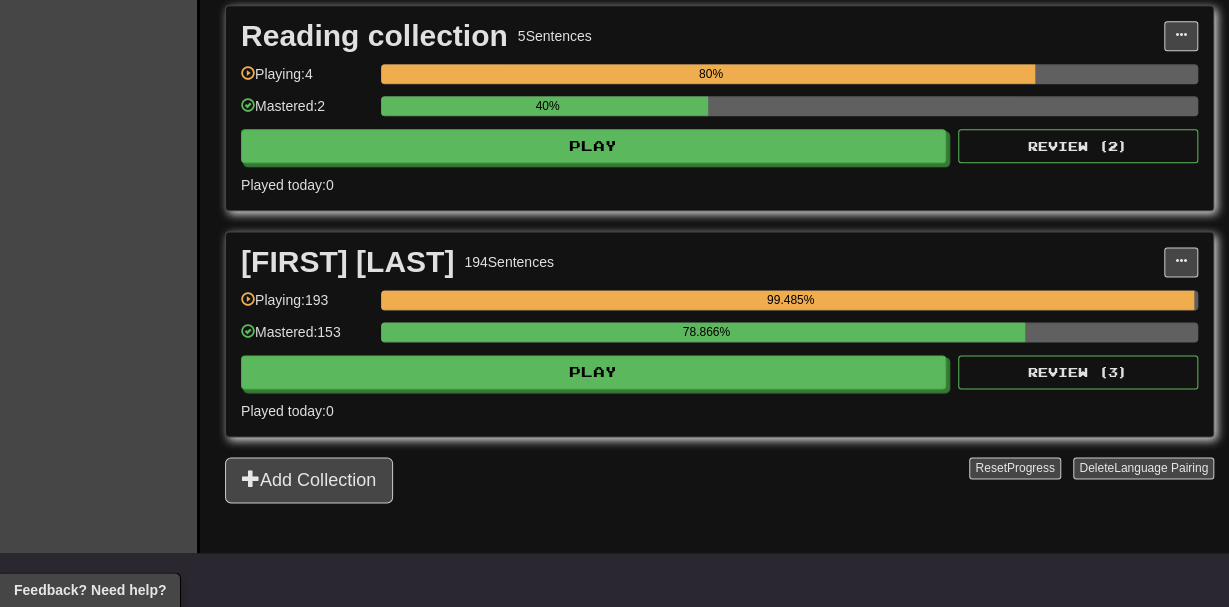 scroll, scrollTop: 1108, scrollLeft: 0, axis: vertical 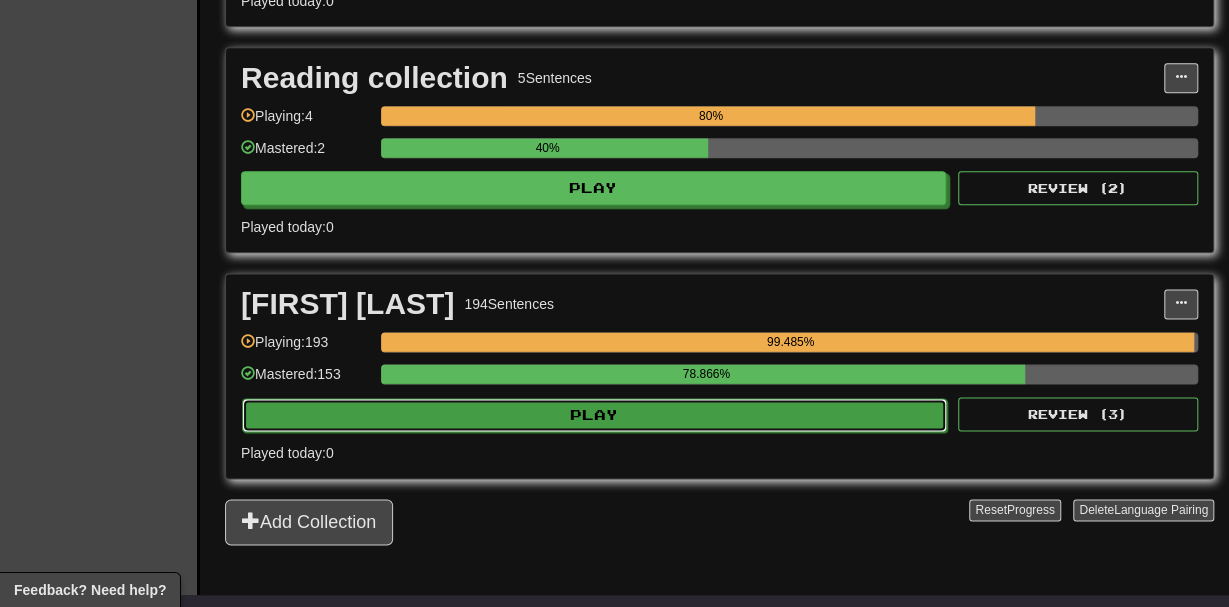 click on "Play" at bounding box center [594, 415] 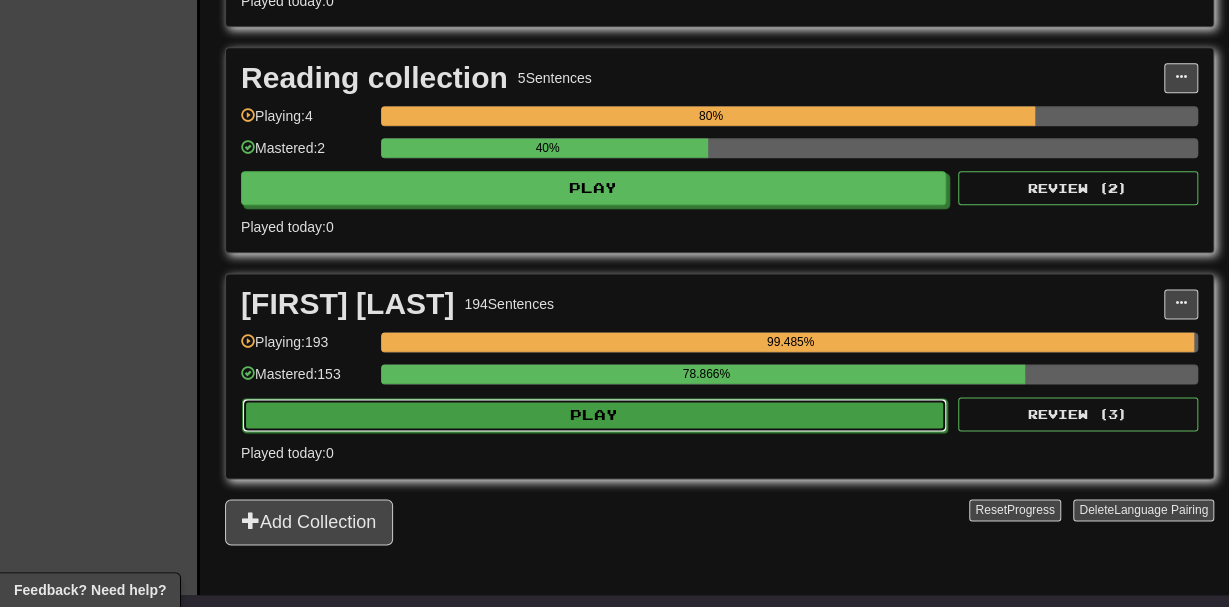 select on "**" 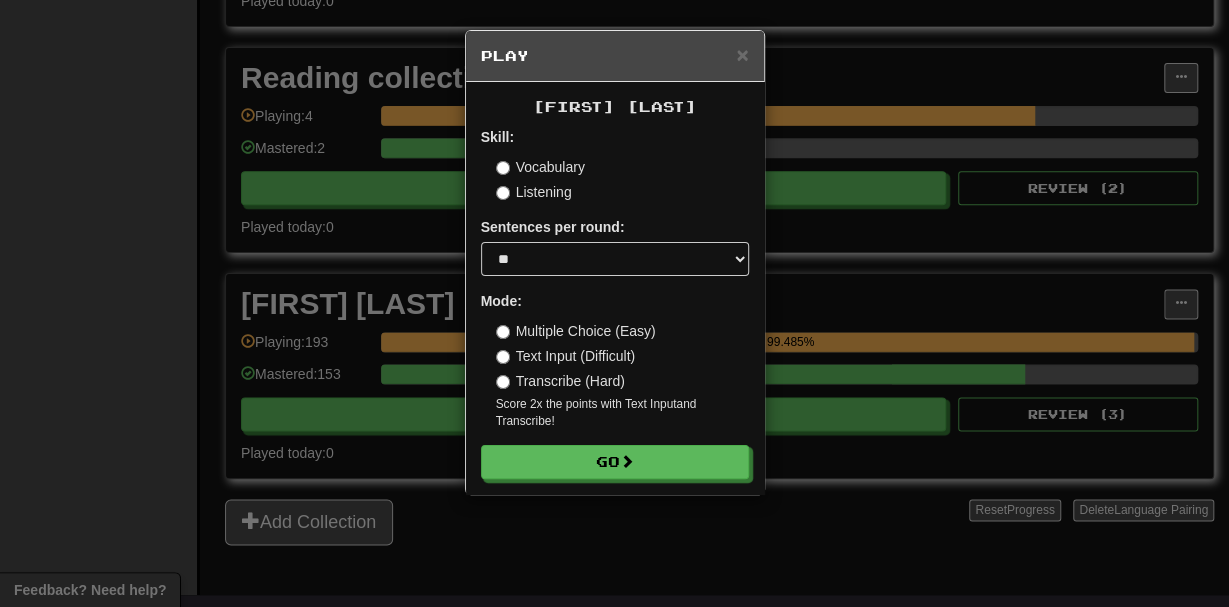 click on "× Play Yu Qing Ke Dai Skill: Vocabulary Listening Sentences per round: * ** ** ** ** ** *** ******** Mode: Multiple Choice (Easy) Text Input (Difficult) Transcribe (Hard) Score 2x the points with Text Input  and Transcribe ! Go" at bounding box center [614, 303] 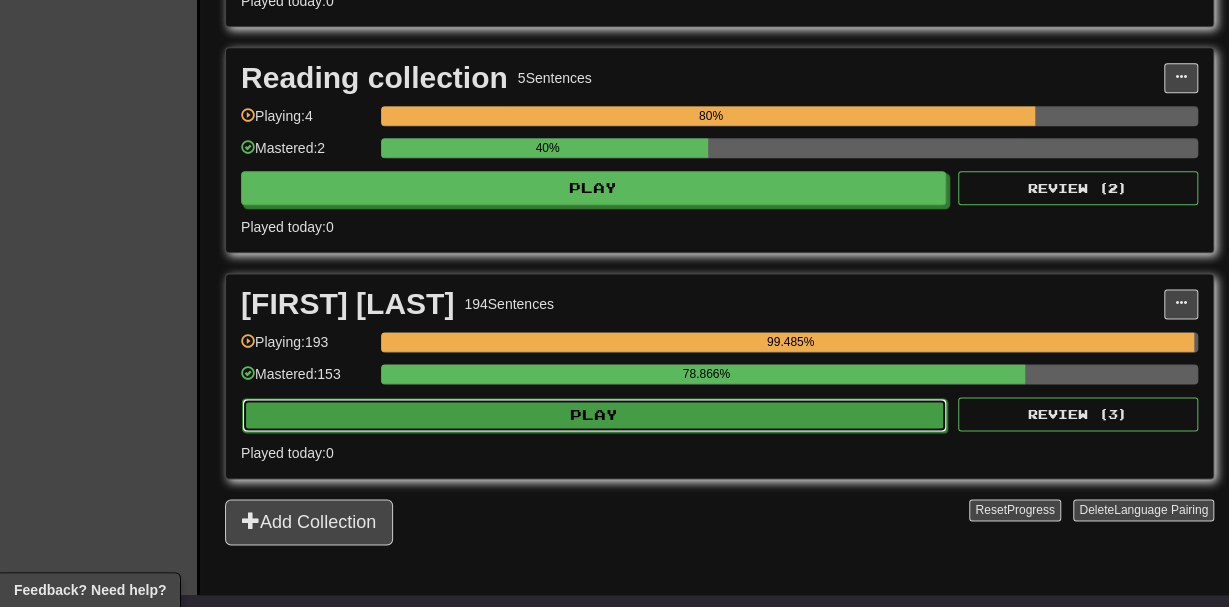 click on "Play" at bounding box center (594, 415) 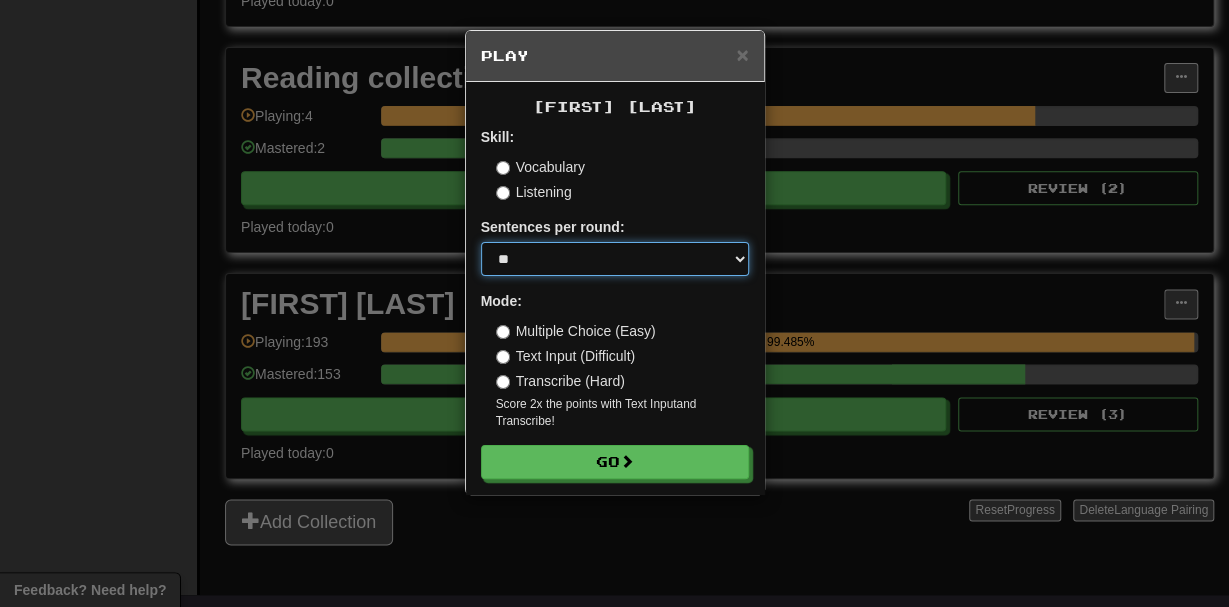 click on "* ** ** ** ** ** *** ********" at bounding box center [615, 259] 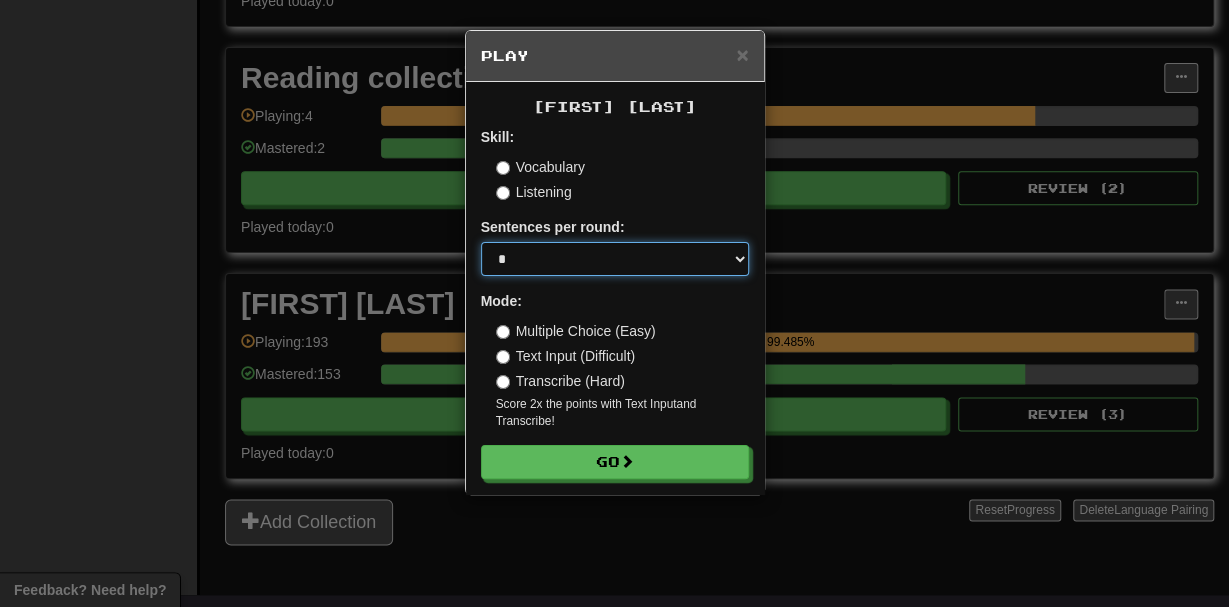 click on "*" at bounding box center [0, 0] 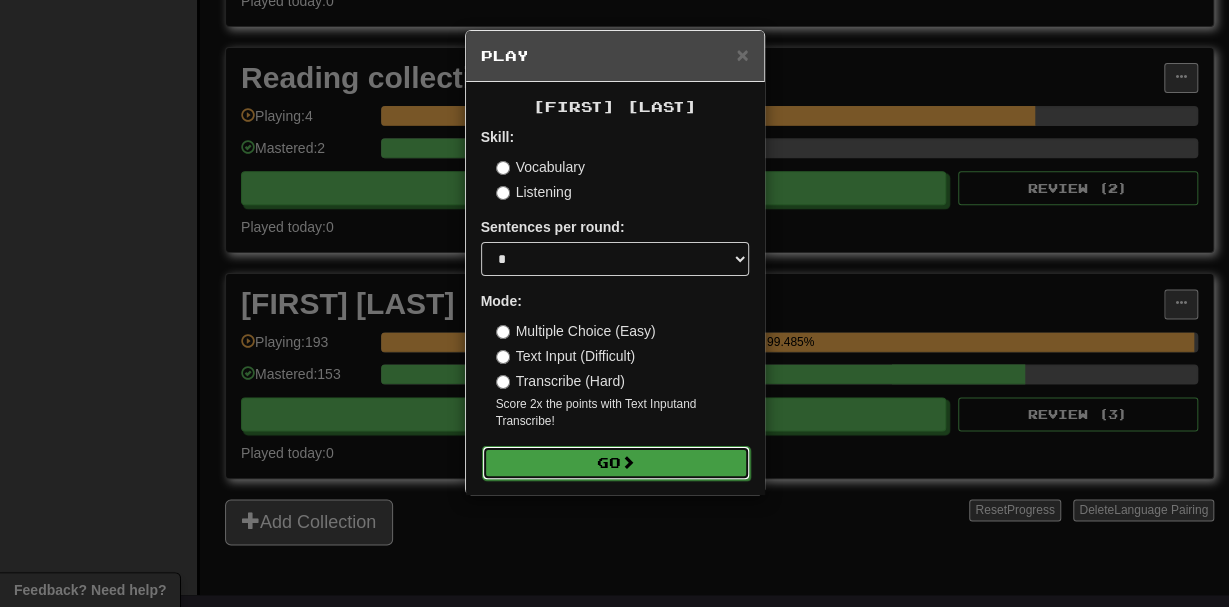 click on "Go" at bounding box center (616, 463) 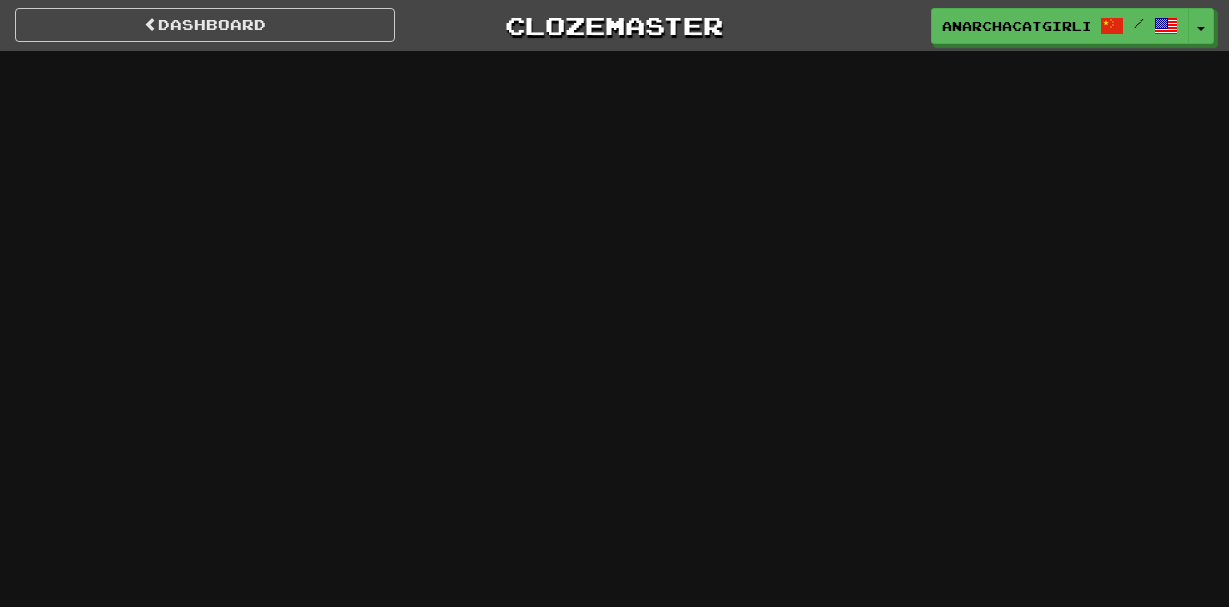 scroll, scrollTop: 0, scrollLeft: 0, axis: both 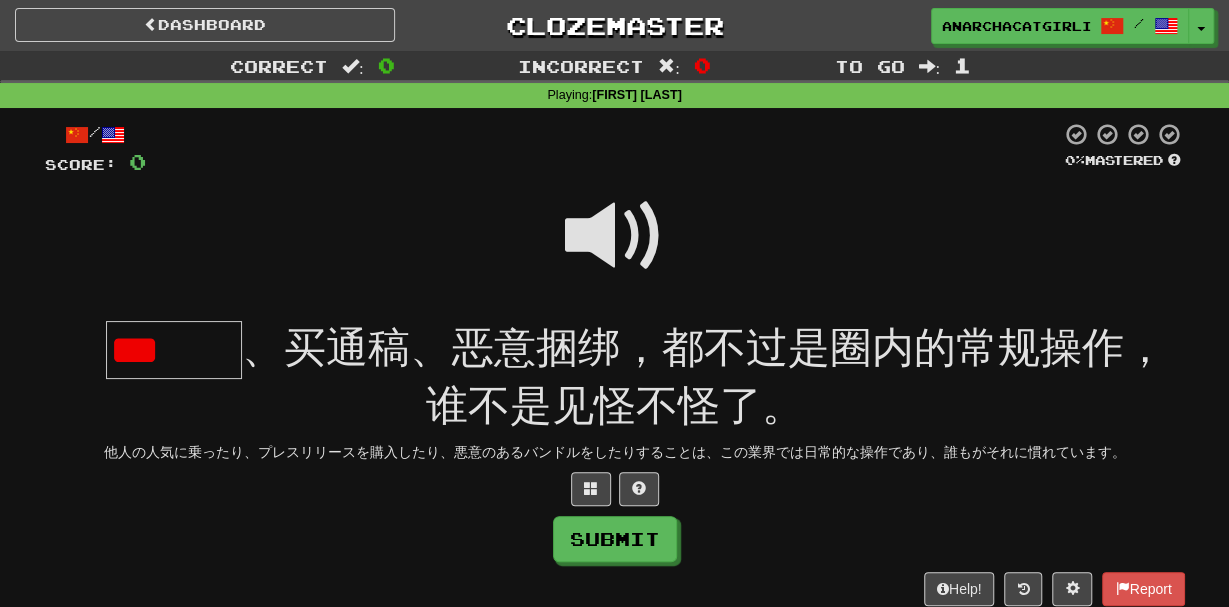 type on "***" 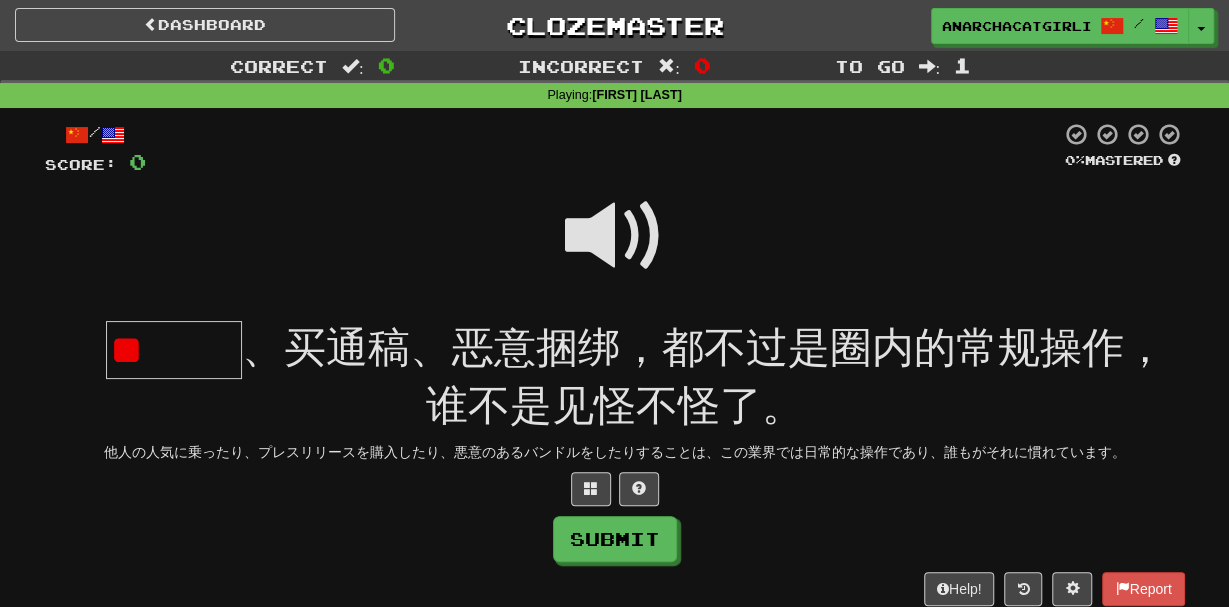 type on "*" 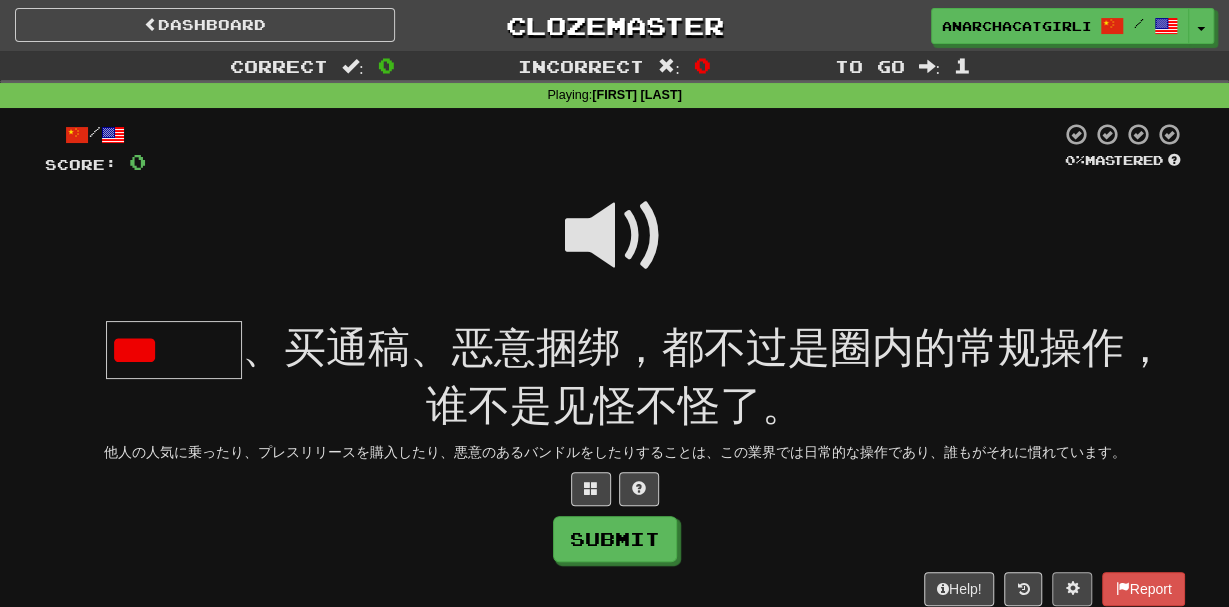 scroll, scrollTop: 0, scrollLeft: 0, axis: both 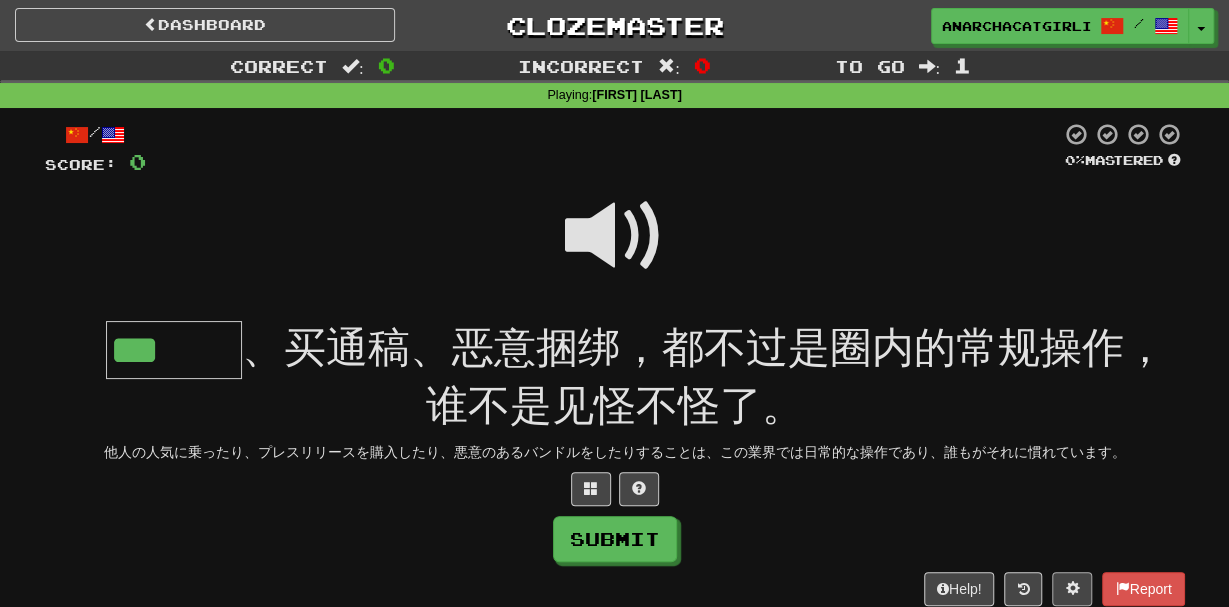 type on "***" 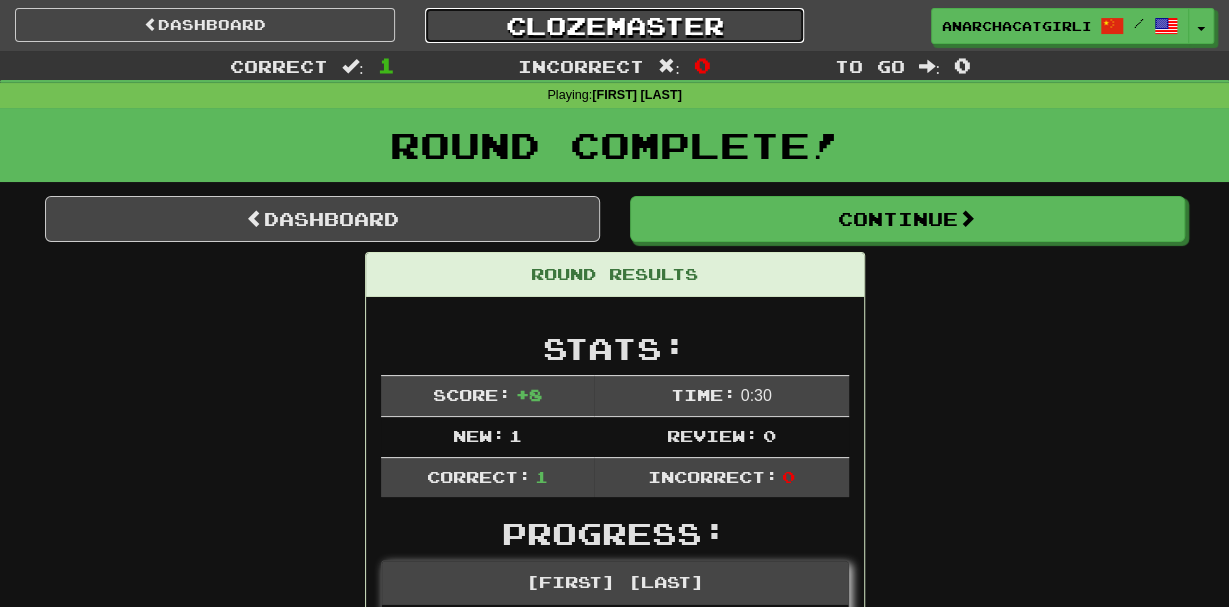 click on "Clozemaster" at bounding box center (615, 25) 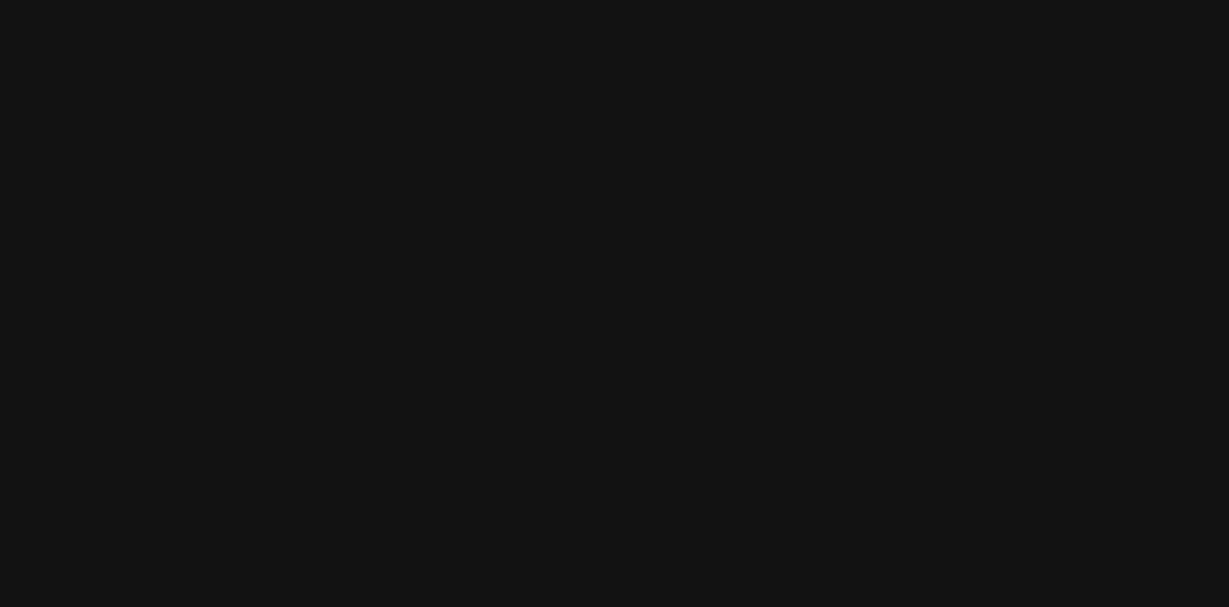 scroll, scrollTop: 0, scrollLeft: 0, axis: both 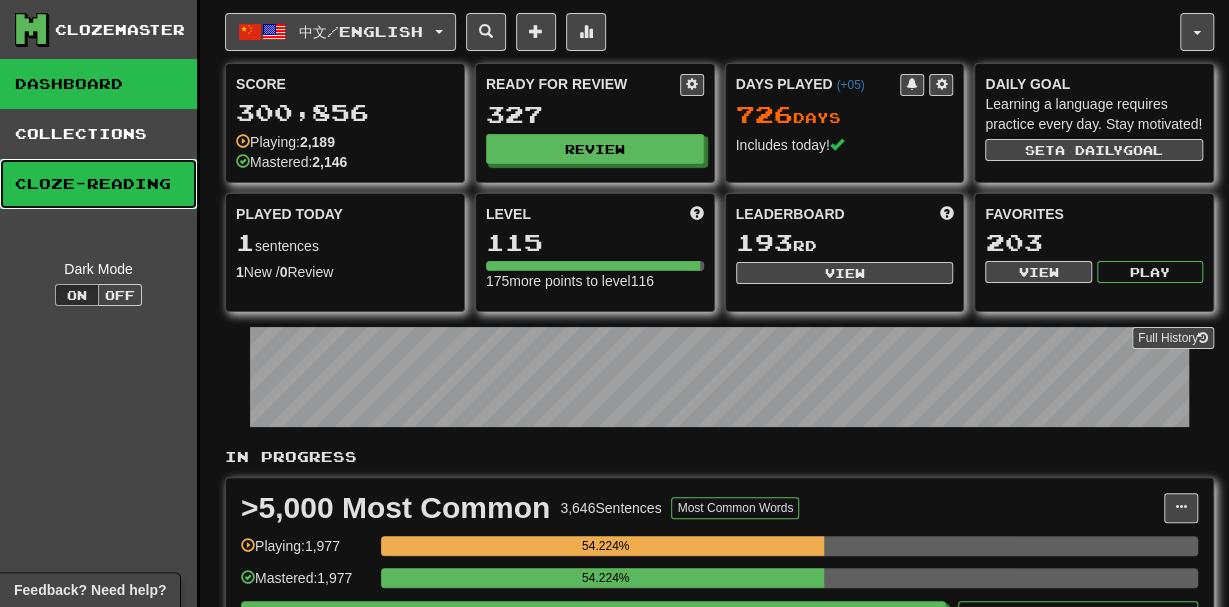 click on "Cloze-Reading" at bounding box center (98, 184) 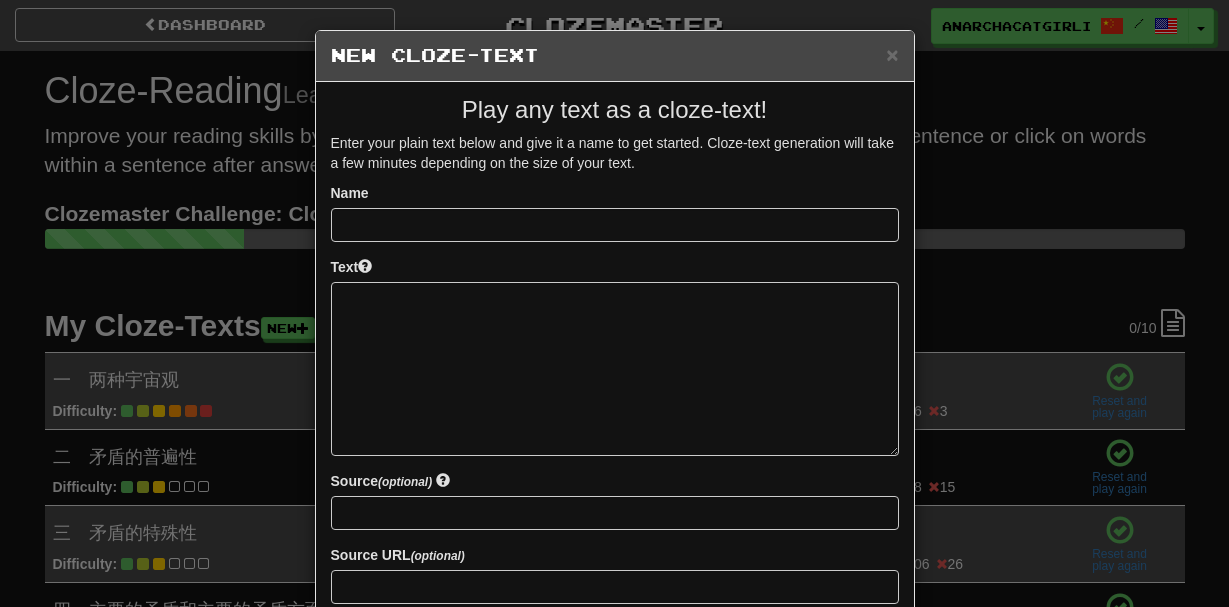 scroll, scrollTop: 0, scrollLeft: 0, axis: both 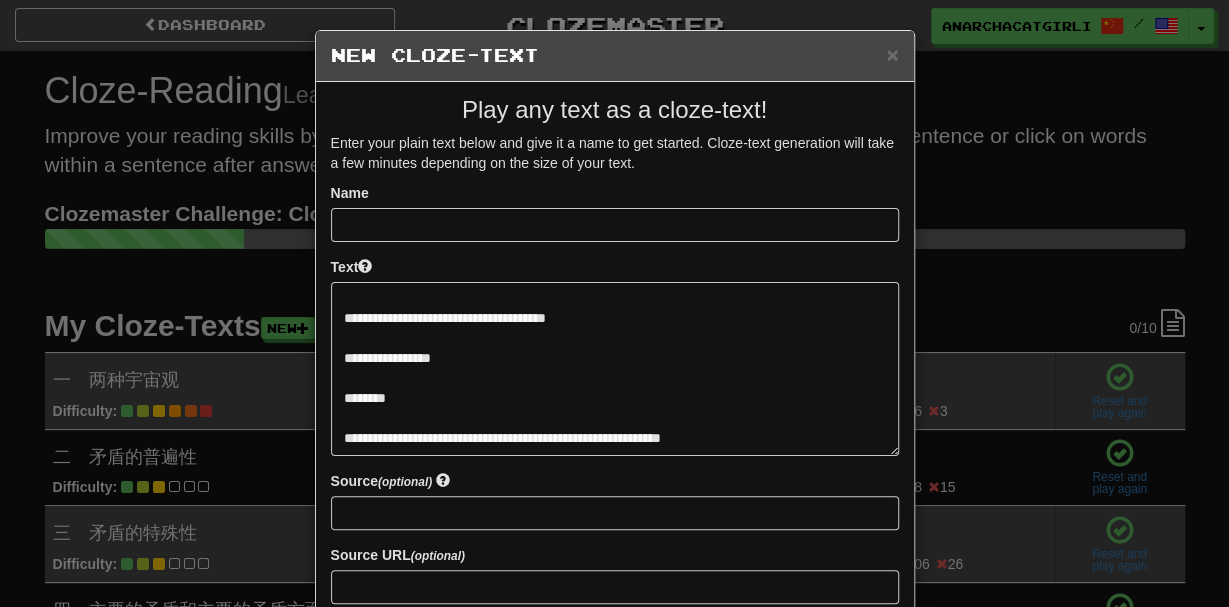 click on "**********" at bounding box center [615, 368] 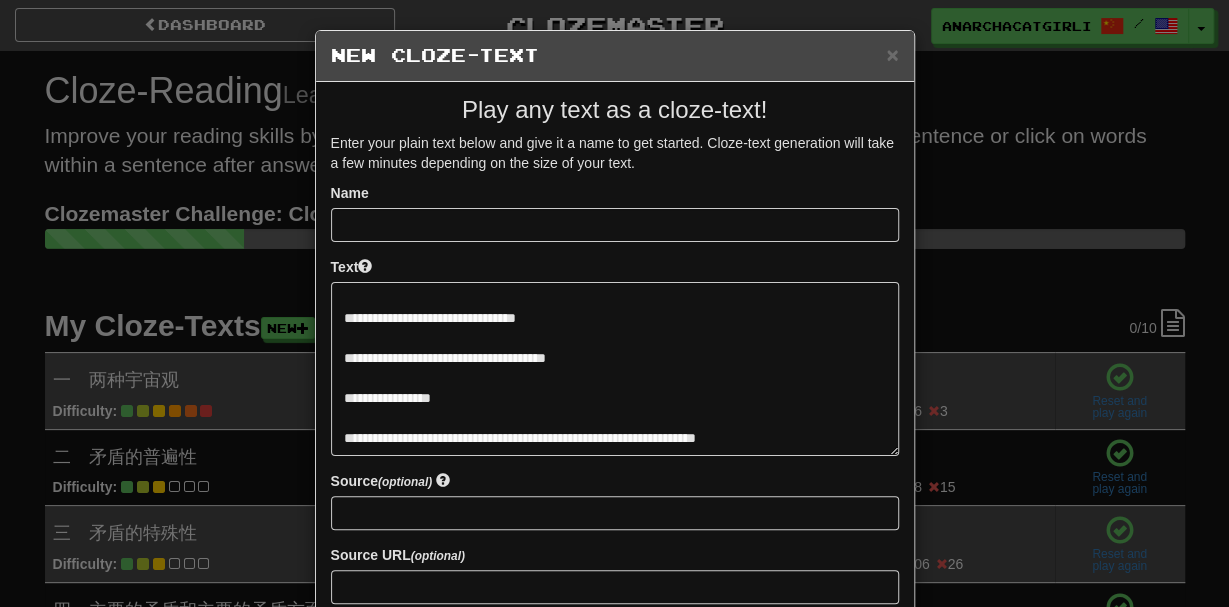 scroll, scrollTop: 520, scrollLeft: 0, axis: vertical 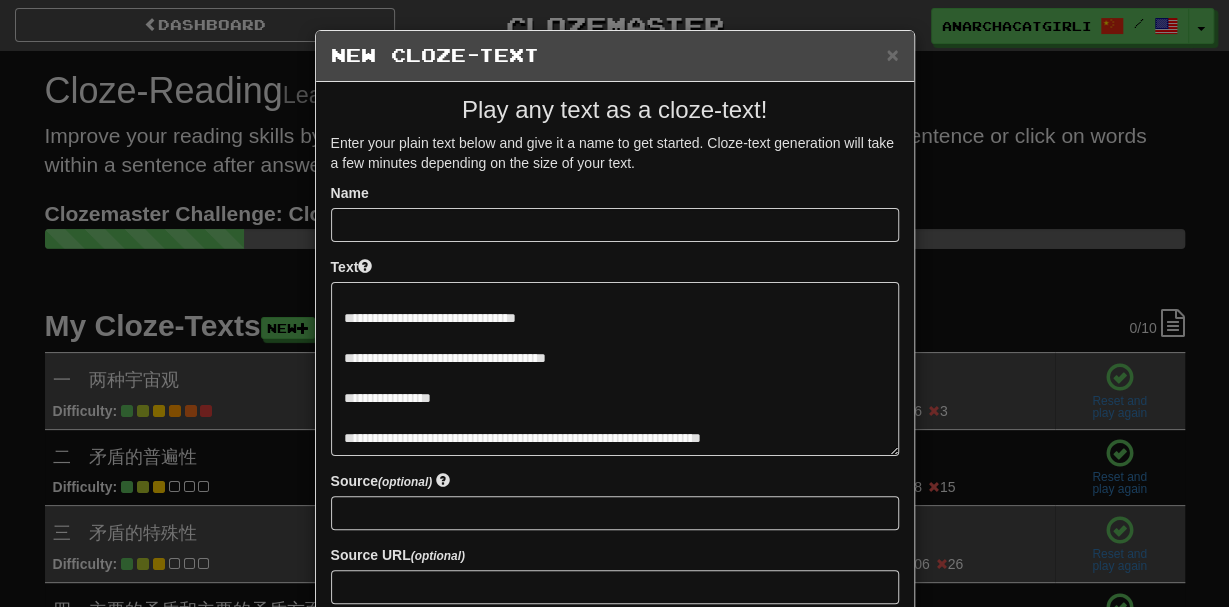 click on "**********" at bounding box center (615, 368) 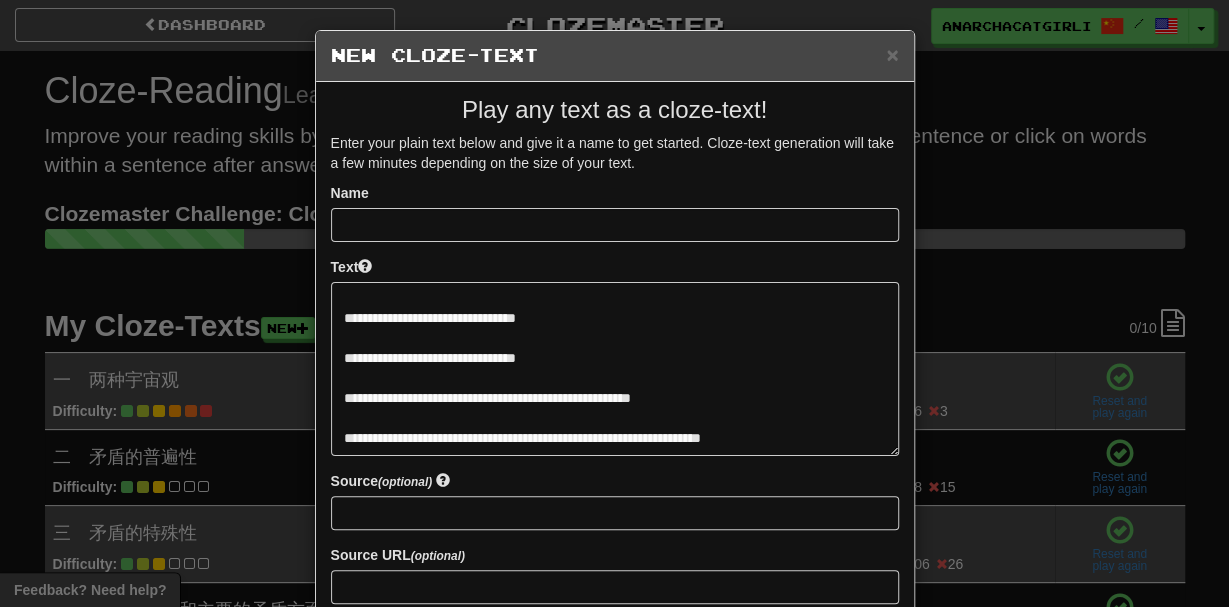 scroll, scrollTop: 429, scrollLeft: 0, axis: vertical 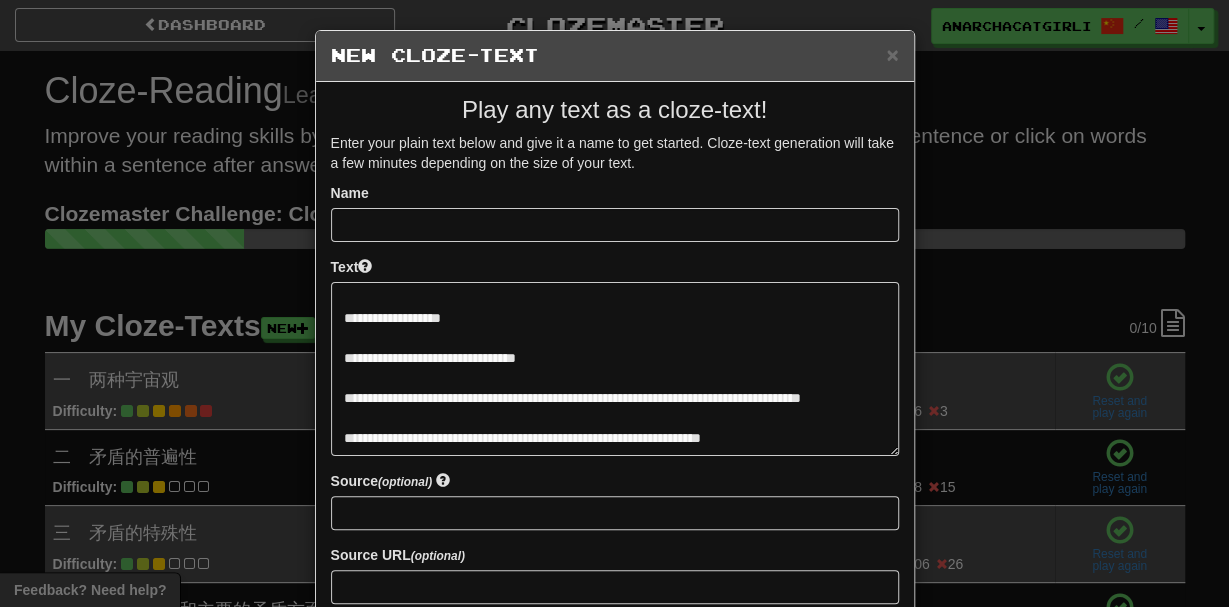 click on "**********" at bounding box center [615, 368] 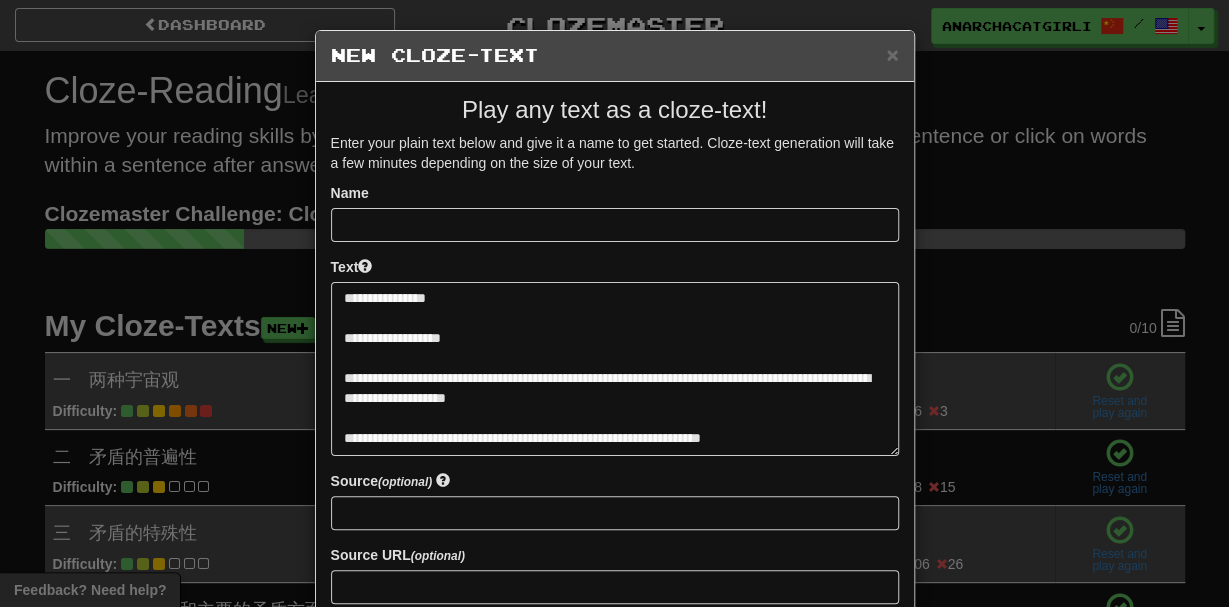 click on "**********" at bounding box center (615, 368) 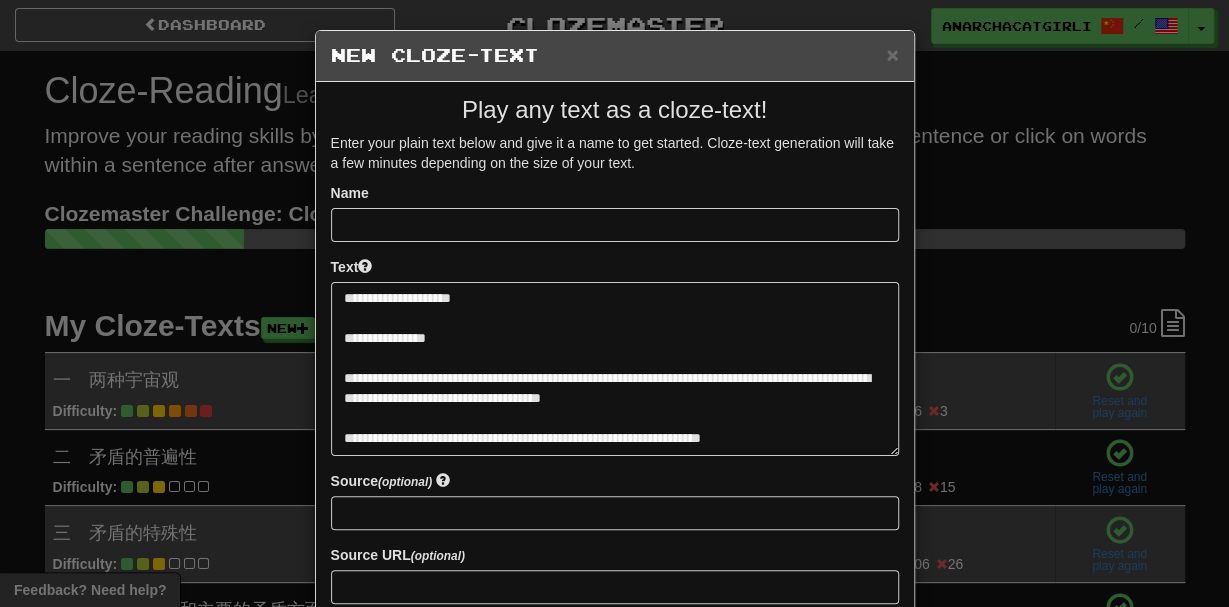 scroll, scrollTop: 326, scrollLeft: 0, axis: vertical 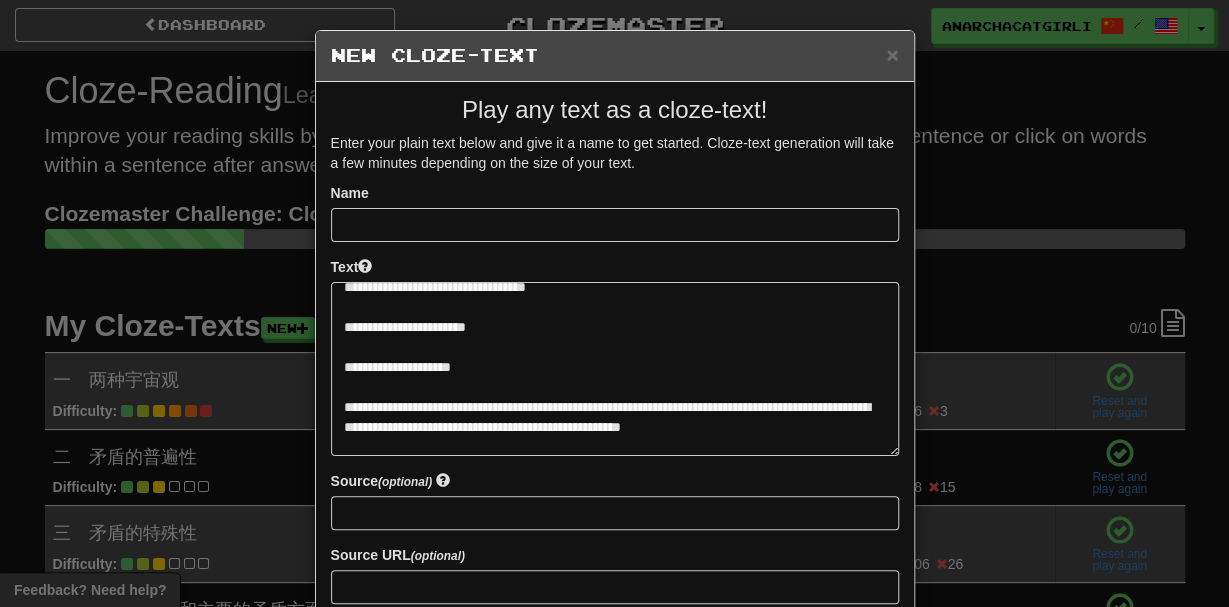 click on "**********" at bounding box center (615, 368) 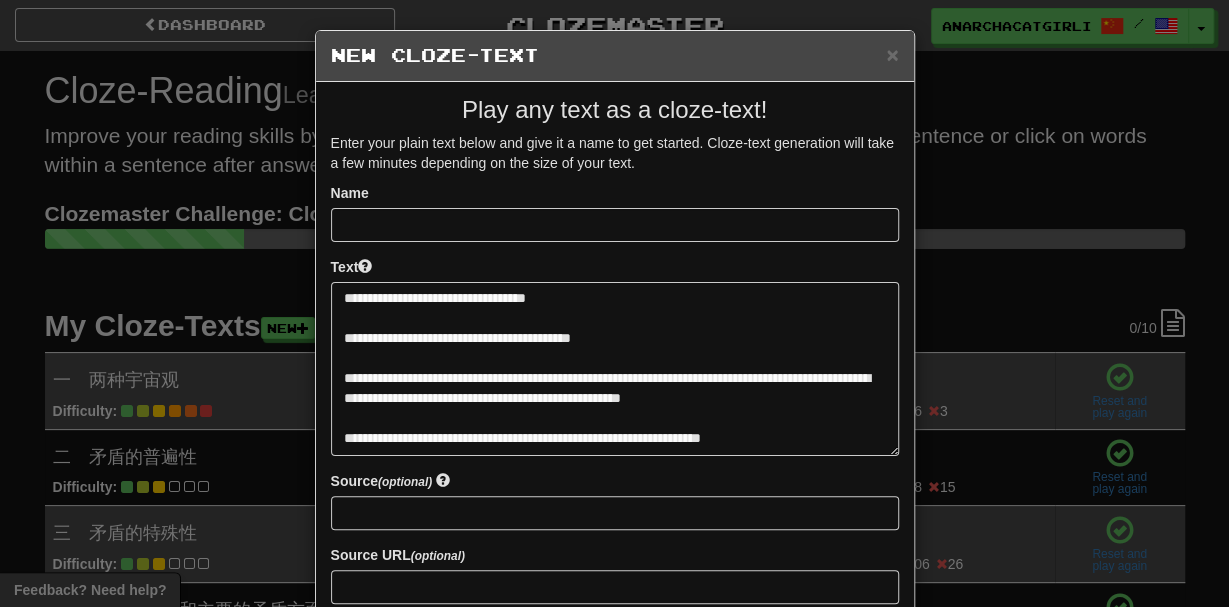 click on "**********" at bounding box center [615, 368] 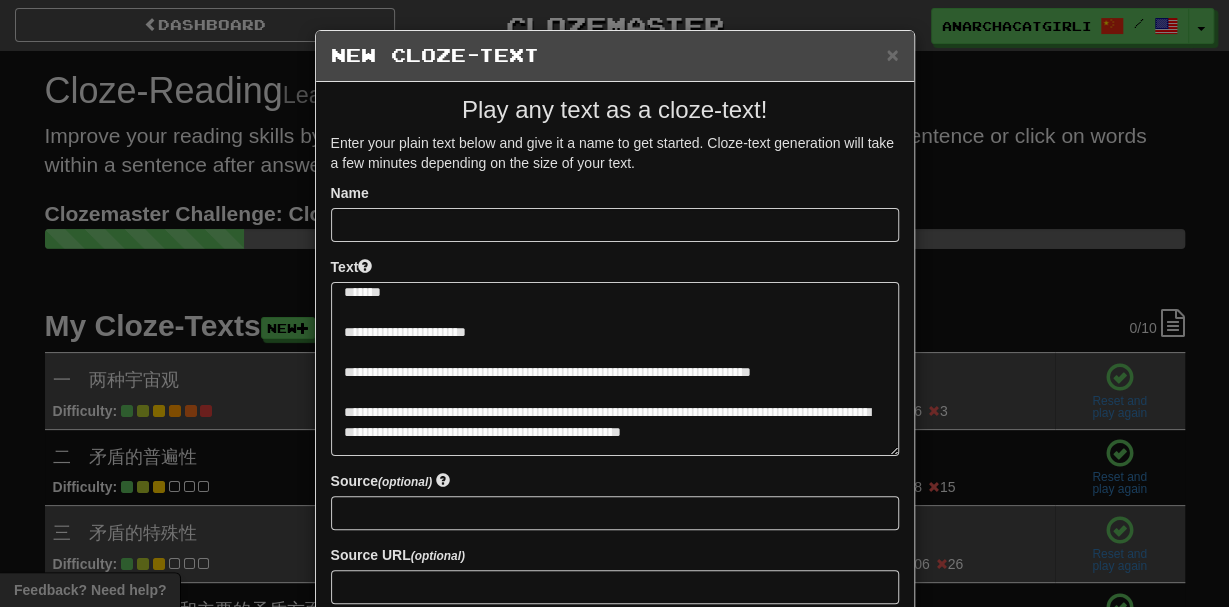 scroll, scrollTop: 146, scrollLeft: 0, axis: vertical 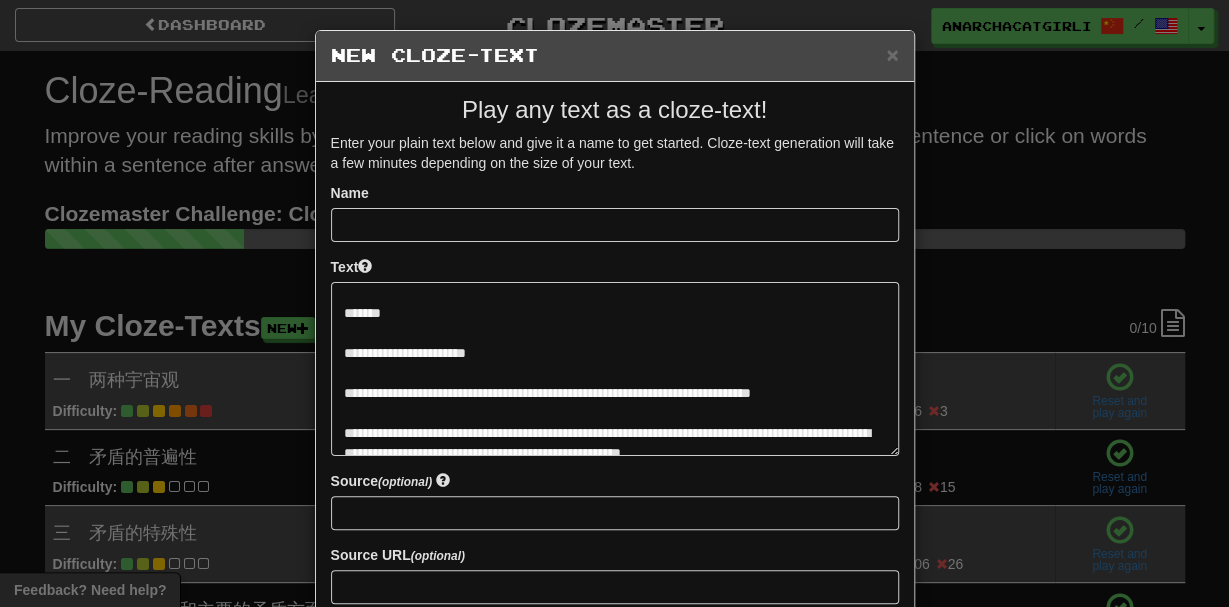 click on "**********" at bounding box center (615, 368) 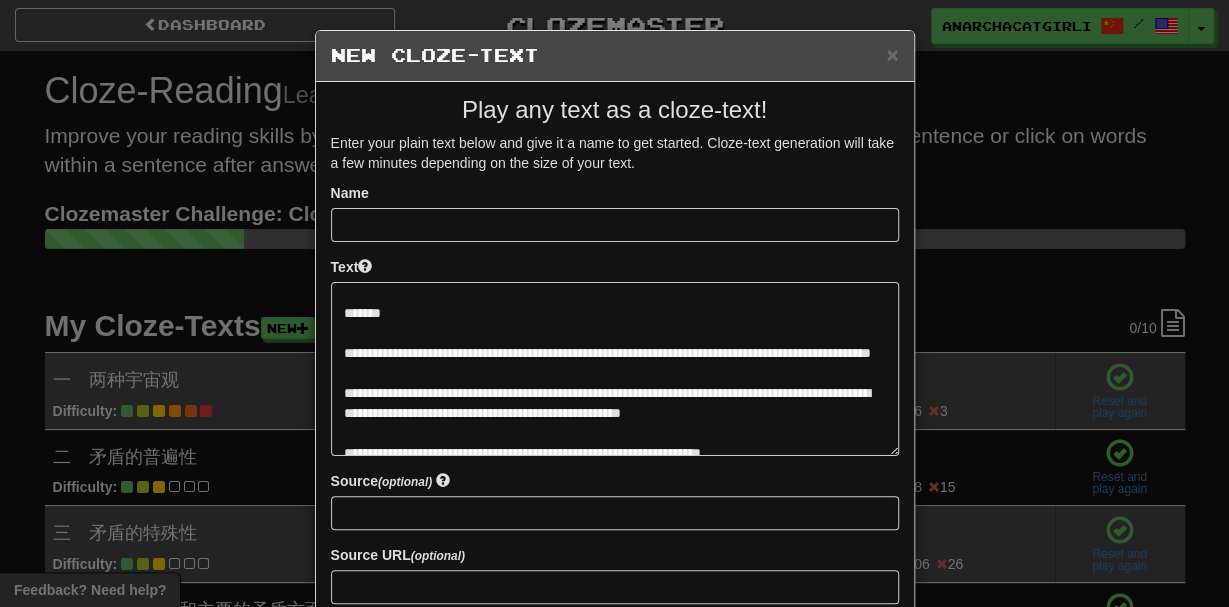 click on "**********" at bounding box center (615, 368) 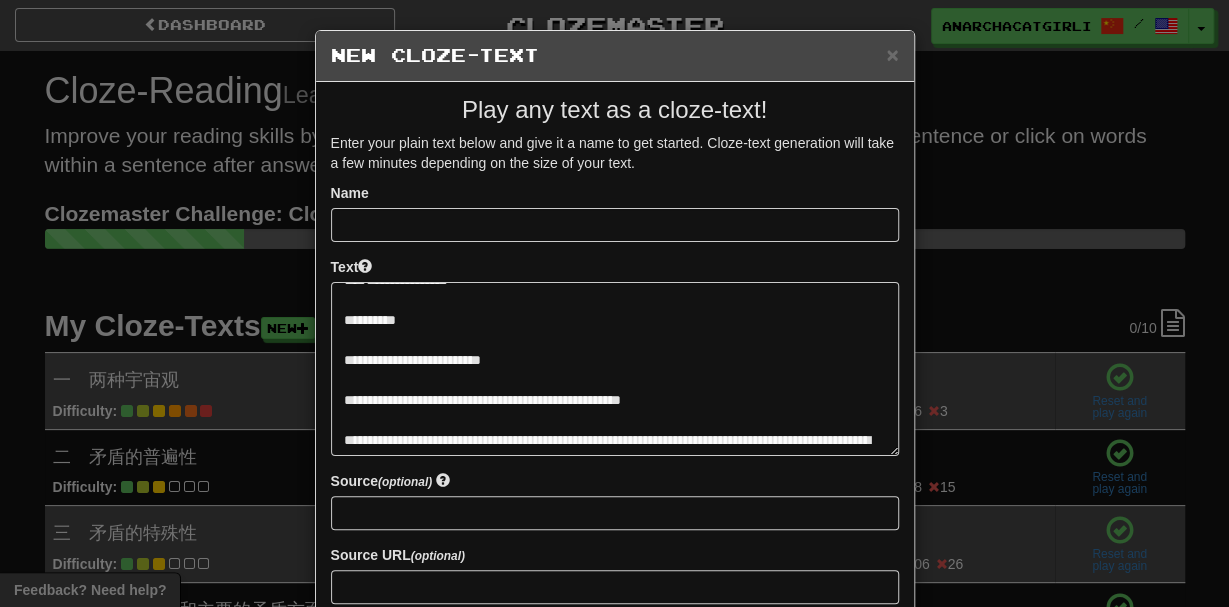 scroll, scrollTop: 11, scrollLeft: 0, axis: vertical 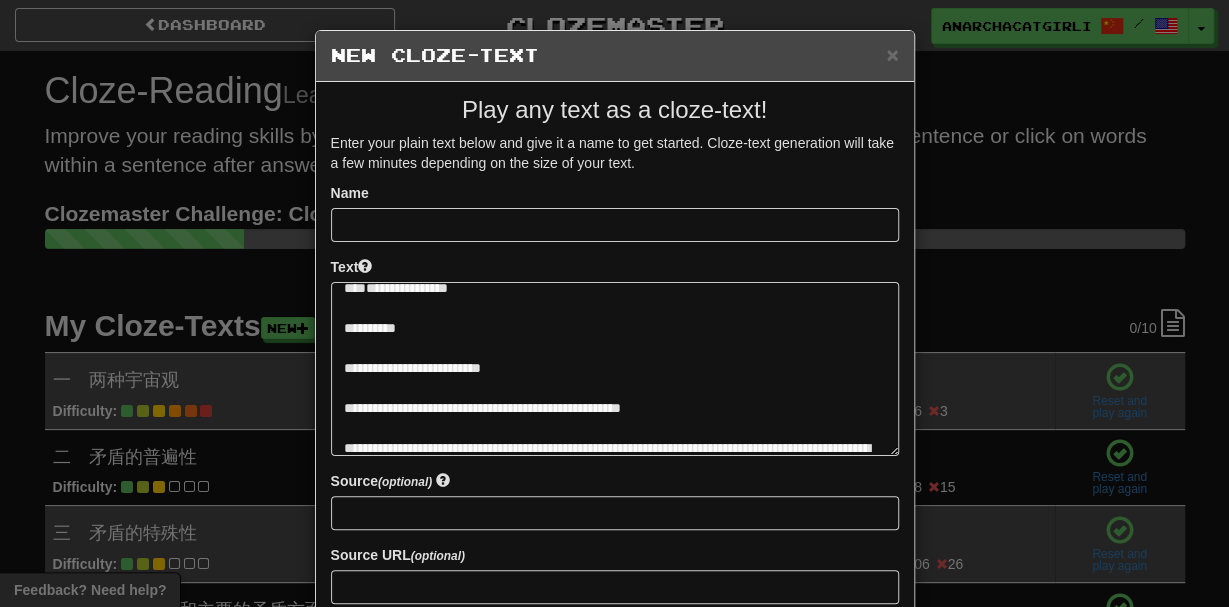 click on "**********" at bounding box center [615, 368] 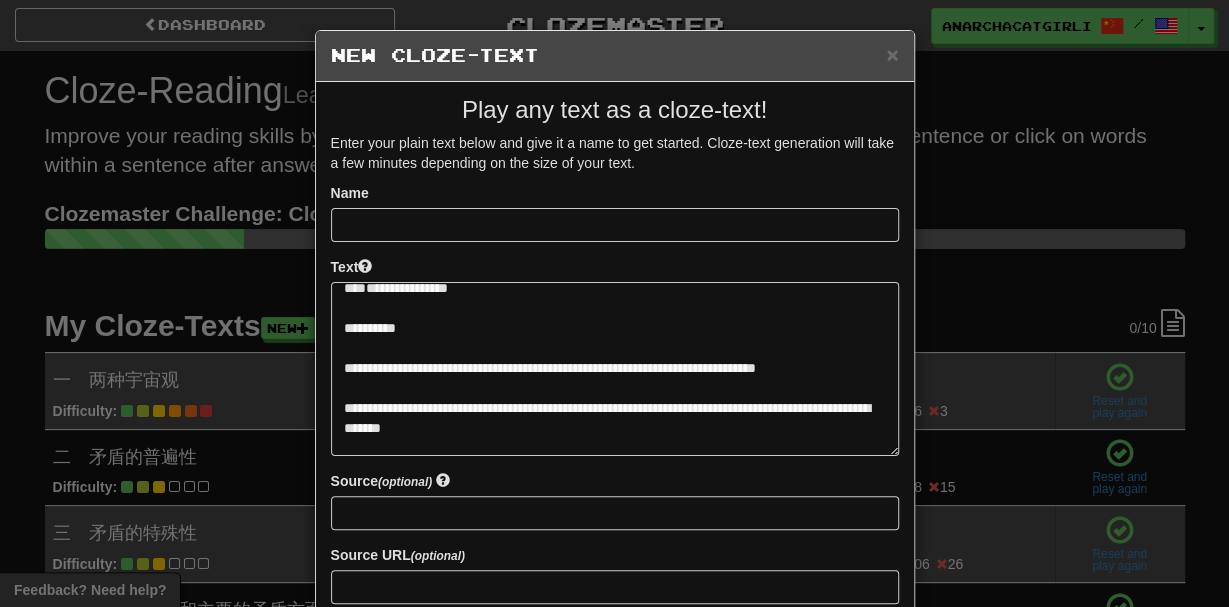 click on "**********" at bounding box center [615, 368] 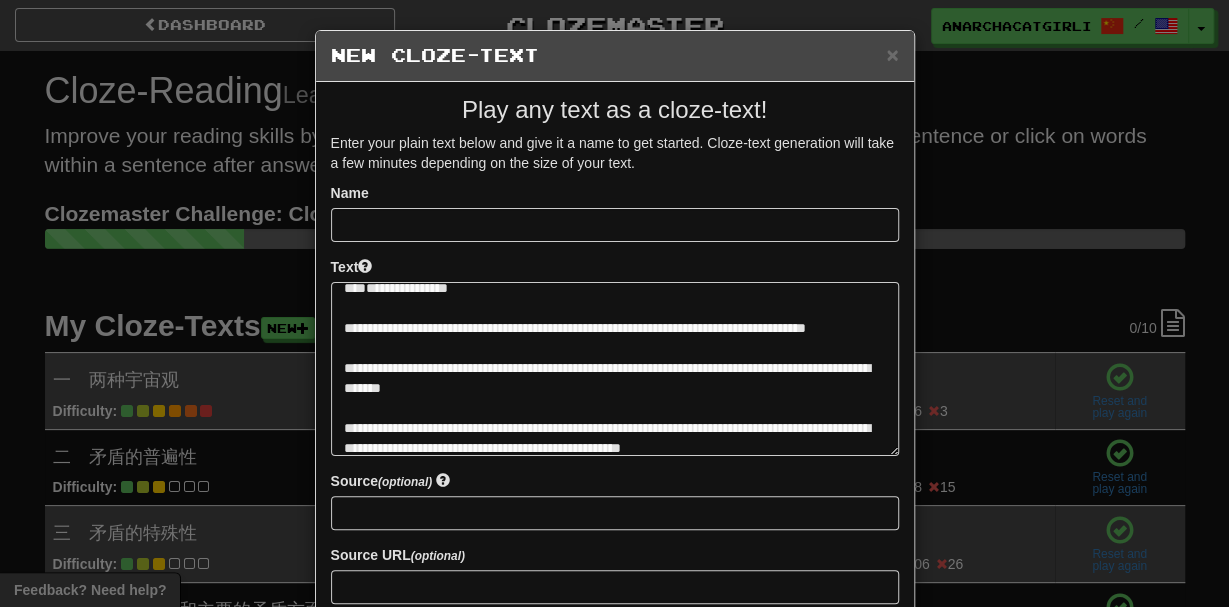 scroll, scrollTop: 0, scrollLeft: 0, axis: both 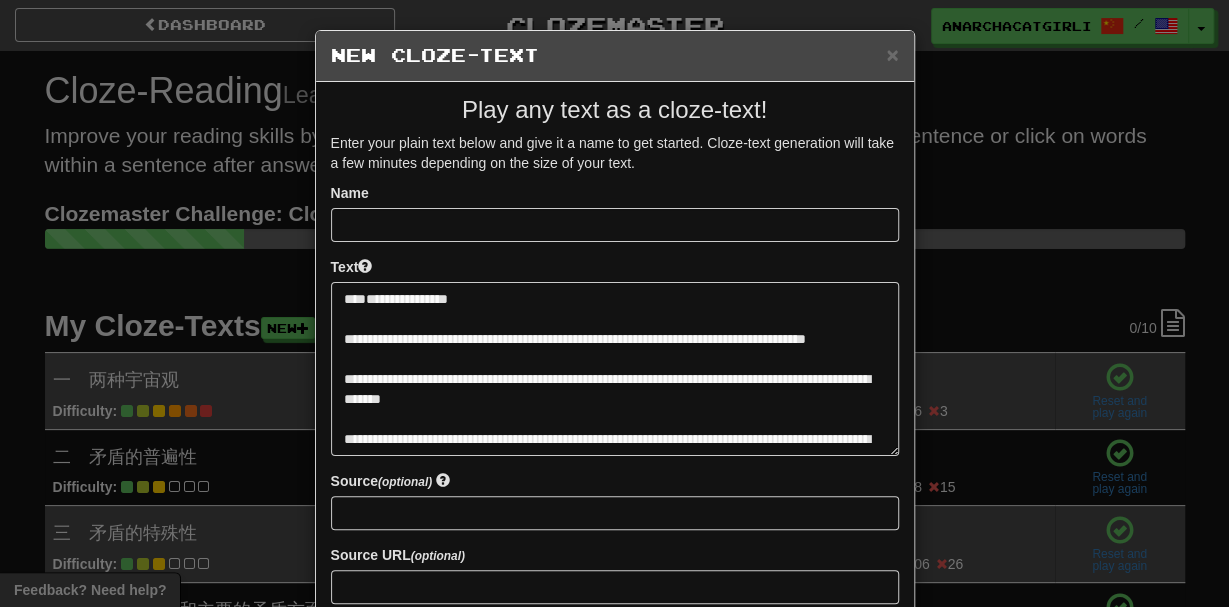 click on "**********" at bounding box center [615, 368] 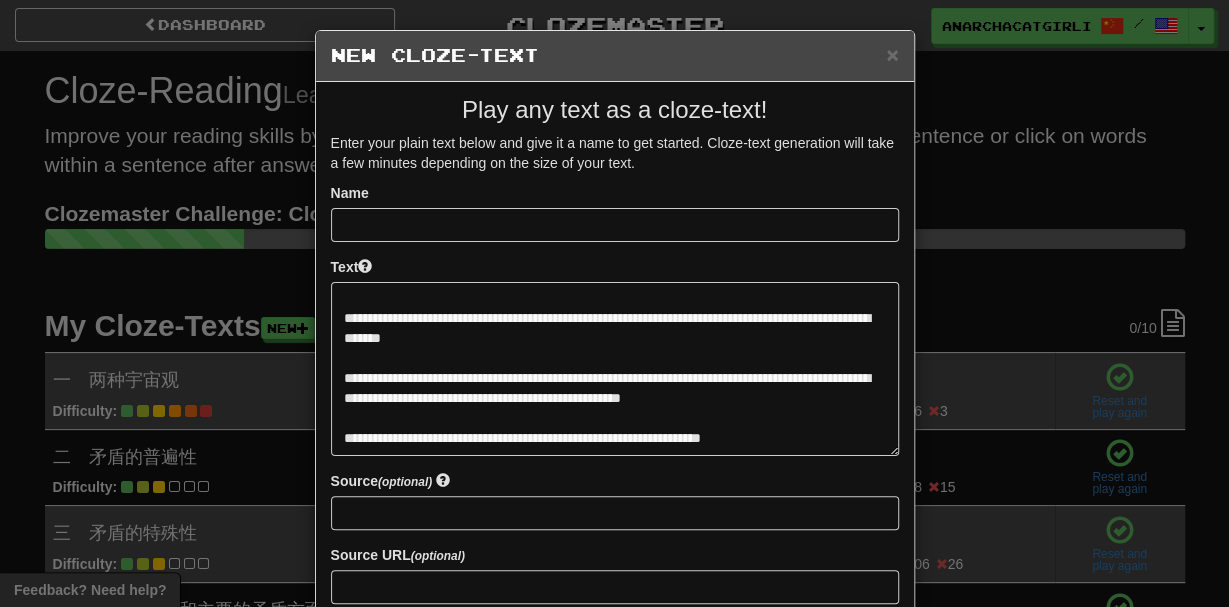 scroll, scrollTop: 160, scrollLeft: 0, axis: vertical 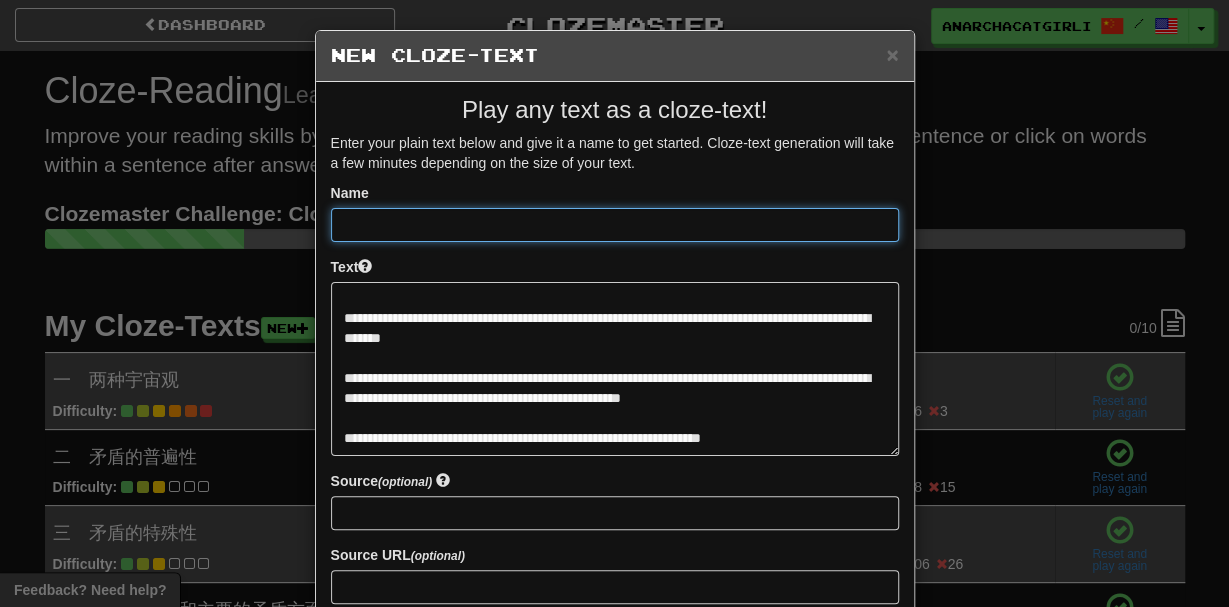click at bounding box center [615, 225] 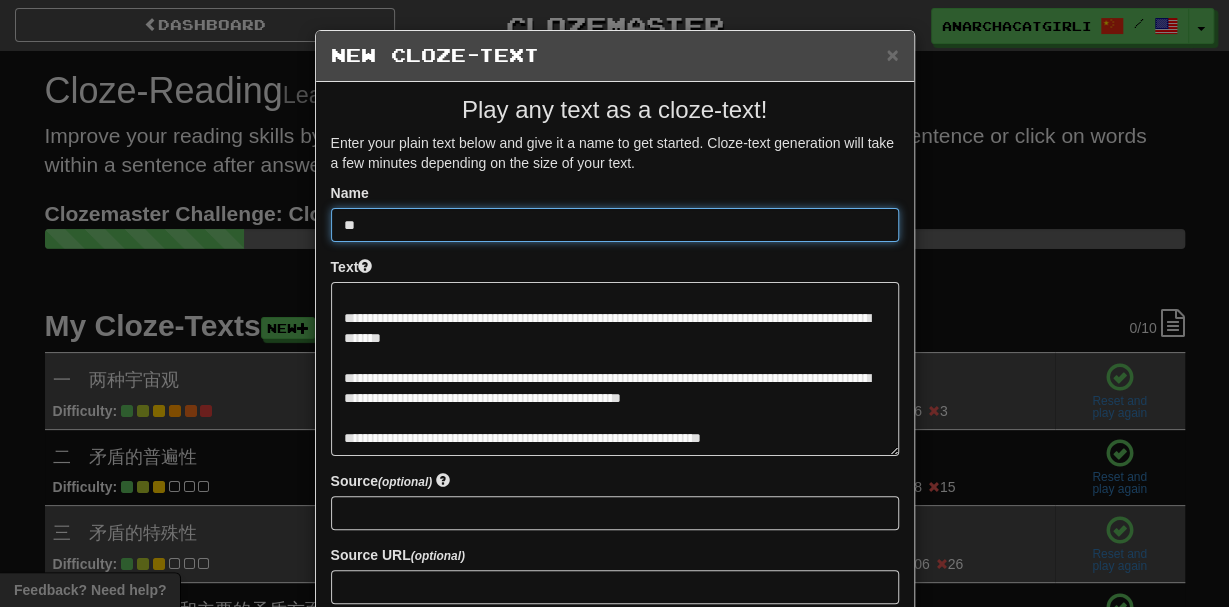 type on "*" 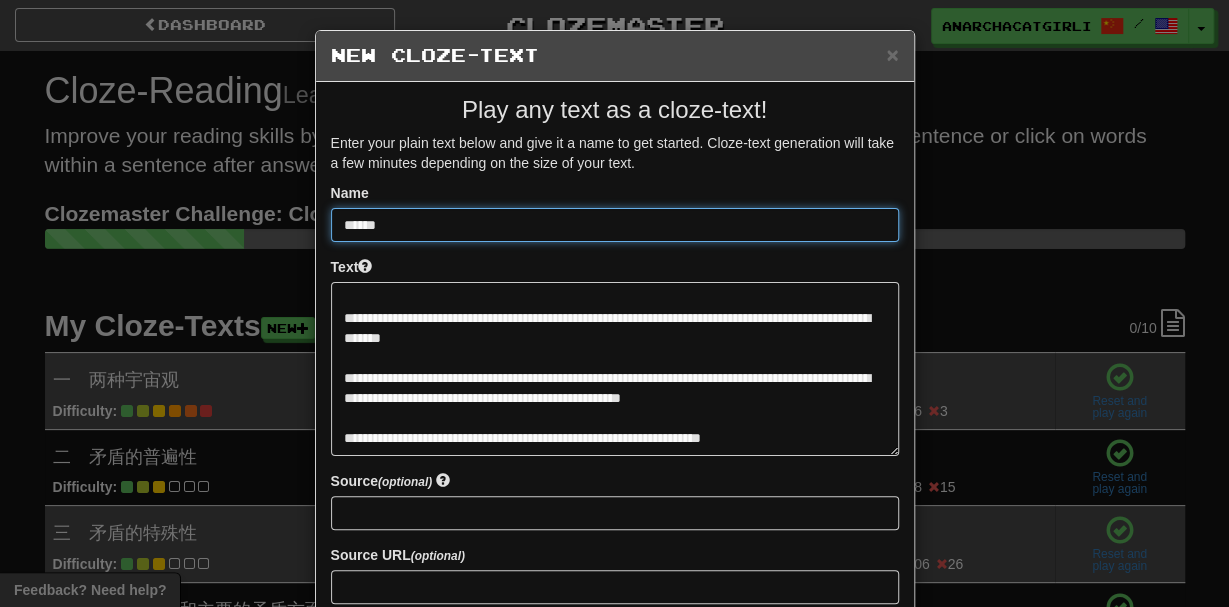 scroll, scrollTop: 195, scrollLeft: 0, axis: vertical 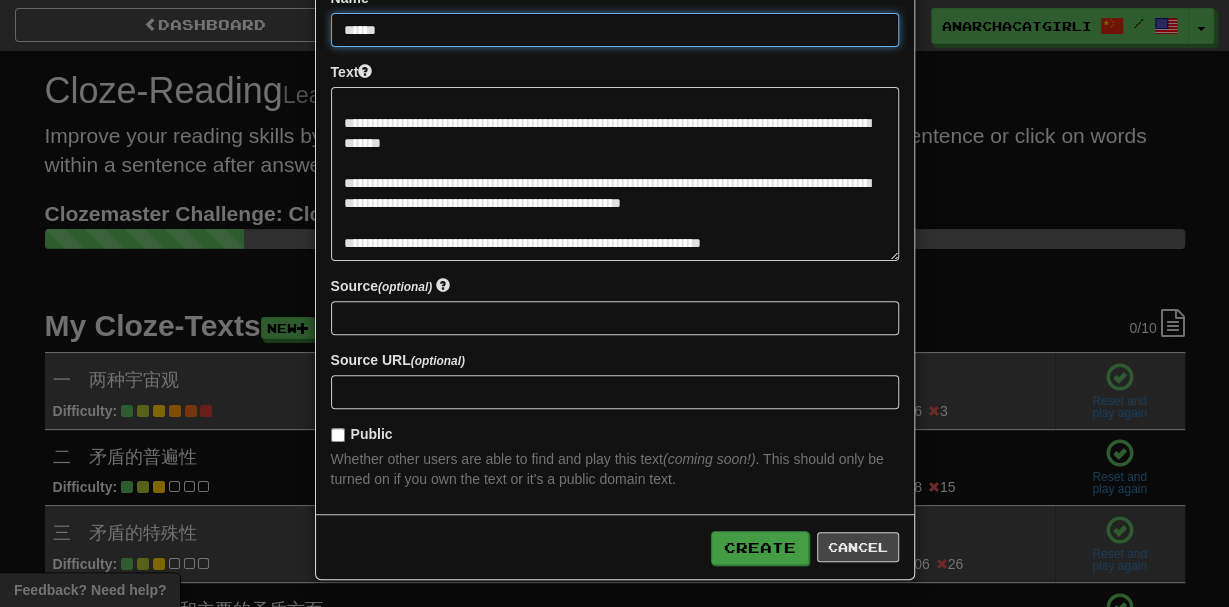 type on "******" 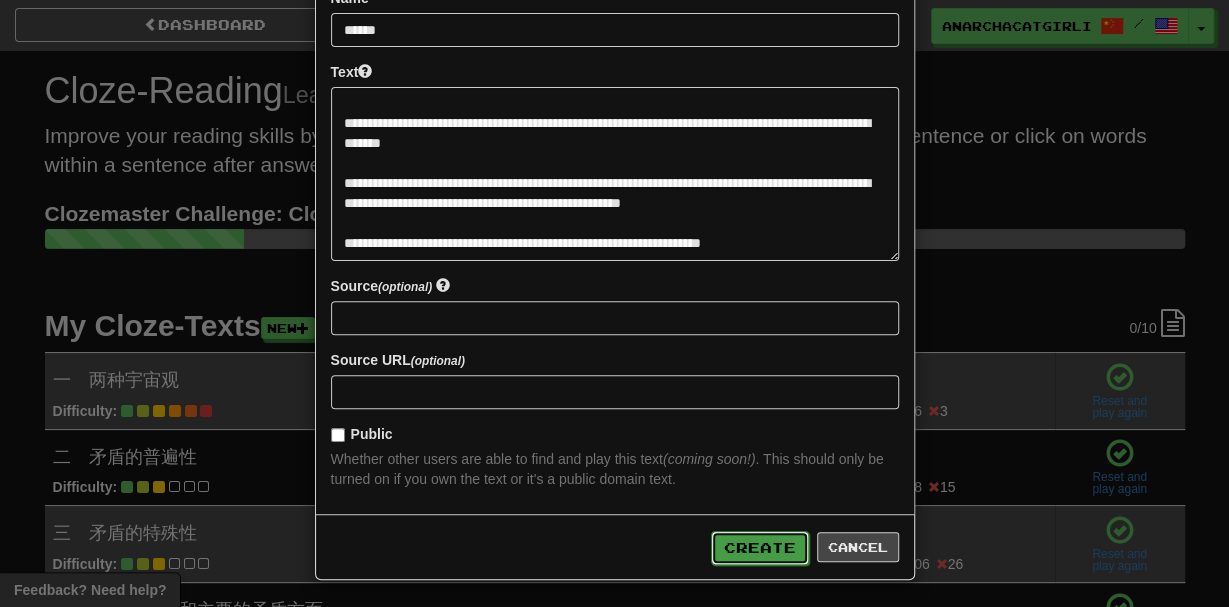 click on "Create" at bounding box center (760, 548) 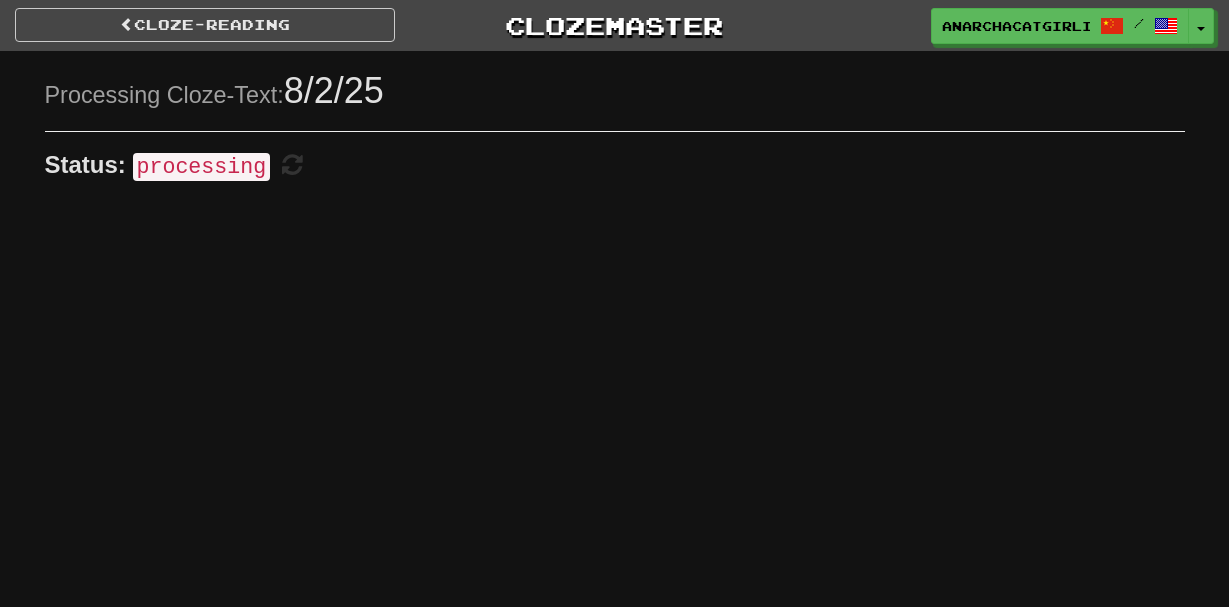 scroll, scrollTop: 0, scrollLeft: 0, axis: both 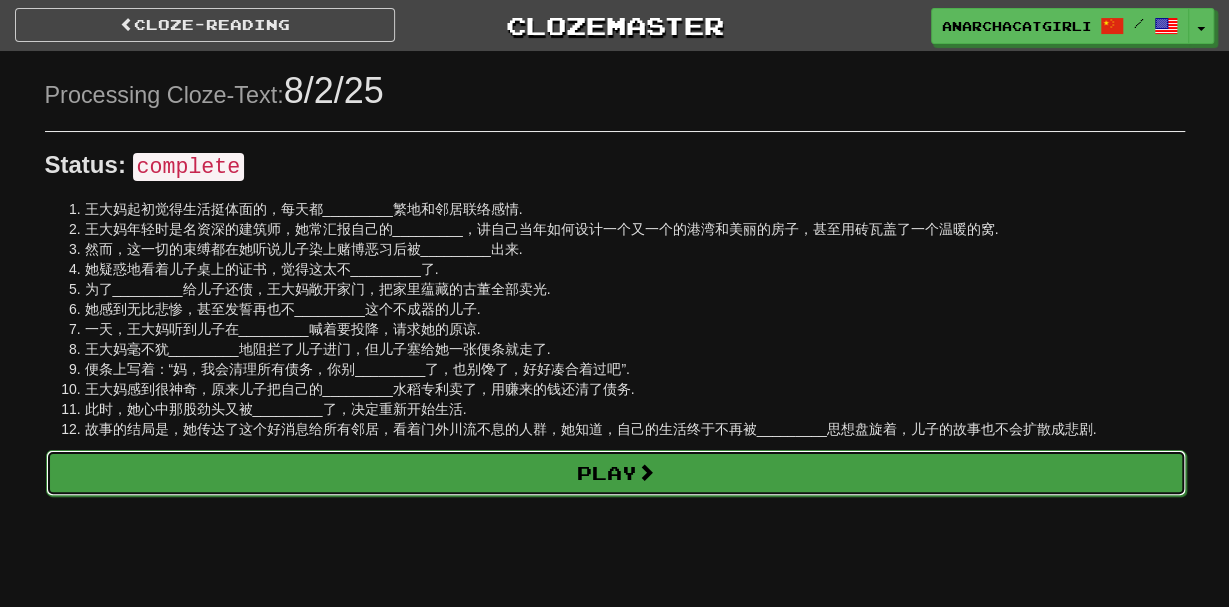 click on "Play" at bounding box center [616, 473] 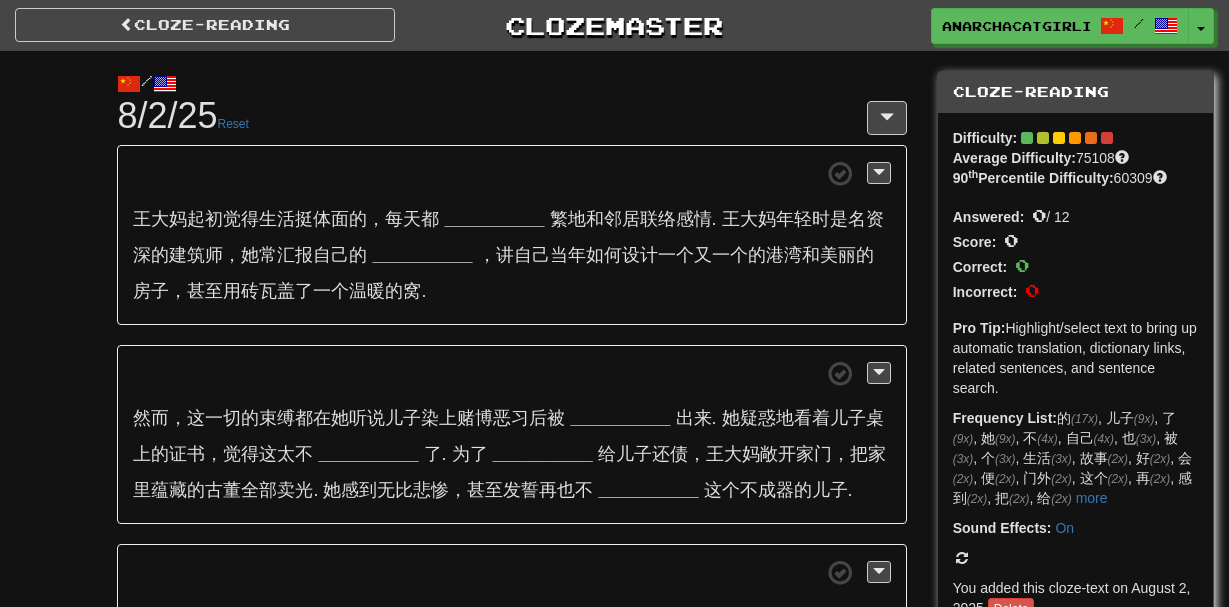 scroll, scrollTop: 0, scrollLeft: 0, axis: both 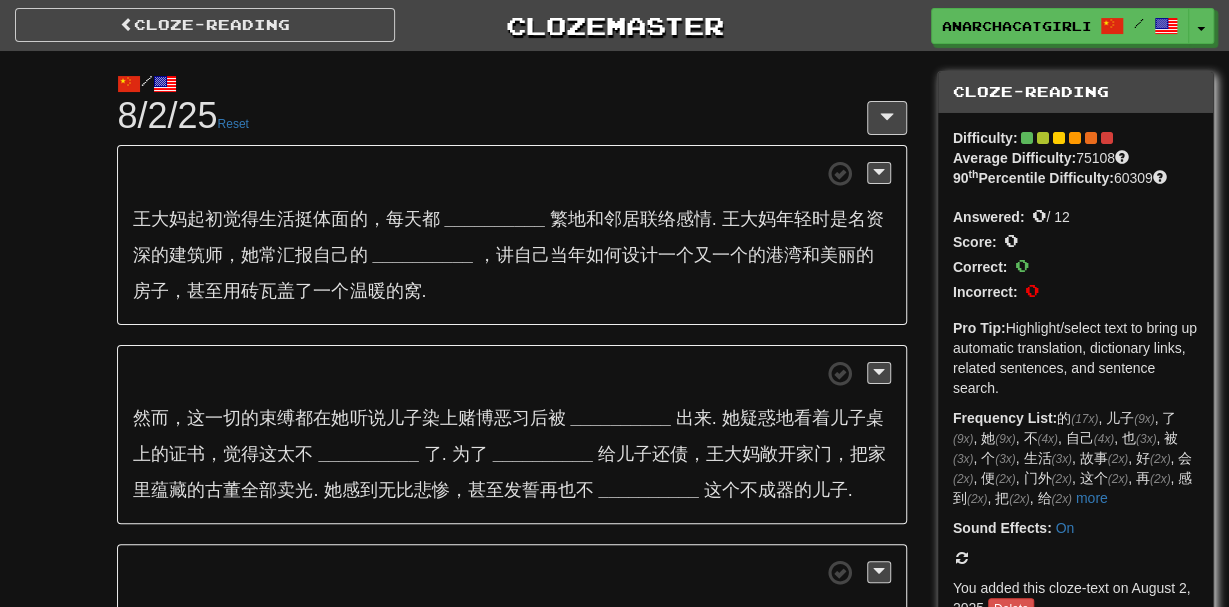 click at bounding box center [511, 173] 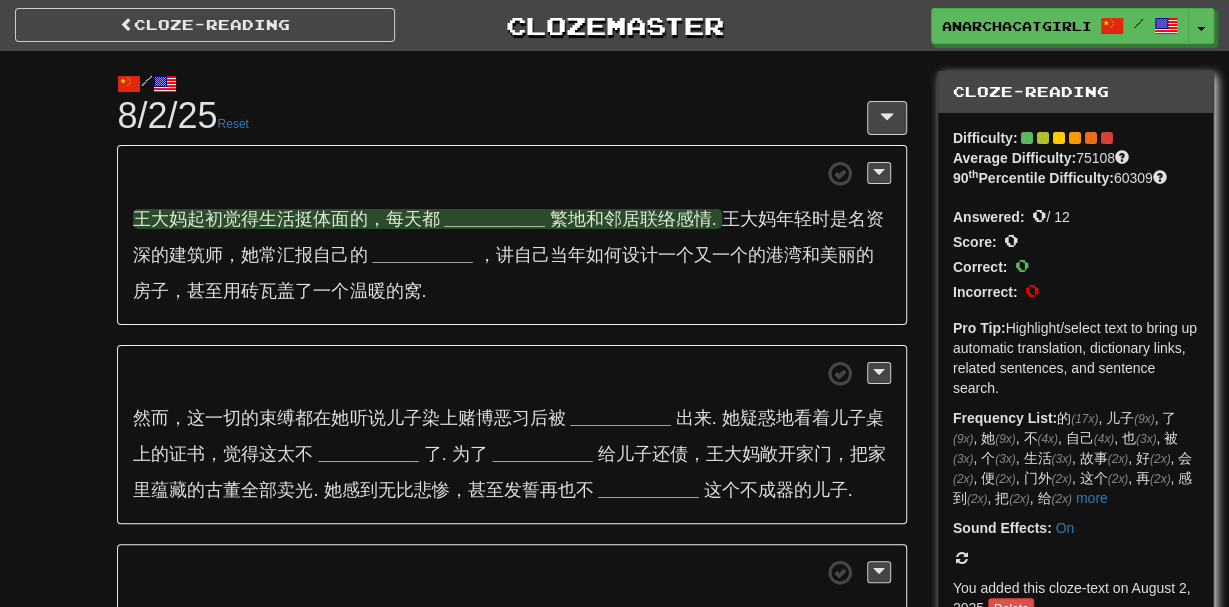 click on "__________" at bounding box center (494, 219) 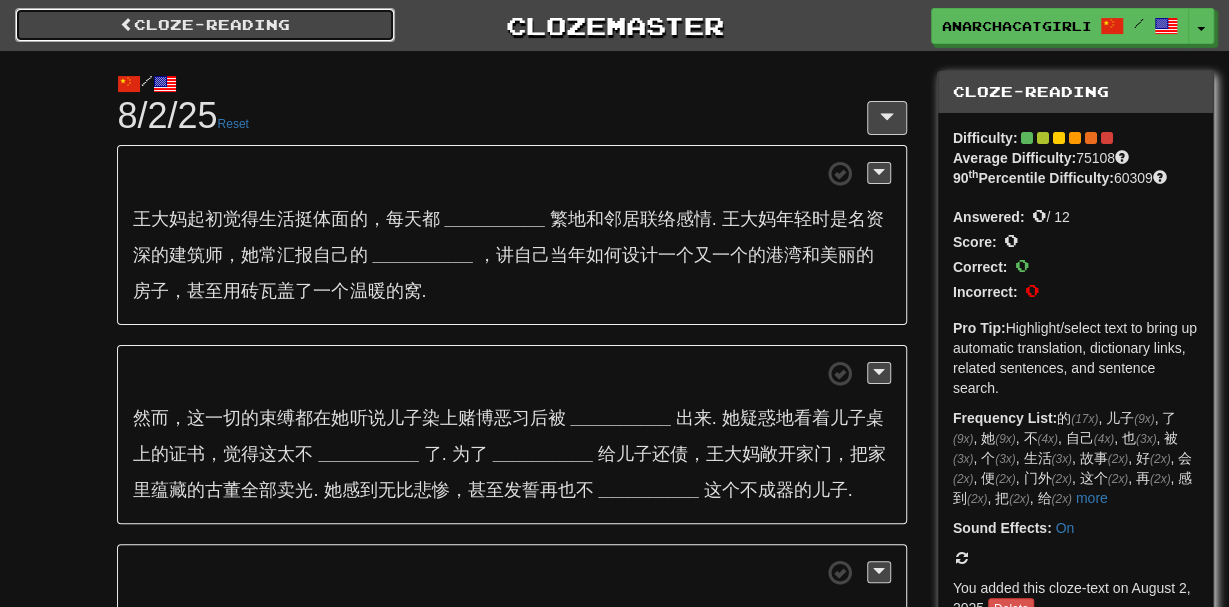 click on "Cloze-Reading" at bounding box center [205, 25] 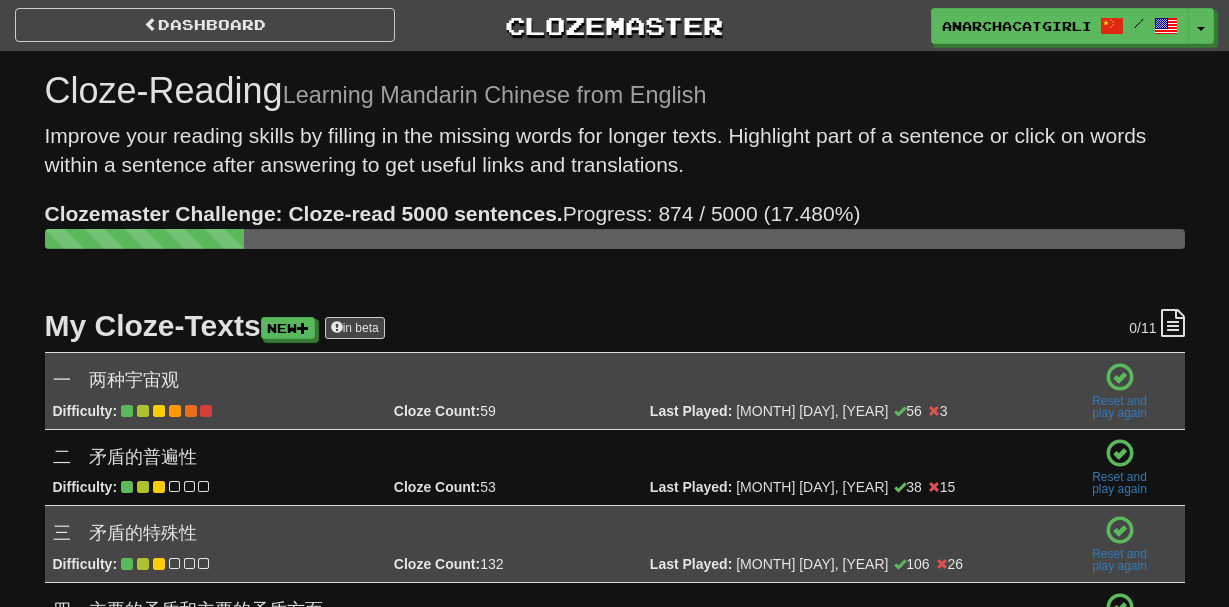 scroll, scrollTop: 870, scrollLeft: 0, axis: vertical 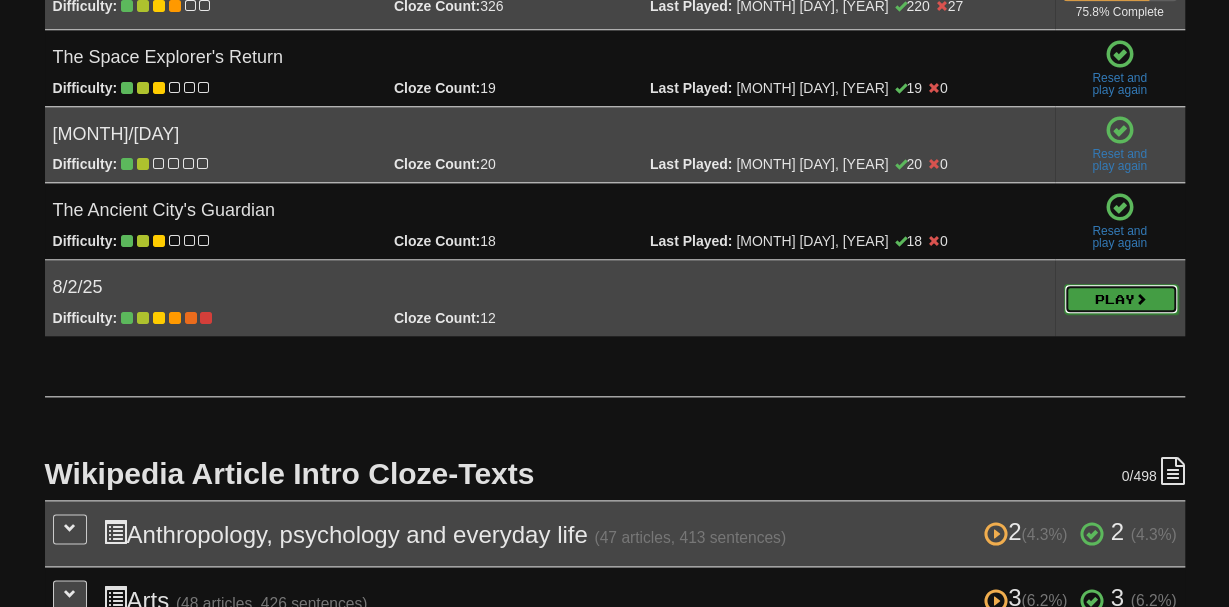click on "Play" at bounding box center [1121, 300] 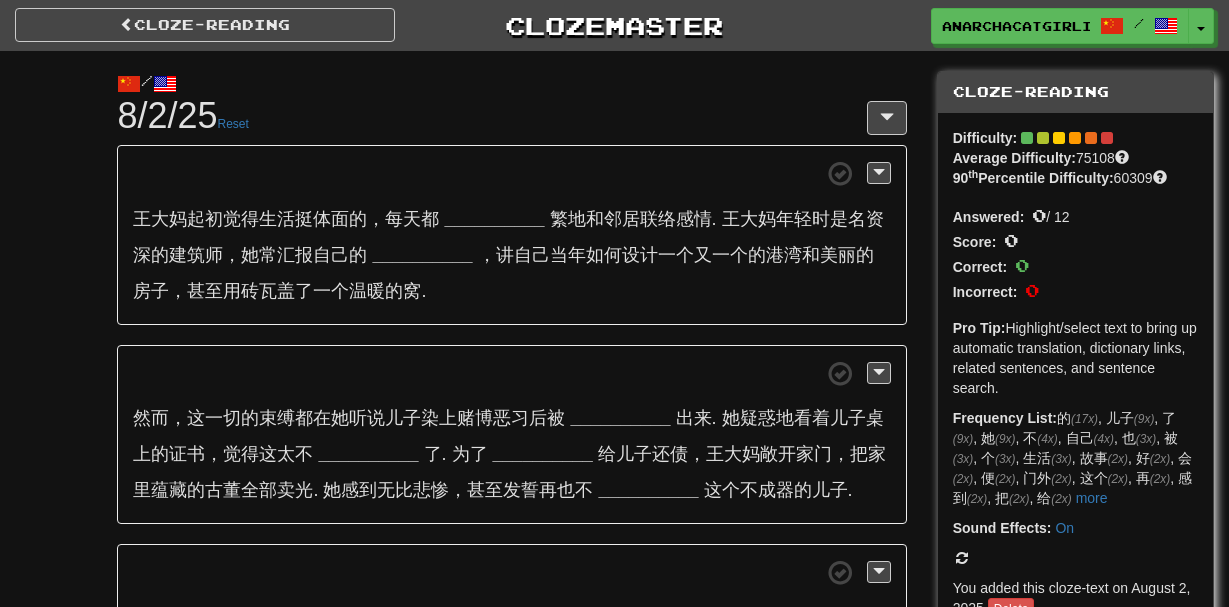 scroll, scrollTop: 0, scrollLeft: 0, axis: both 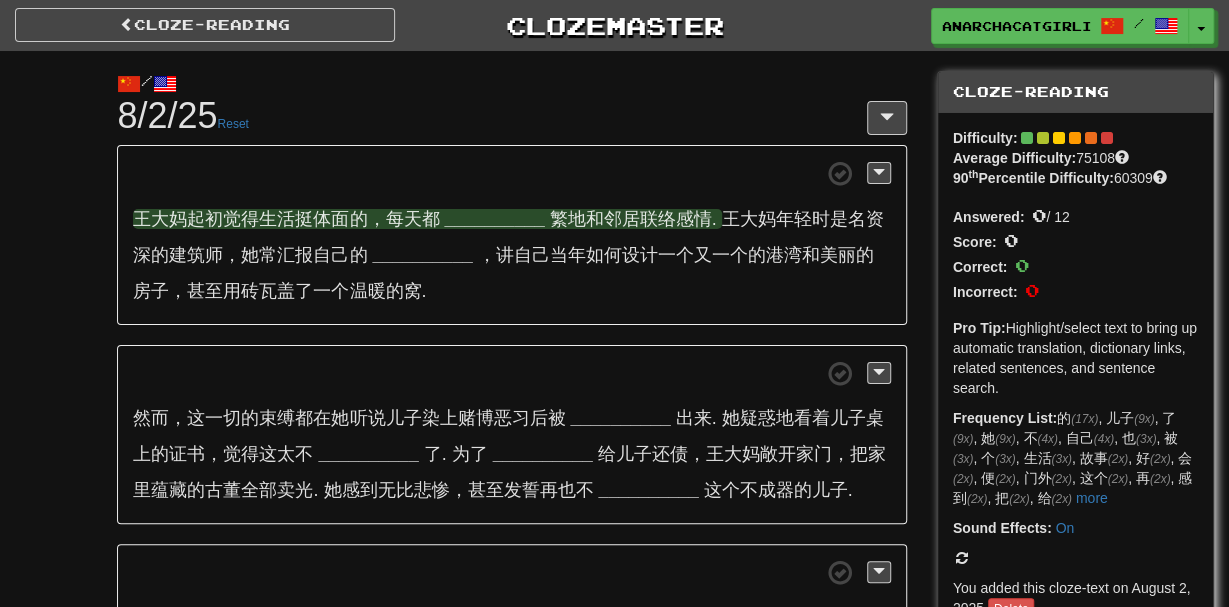 click on "__________" at bounding box center [494, 219] 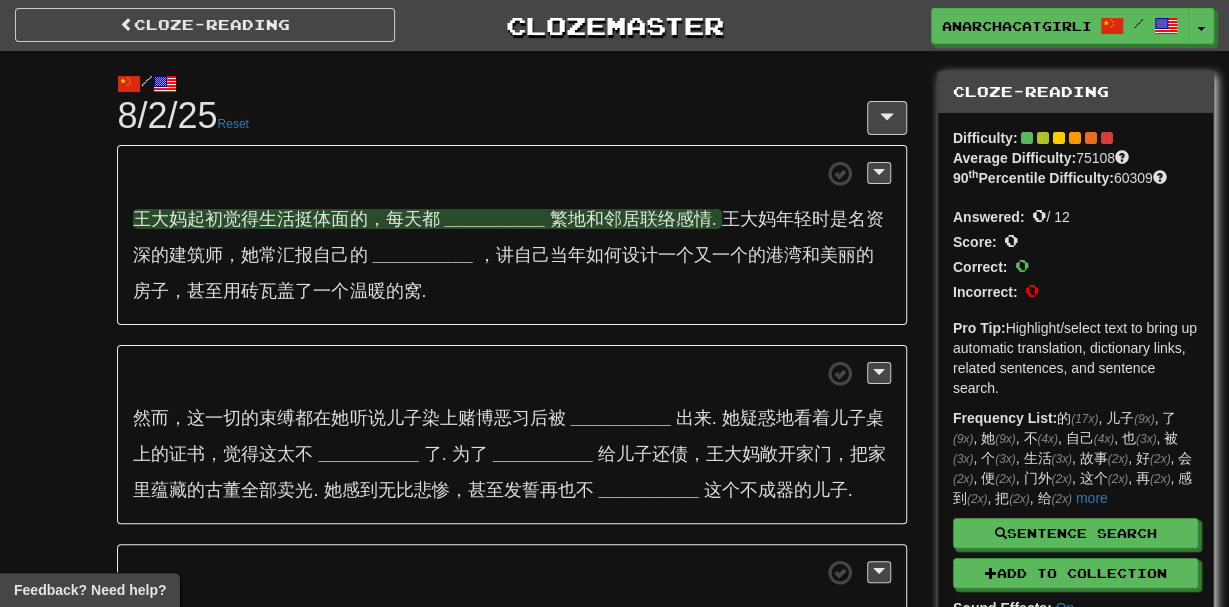 click on "__________" at bounding box center [494, 219] 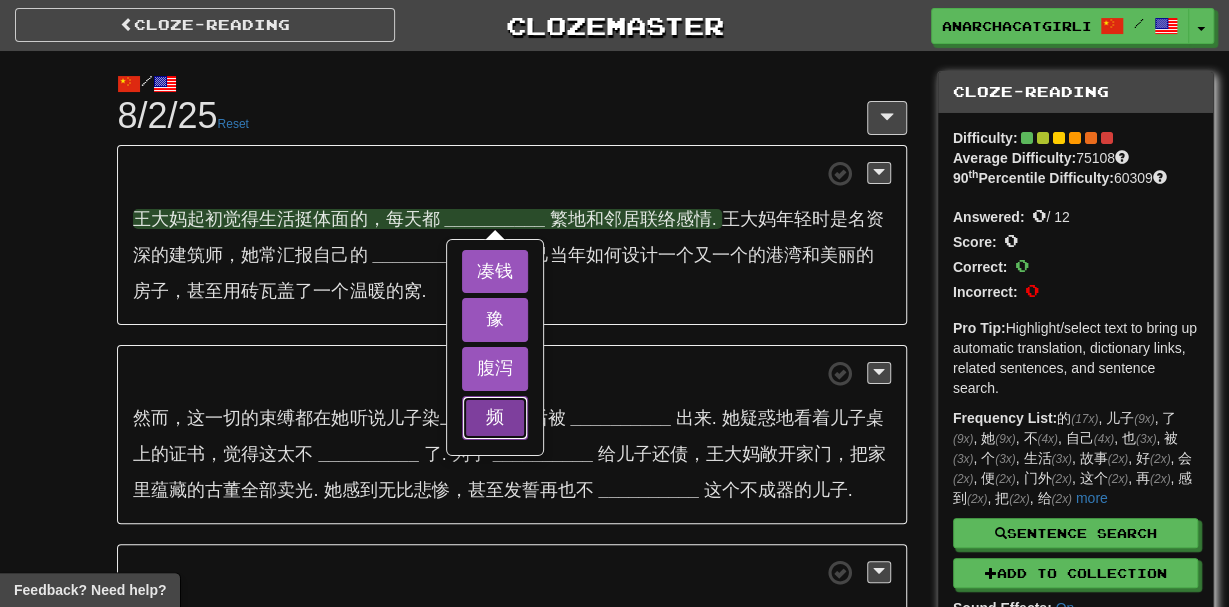 click on "频" at bounding box center [495, 418] 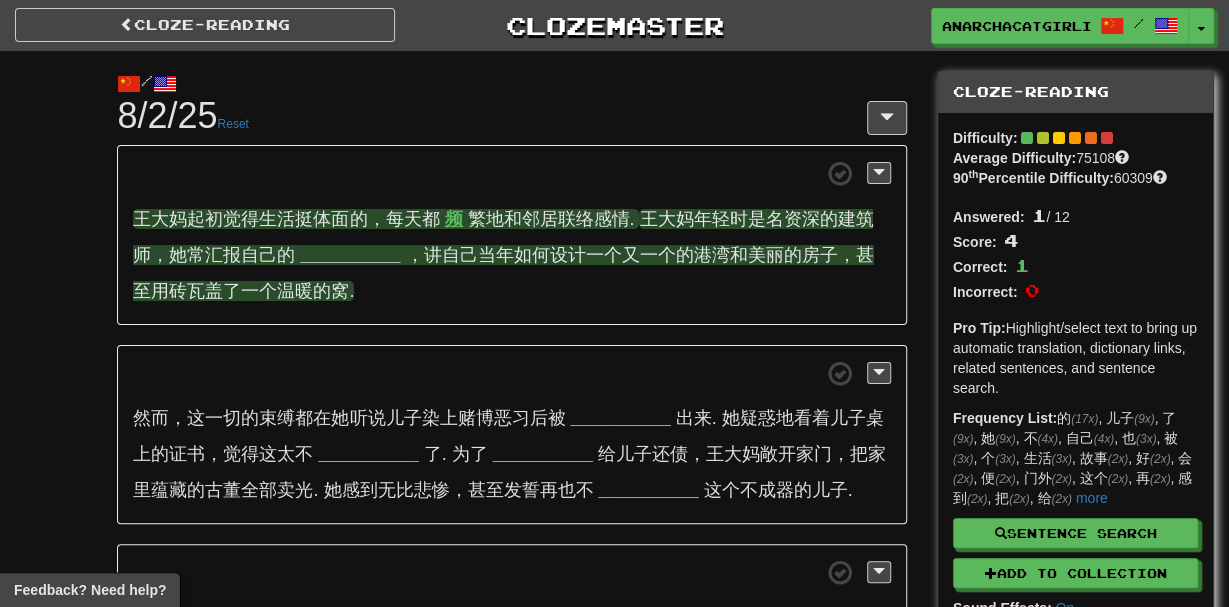 click on "__________" at bounding box center [350, 255] 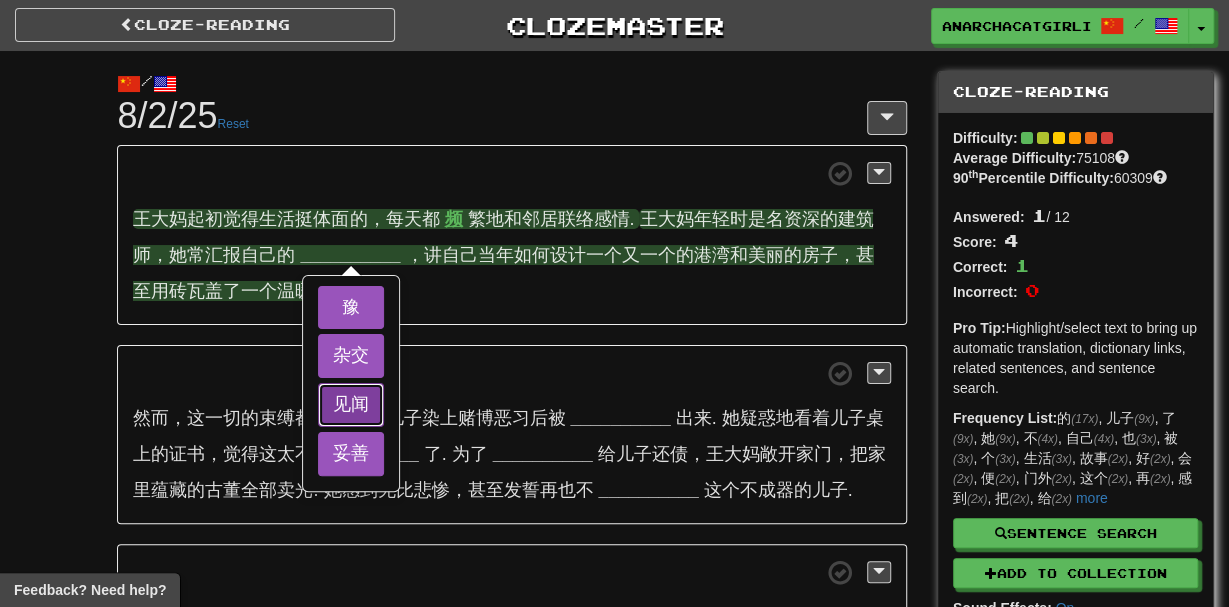 click on "见闻" at bounding box center (351, 405) 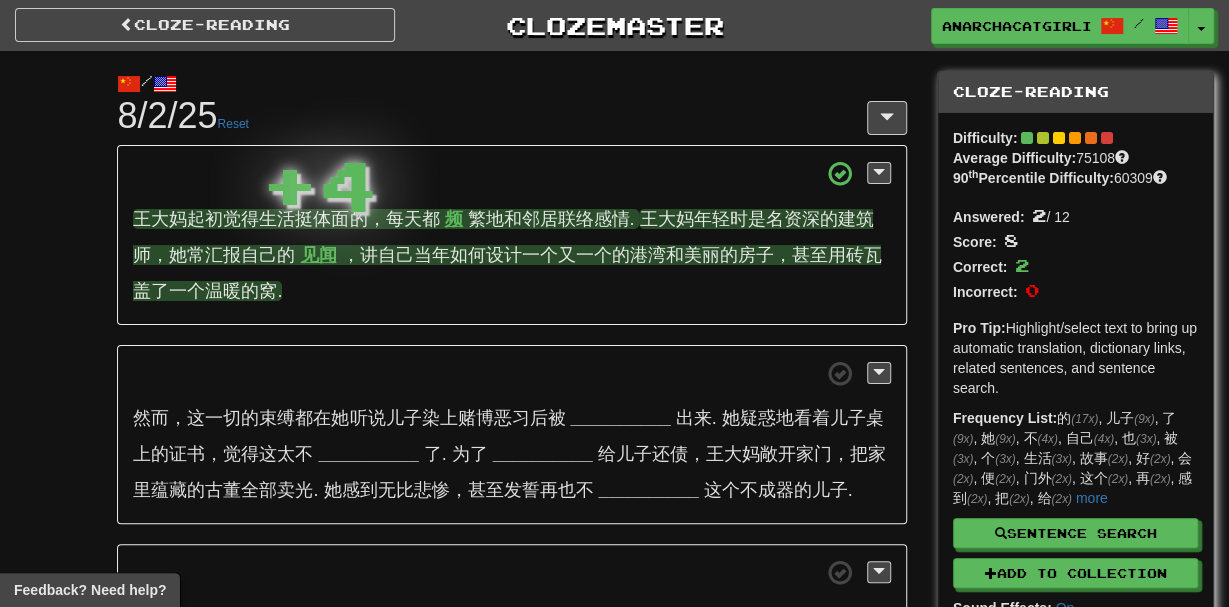click on "然而，这一切的束缚都在她听说儿子染上赌博恶习后被
__________
出来.
她疑惑地看着儿子桌上的证书，觉得这太不
__________
了.
为了
__________
给儿子还债，王大妈敞开家门，把家里蕴藏的古董全部卖光.
她感到无比悲惨，甚至发誓再也不
__________
这个不成器的儿子." at bounding box center [511, 435] 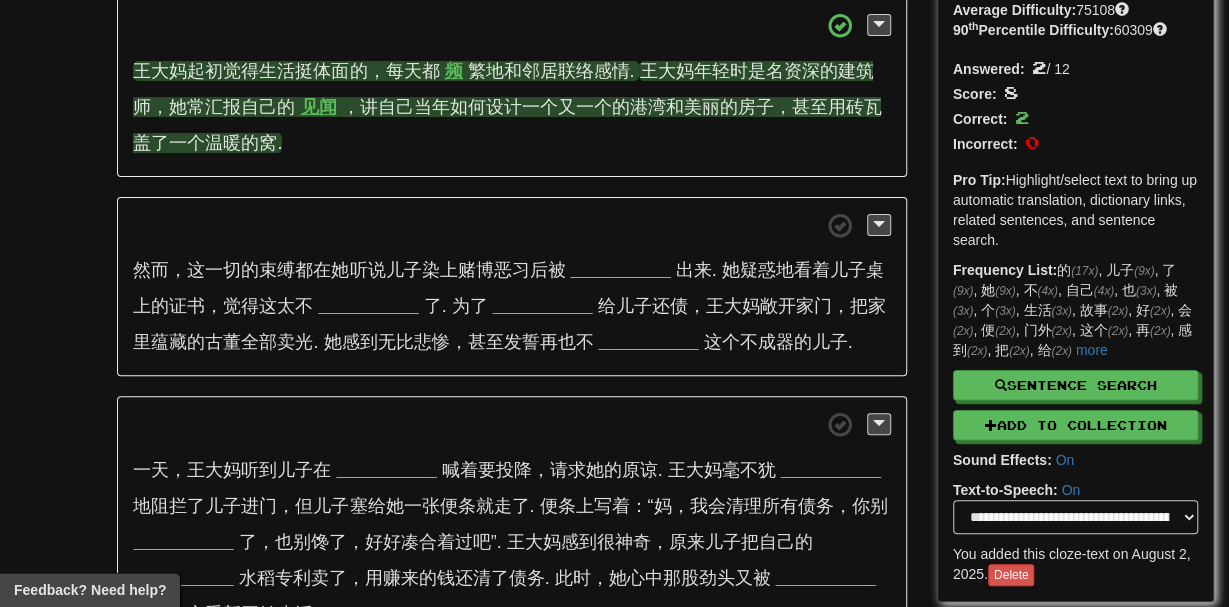 scroll, scrollTop: 150, scrollLeft: 0, axis: vertical 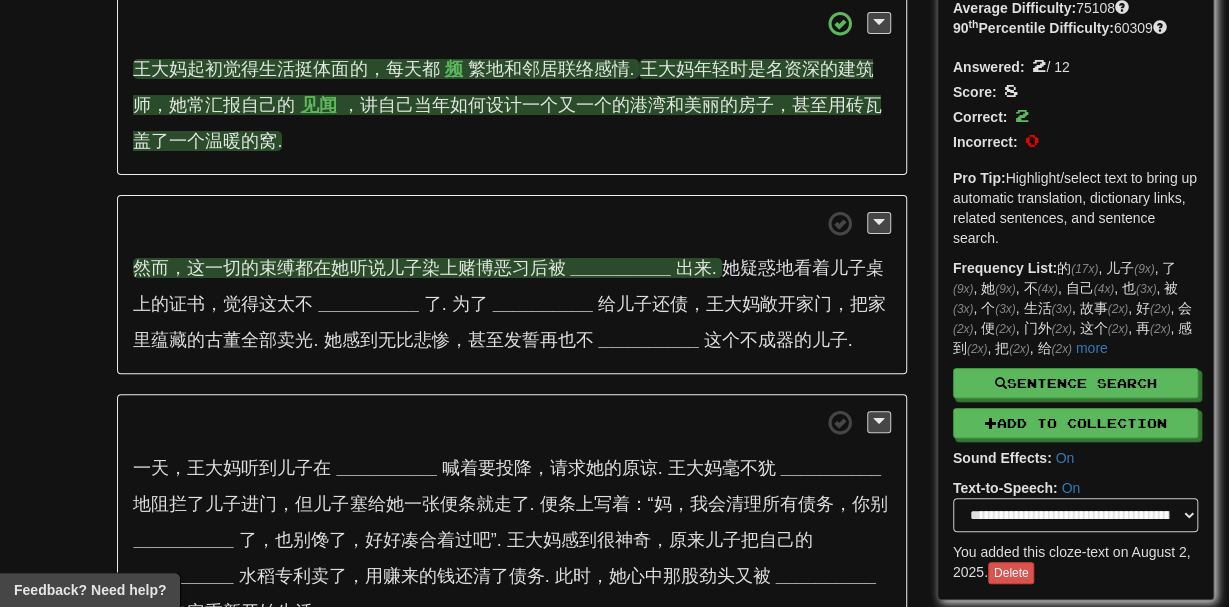 click on "__________" at bounding box center [620, 268] 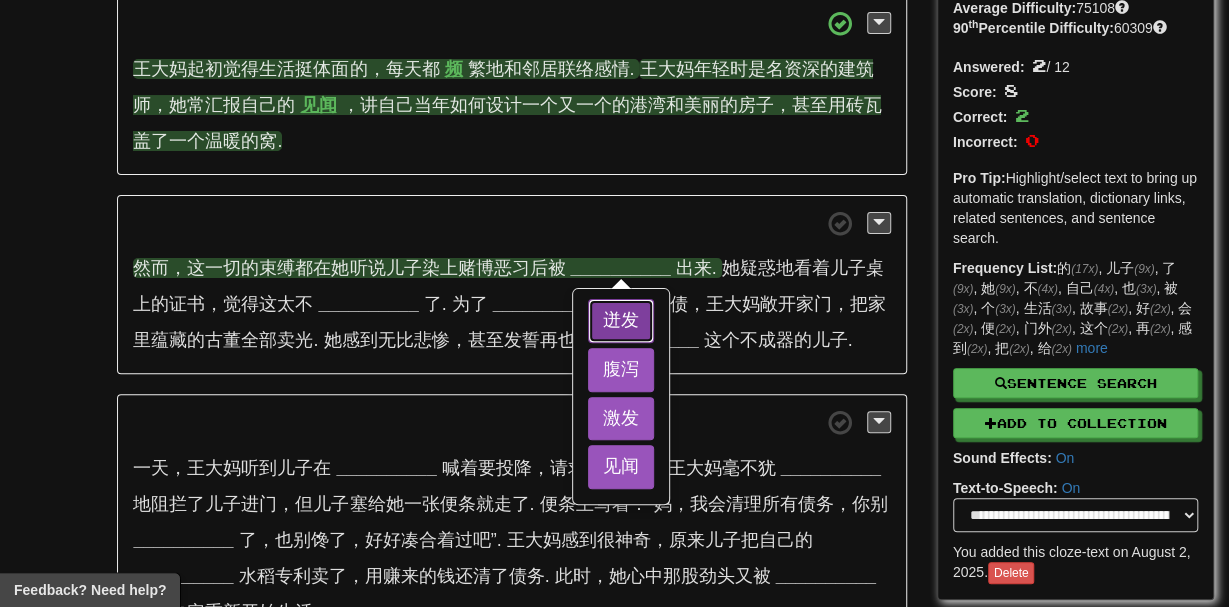 click on "迸发" at bounding box center (621, 321) 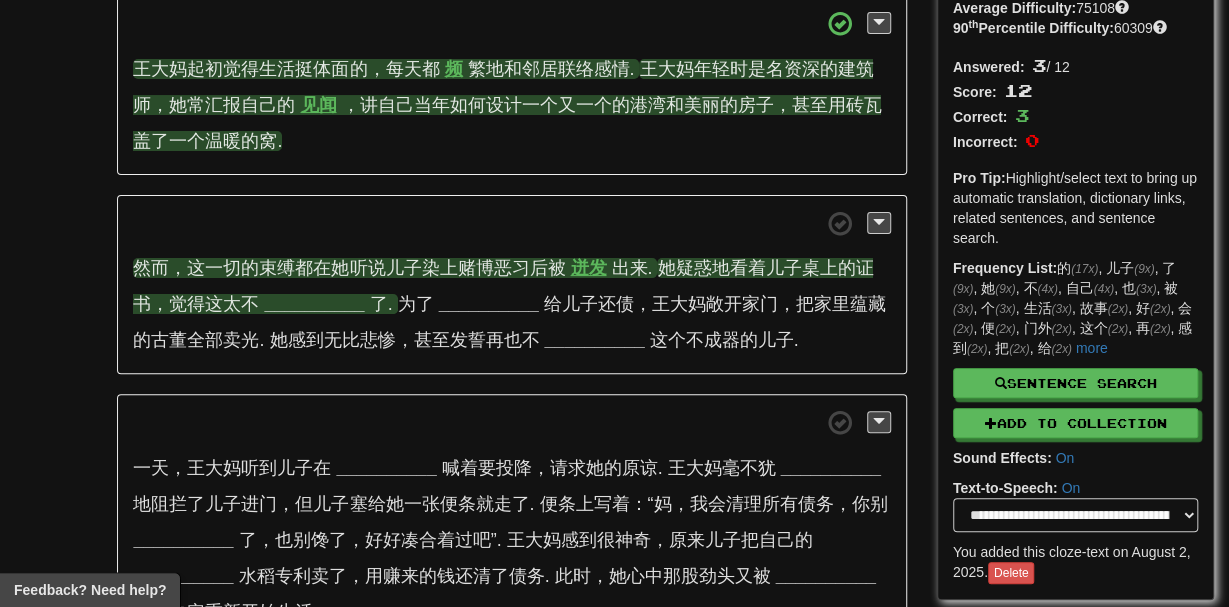 click on "__________" at bounding box center (314, 304) 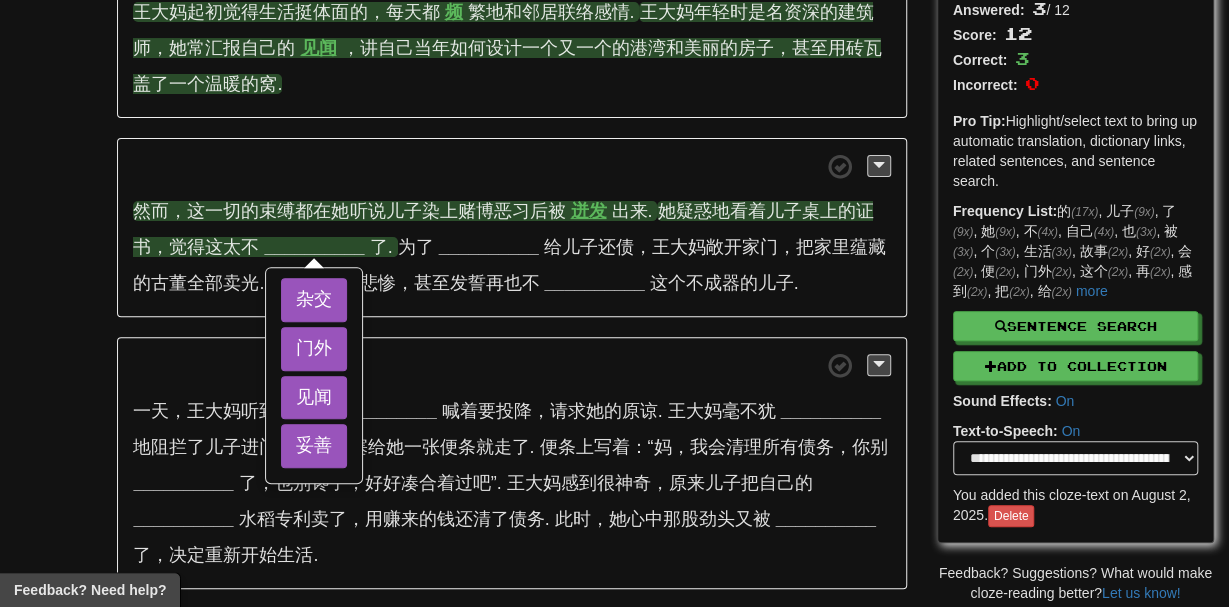 scroll, scrollTop: 212, scrollLeft: 0, axis: vertical 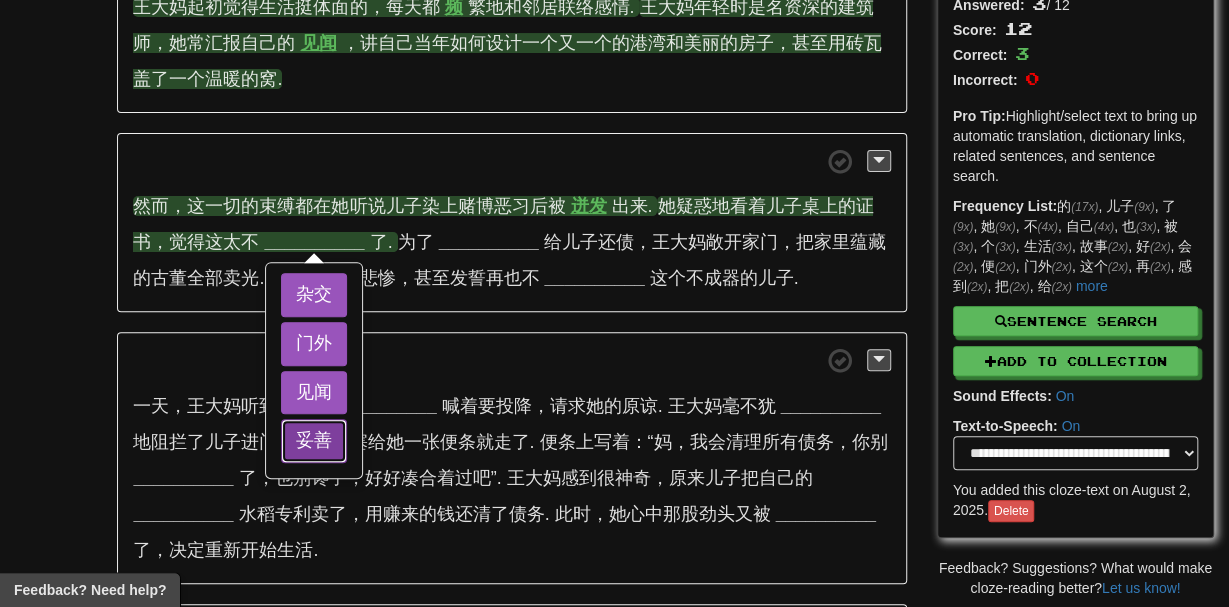 click on "妥善" at bounding box center [314, 441] 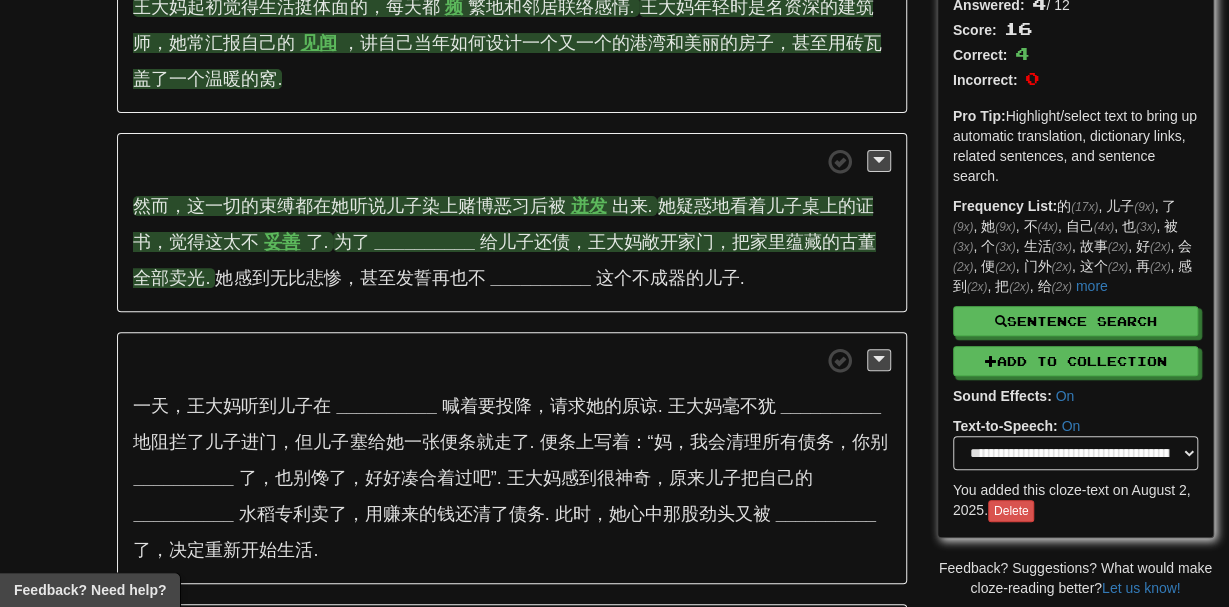 click on "__________" at bounding box center [424, 242] 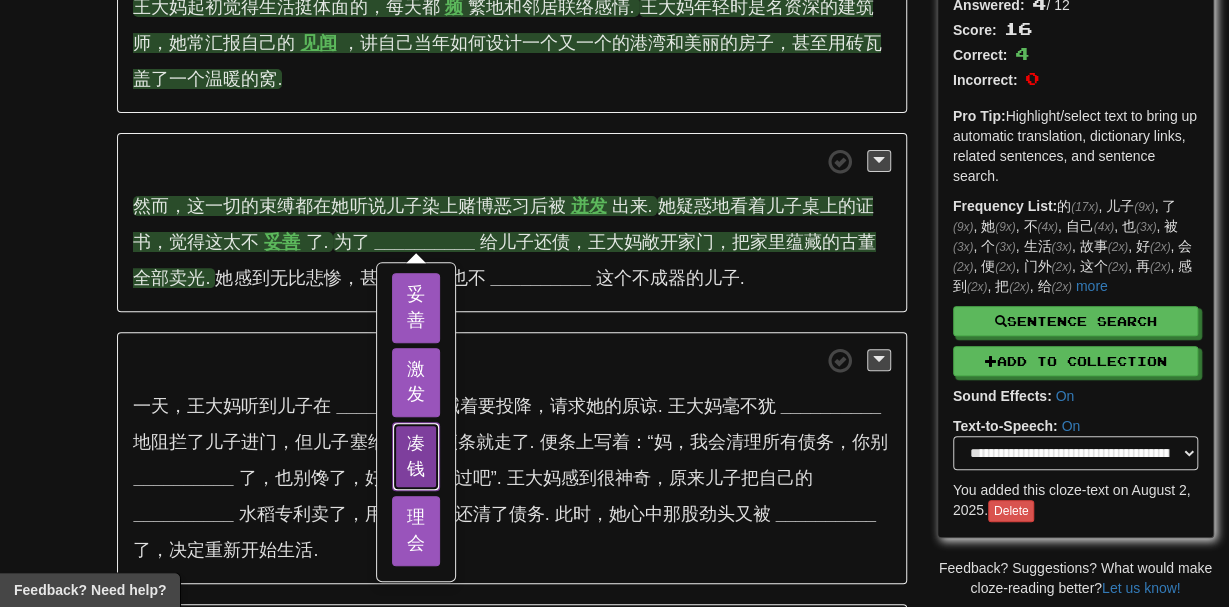click on "凑钱" at bounding box center [416, 456] 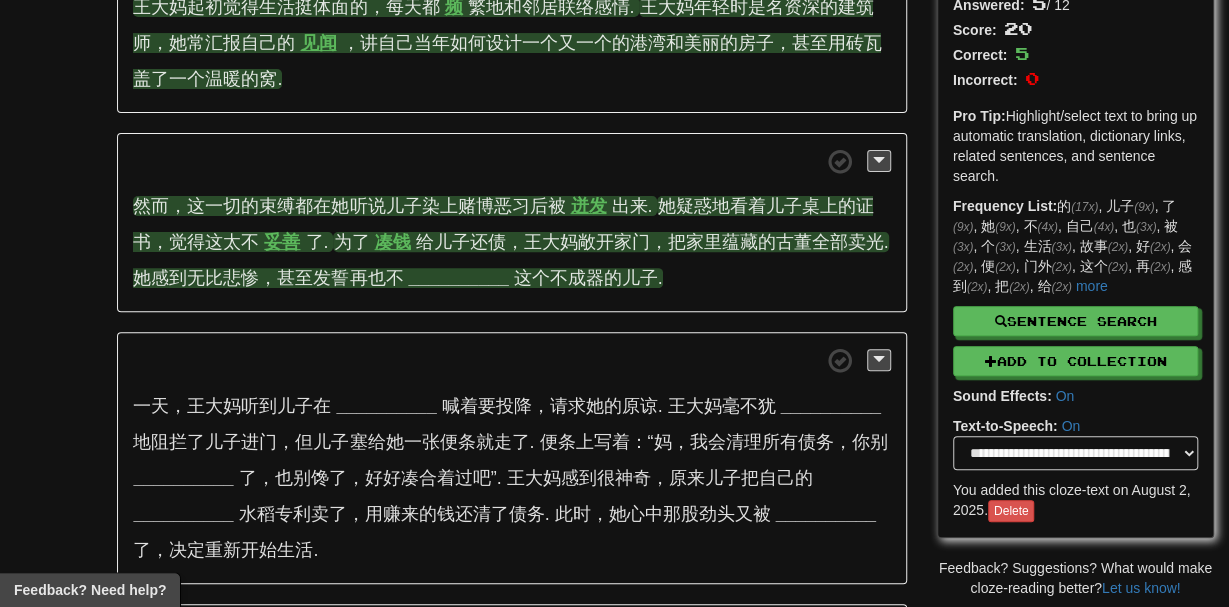 click on "__________" at bounding box center [458, 278] 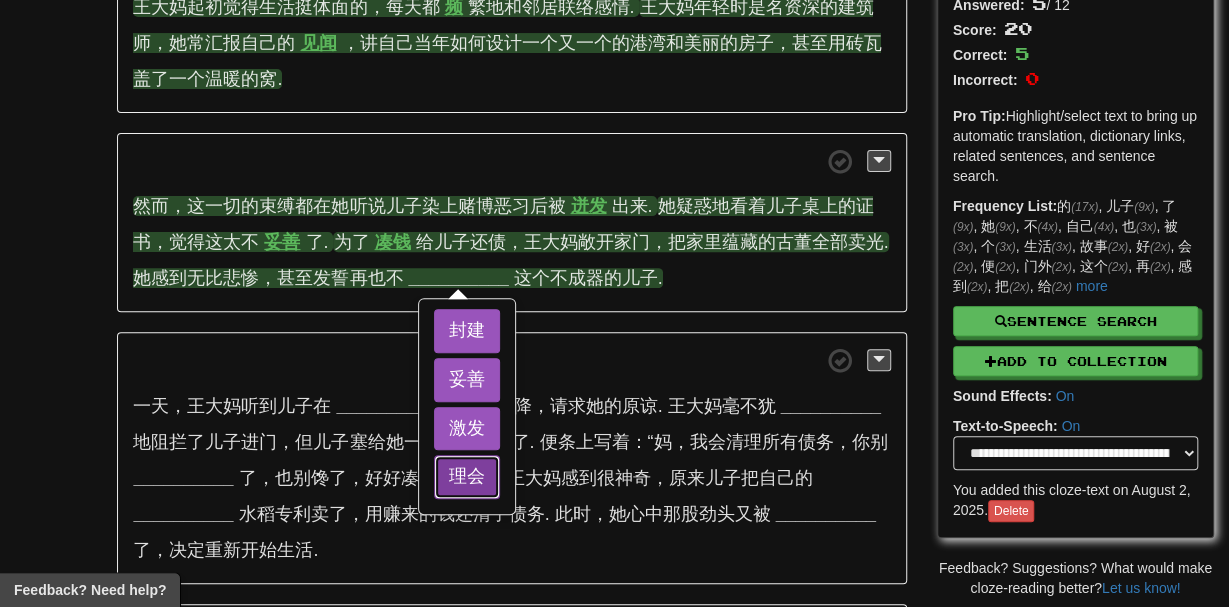 click on "理会" at bounding box center (467, 477) 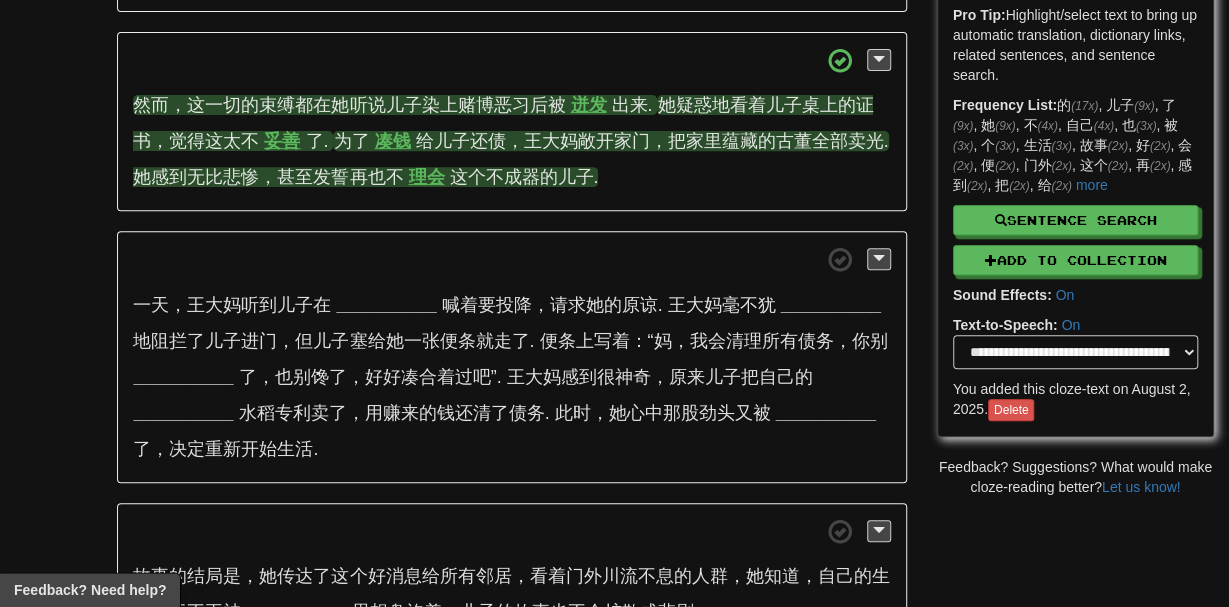 scroll, scrollTop: 314, scrollLeft: 0, axis: vertical 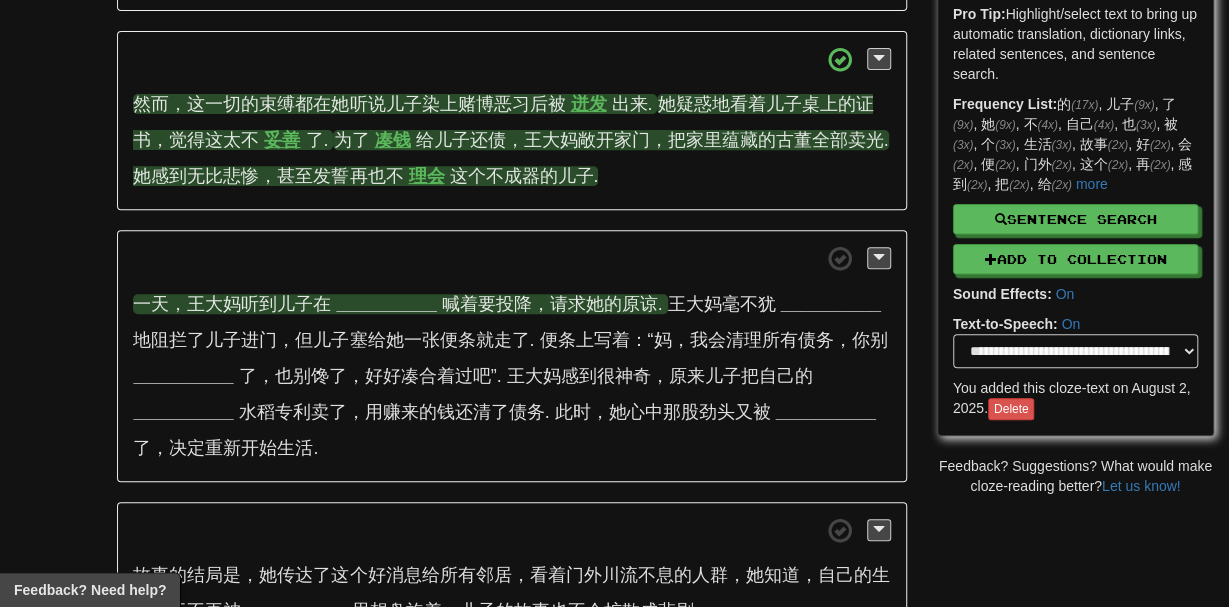 click on "__________" at bounding box center (386, 304) 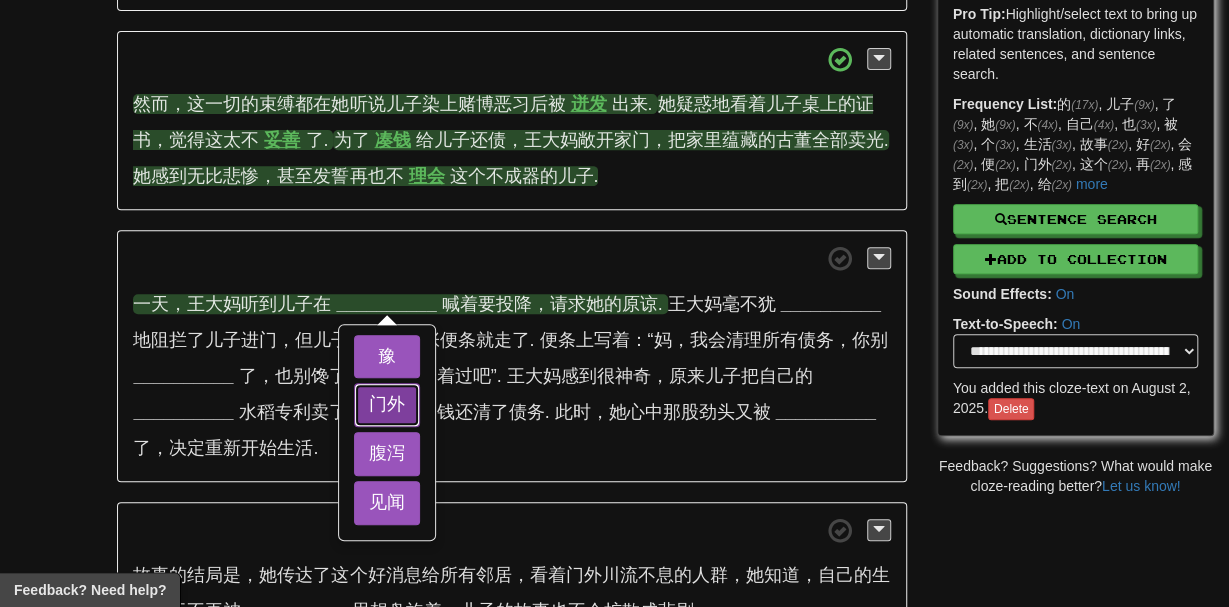 click on "门外" at bounding box center [387, 405] 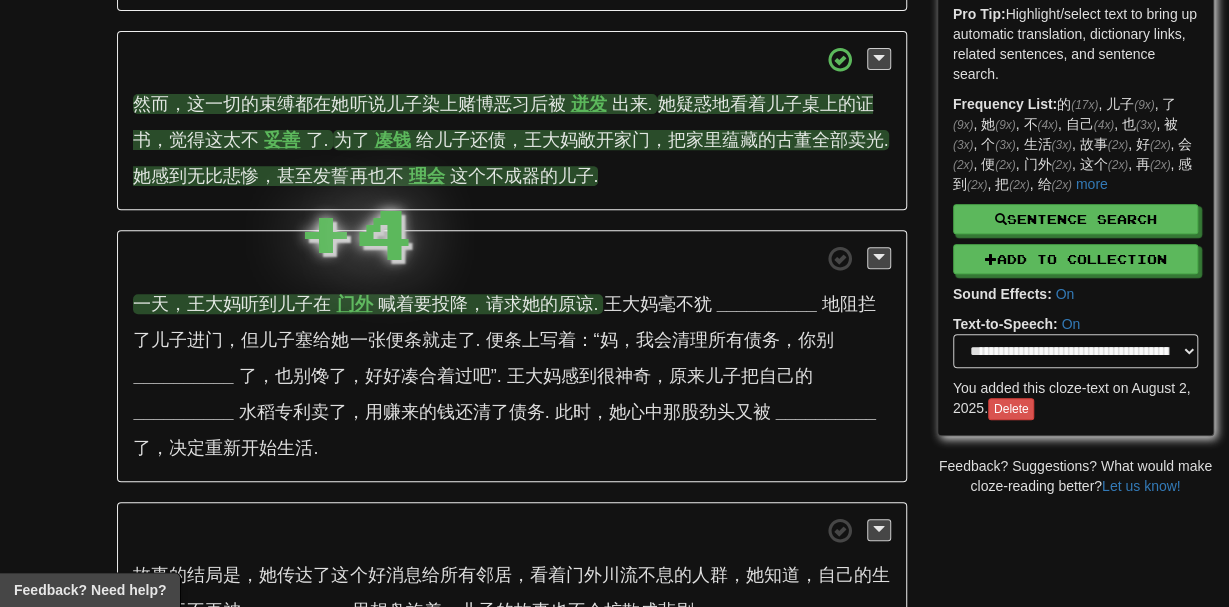 click on "一天，王大妈听到儿子在
门外
喊着要投降，请求她的原谅.
王大妈毫不犹
__________
地阻拦了儿子进门，但儿子塞给她一张便条就走了.
便条上写着：“妈，我会清理所有债务，你别
__________
了，也别馋了，好好凑合着过吧”.
王大妈感到很神奇，原来儿子把自己的
__________
水稻专利卖了，用赚来的钱还清了债务.
此时，她心中那股劲头又被
__________
了，决定重新开始生活." at bounding box center [511, 356] 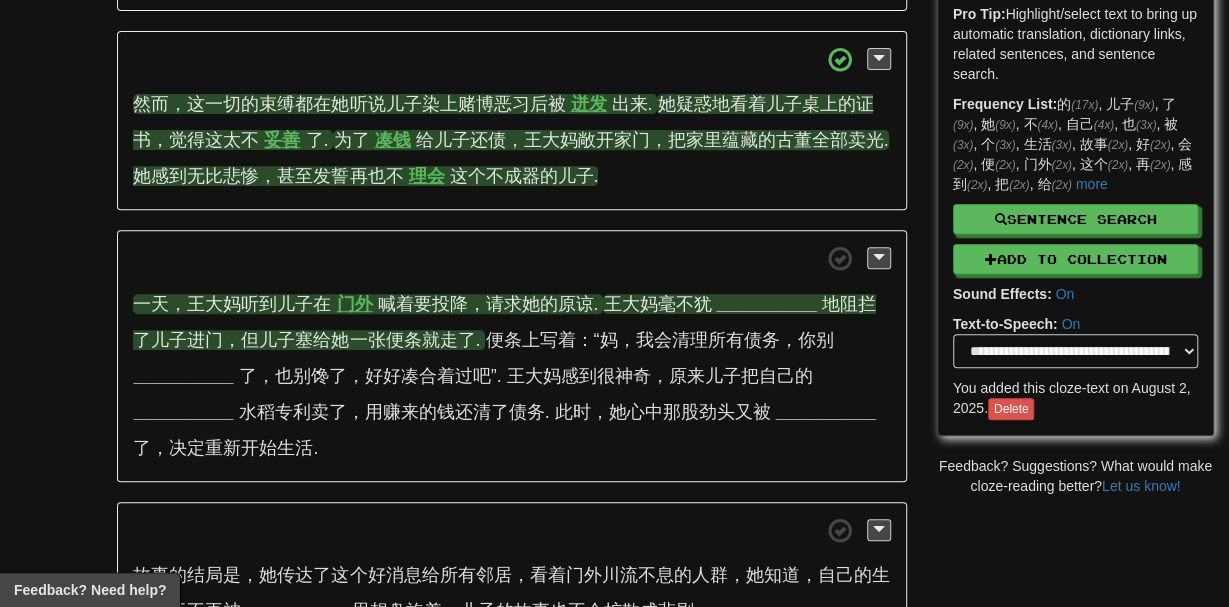 click on "__________" at bounding box center (766, 304) 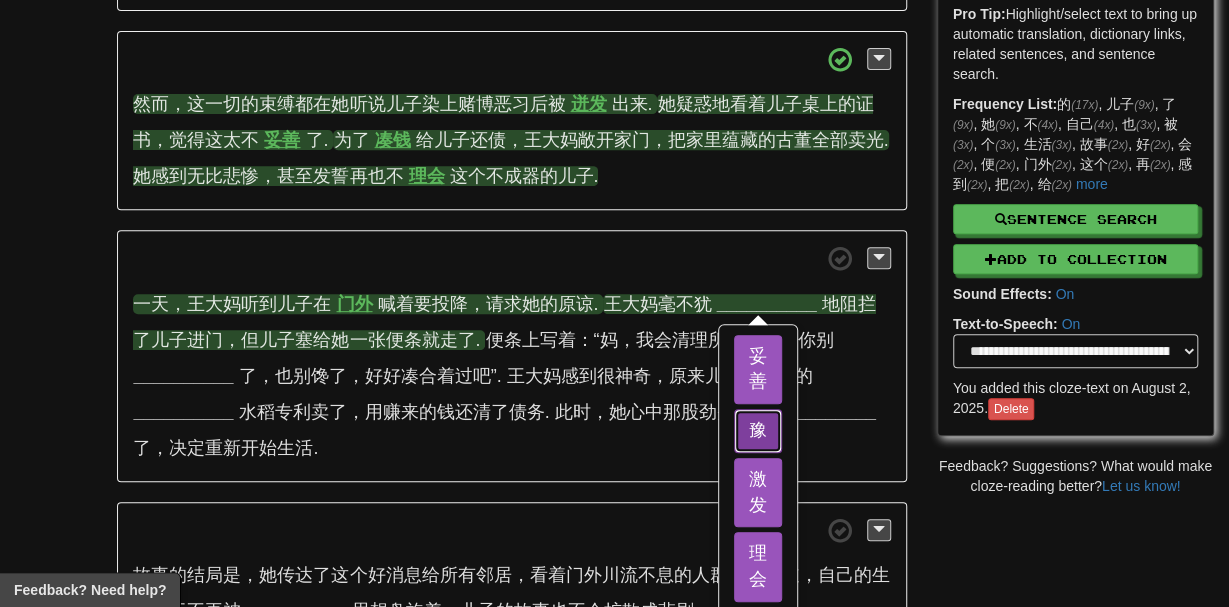 click on "豫" at bounding box center [758, 431] 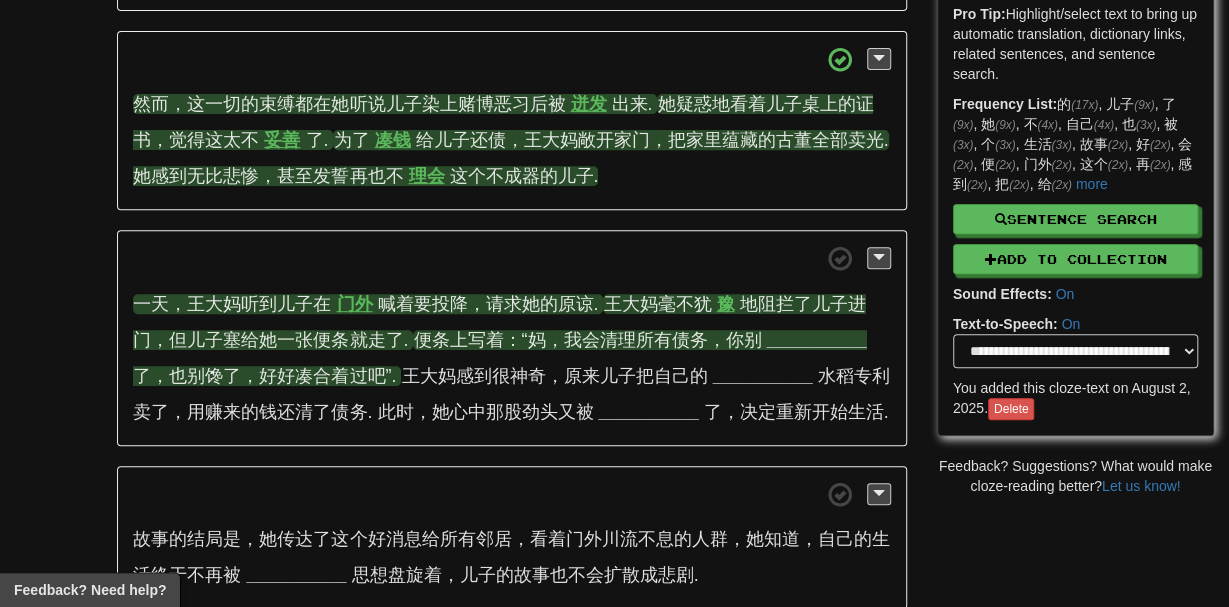 click on "__________" at bounding box center (816, 340) 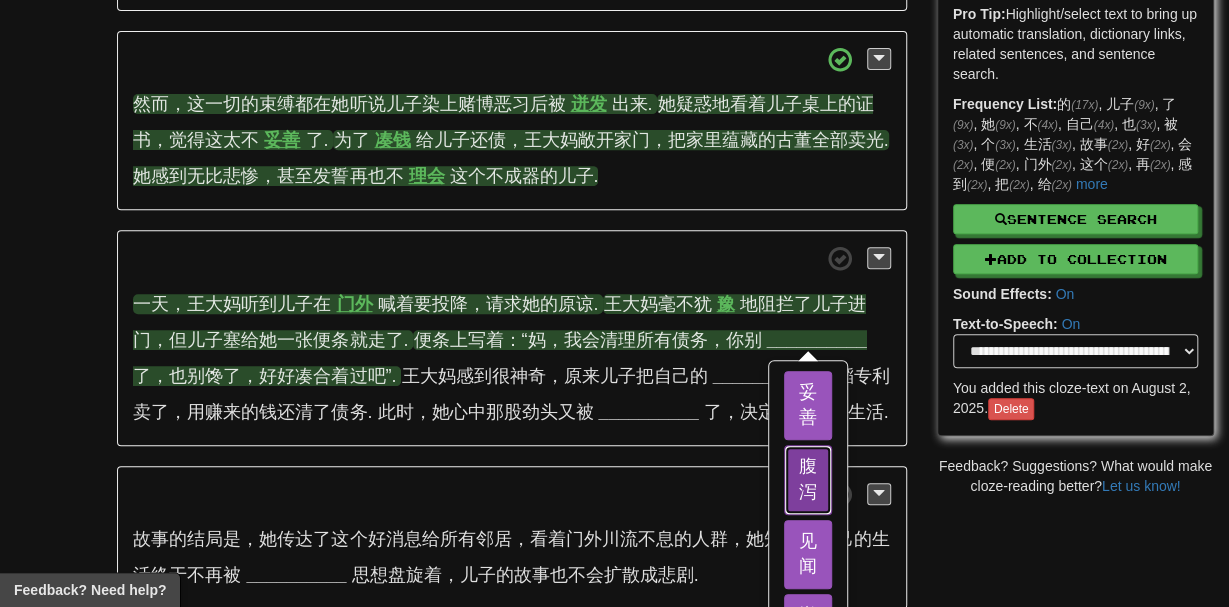 click on "腹泻" at bounding box center (808, 479) 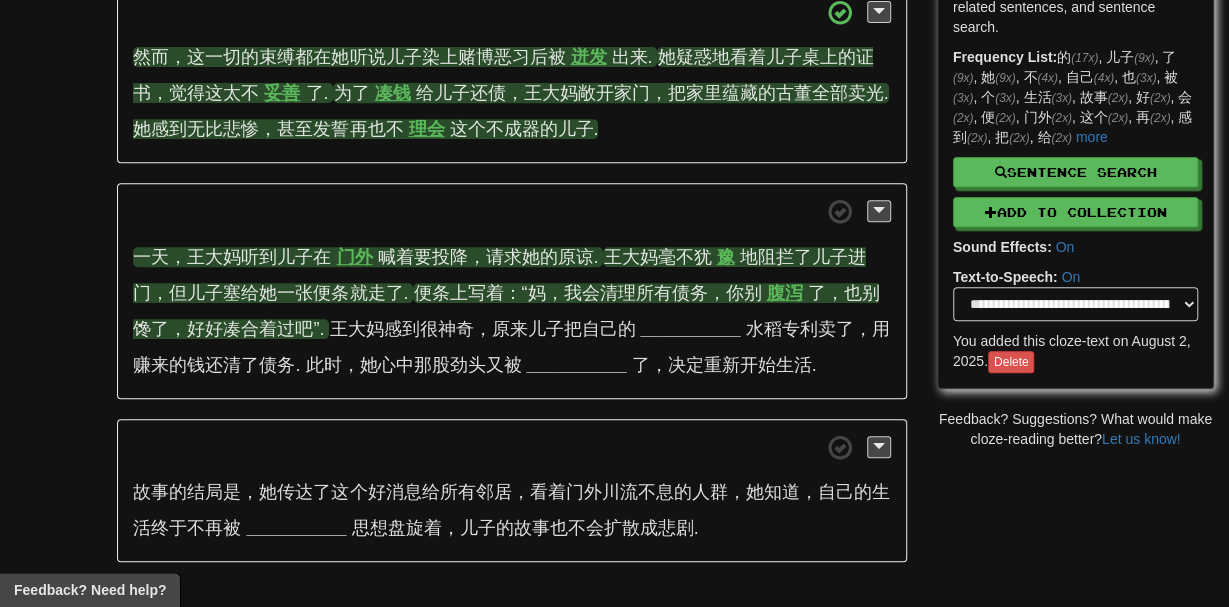 scroll, scrollTop: 362, scrollLeft: 0, axis: vertical 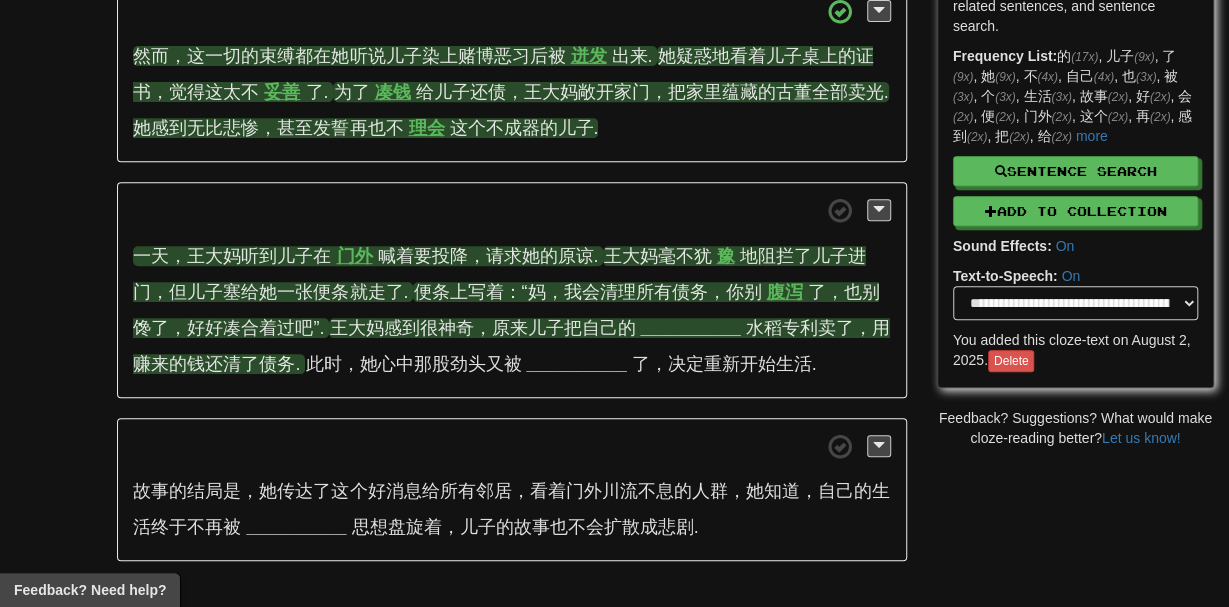 click on "__________" at bounding box center [690, 328] 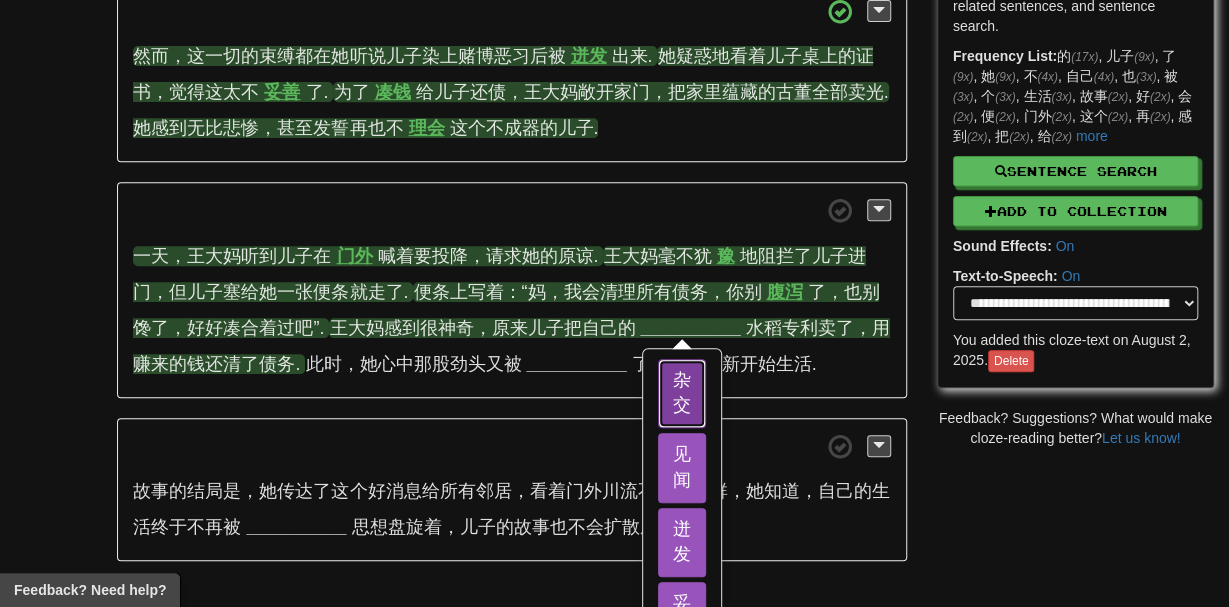 click on "杂交" at bounding box center (682, 393) 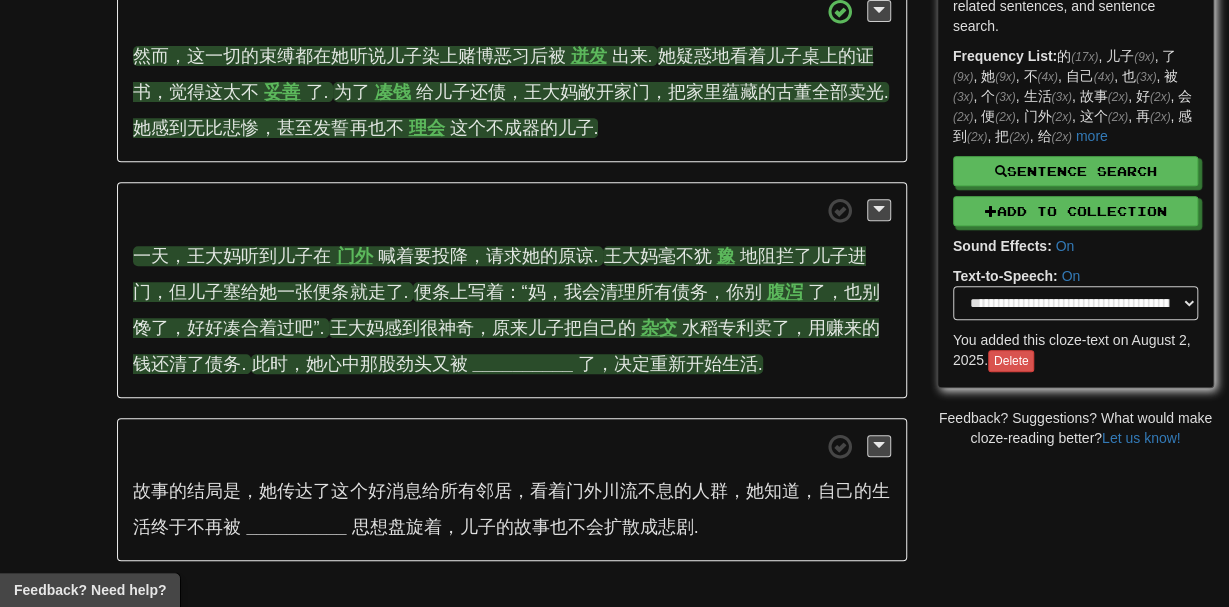 click on "__________" at bounding box center (522, 364) 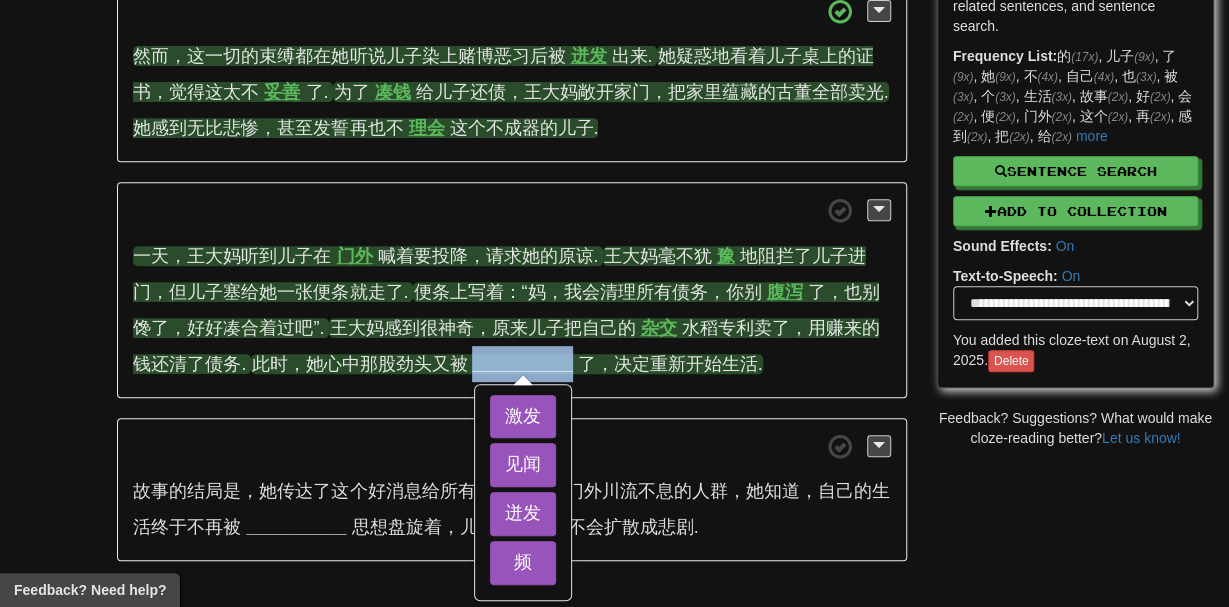 click on "__________" at bounding box center [522, 364] 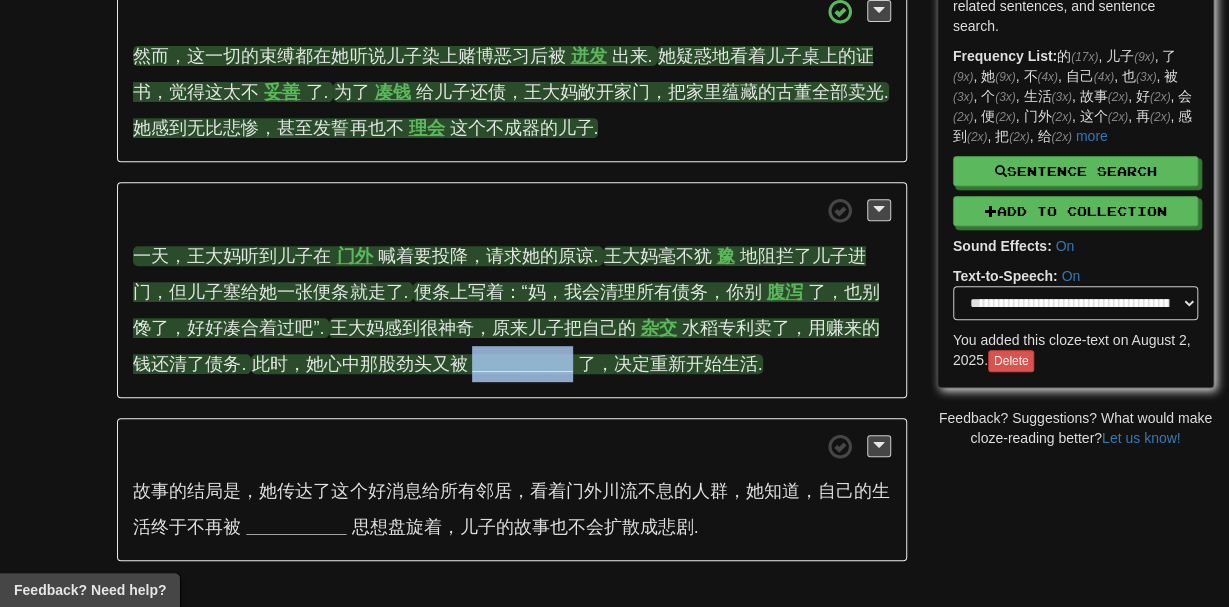 scroll, scrollTop: 361, scrollLeft: 0, axis: vertical 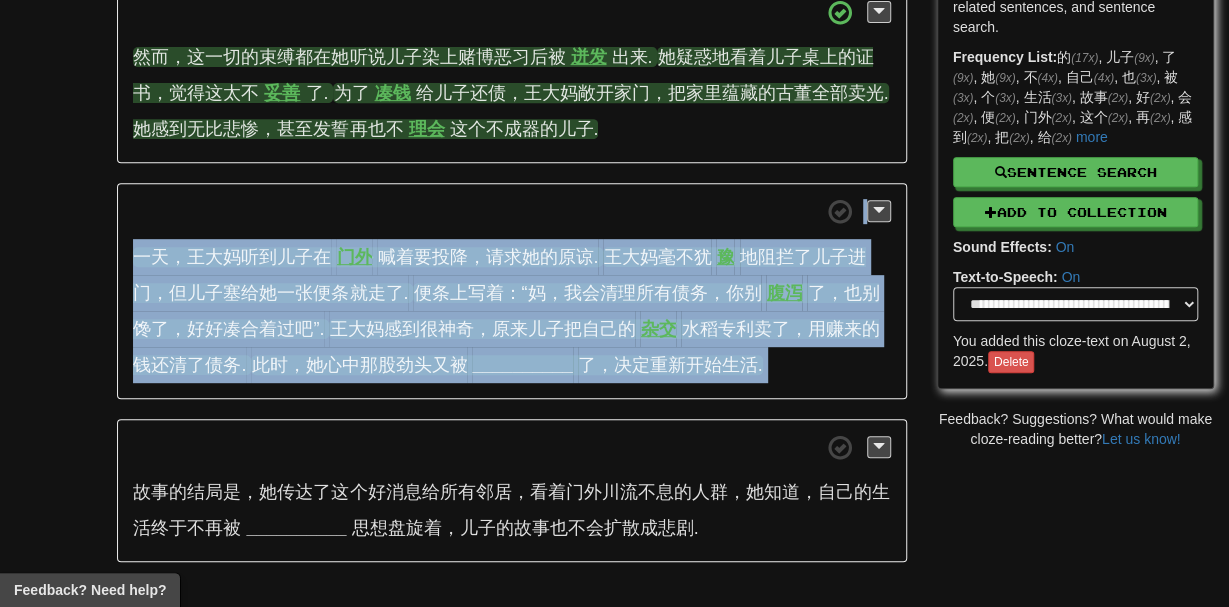 click on "__________" at bounding box center (522, 365) 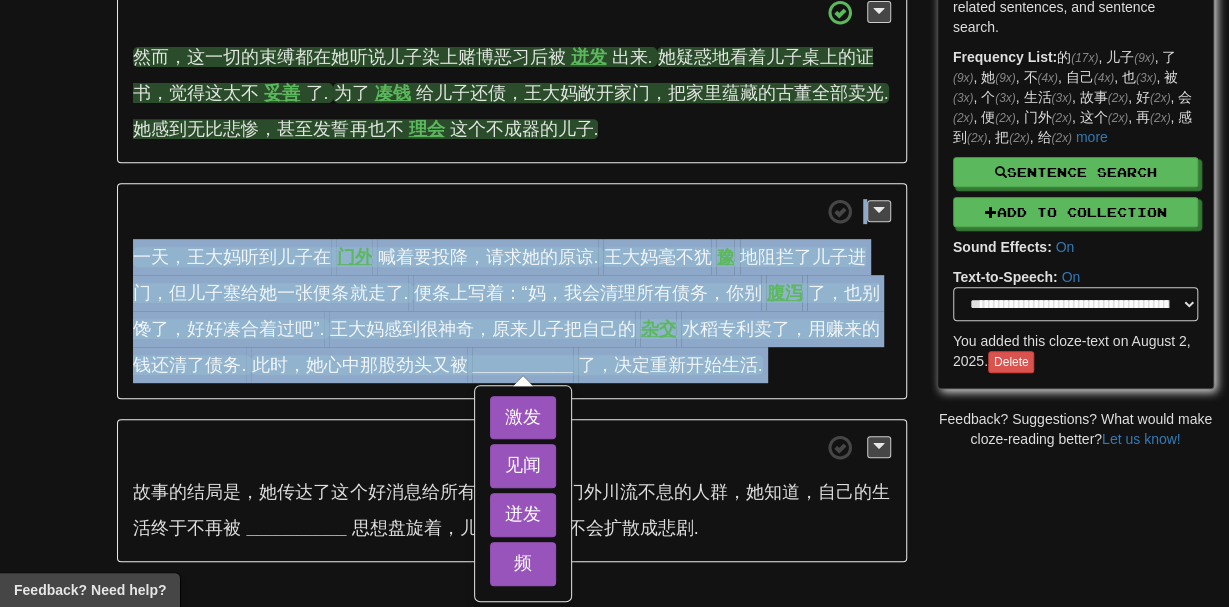 click on "__________" at bounding box center [522, 365] 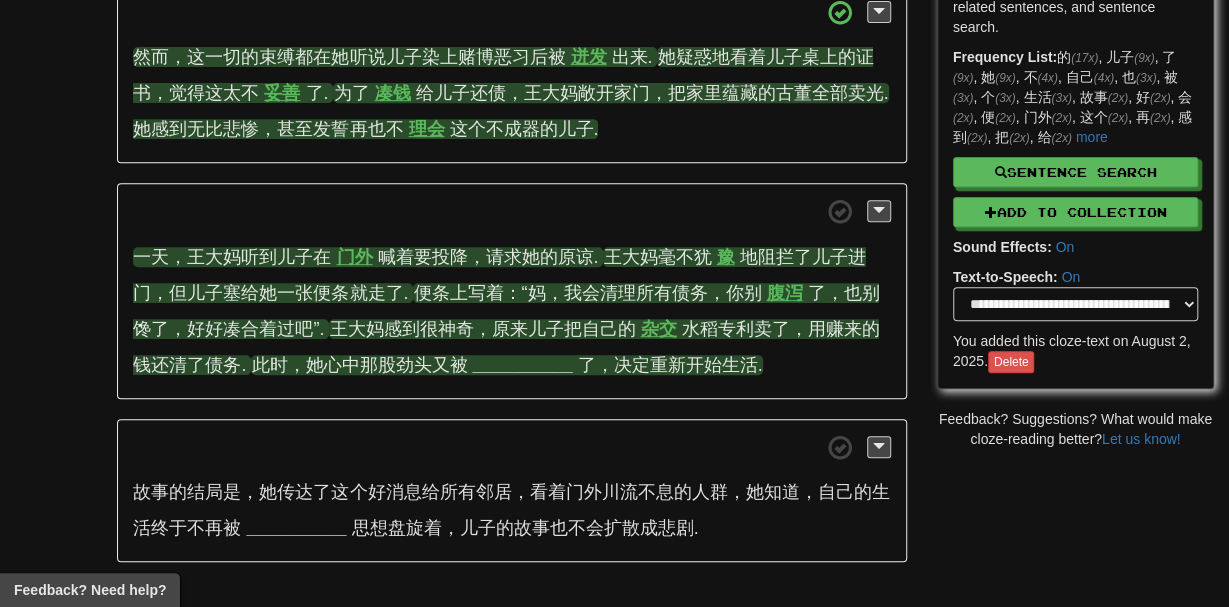 click on "__________" at bounding box center [522, 365] 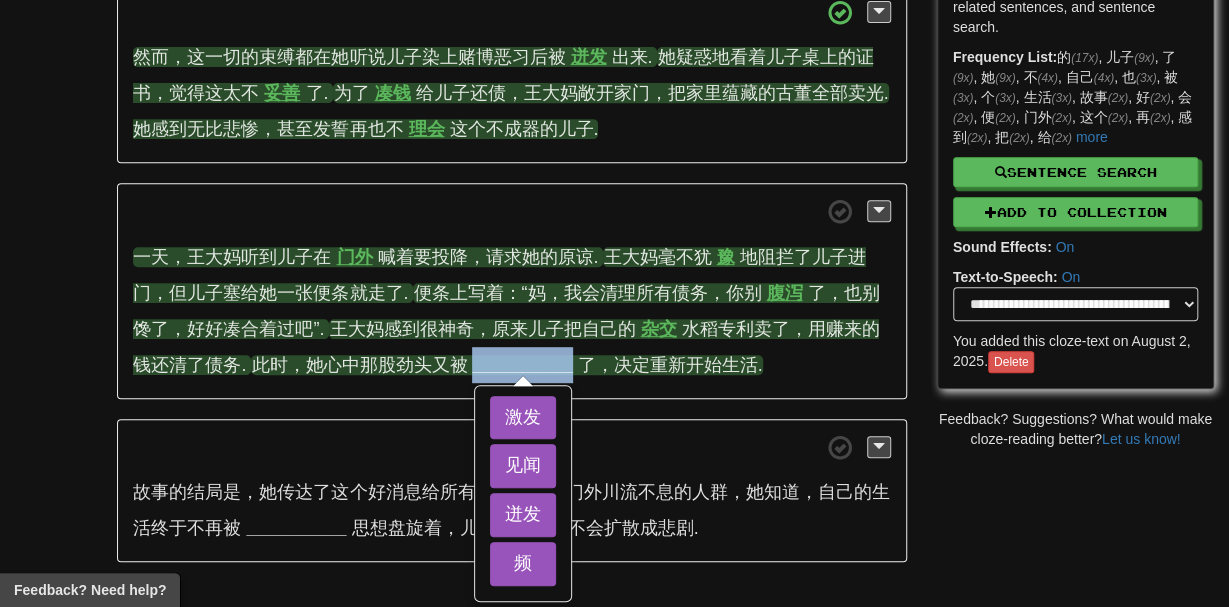 click on "__________" at bounding box center (522, 365) 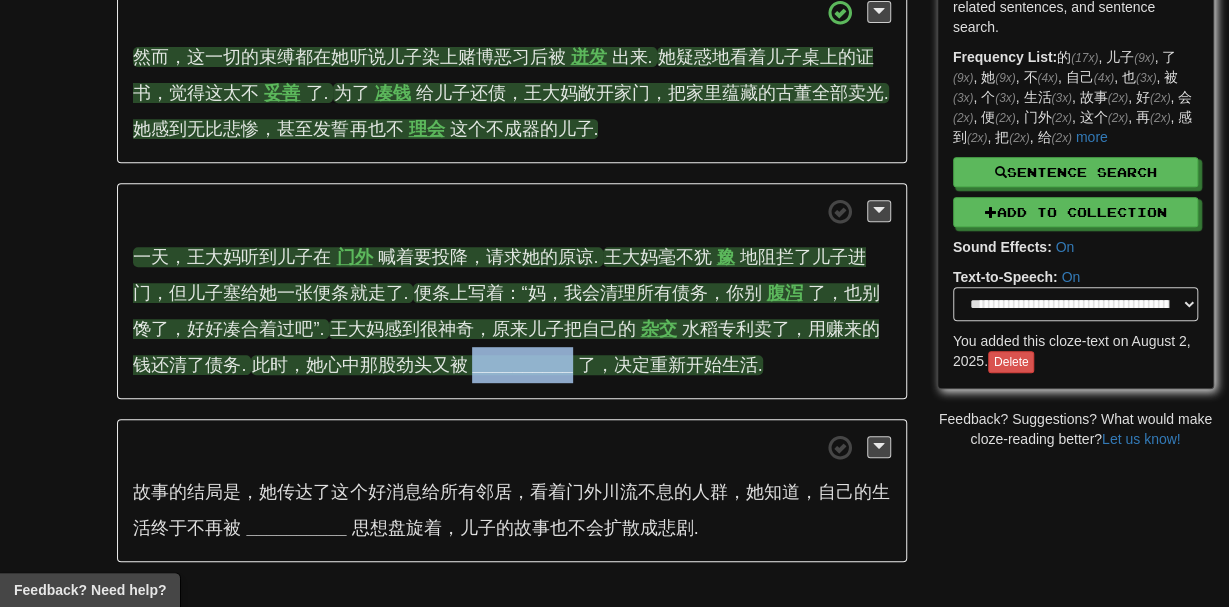 click on "__________" at bounding box center (522, 365) 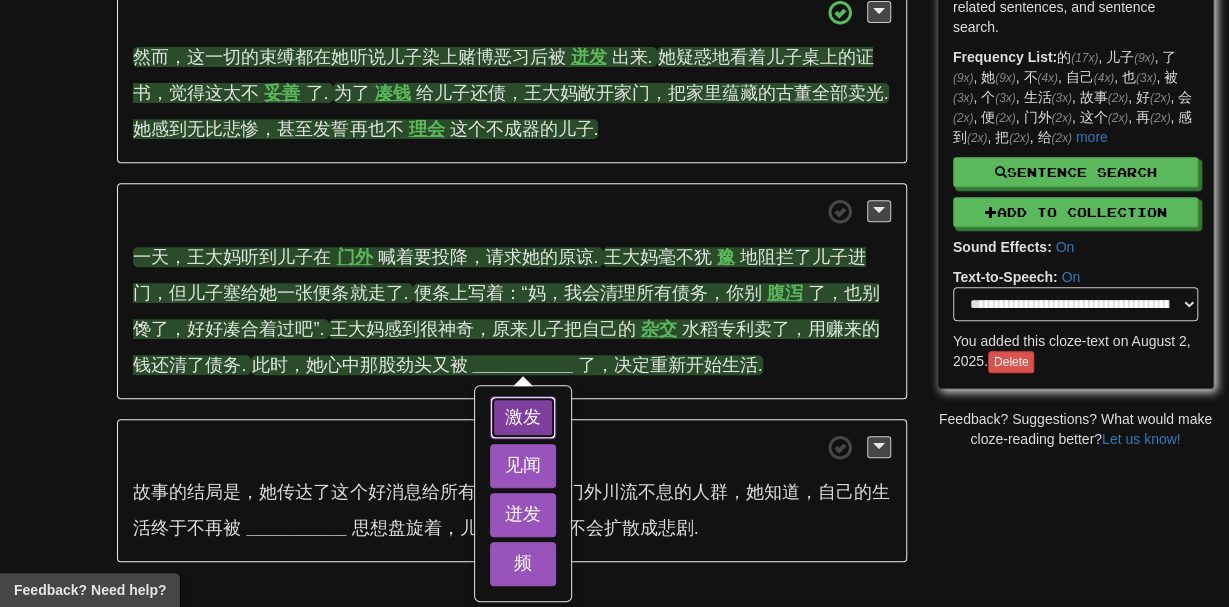 click on "激发" at bounding box center [523, 418] 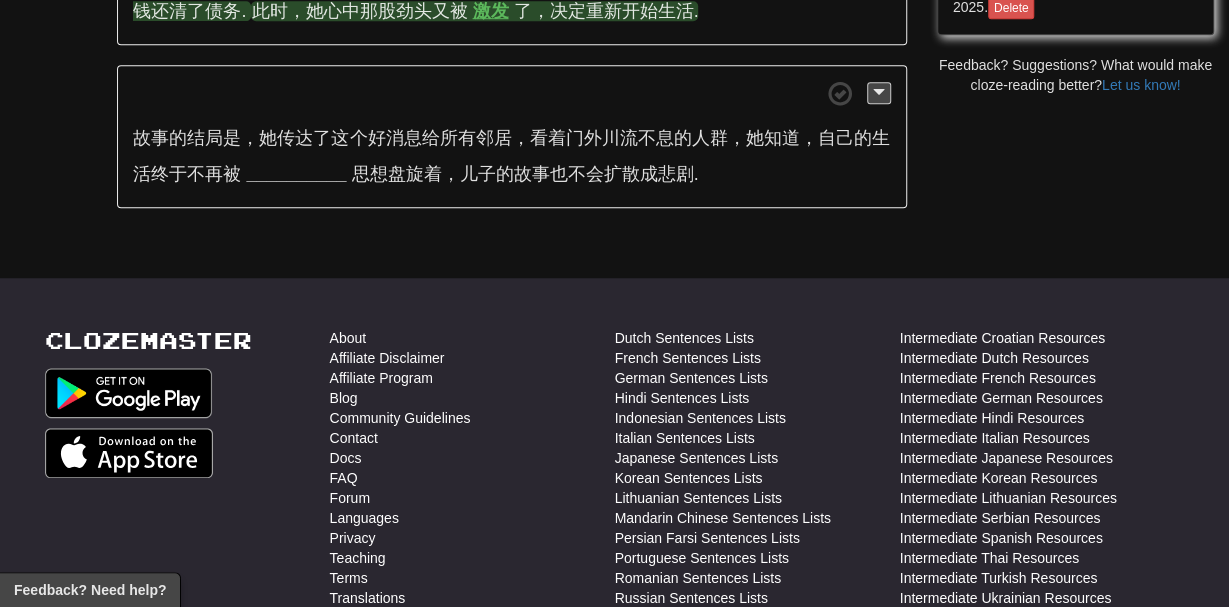 scroll, scrollTop: 703, scrollLeft: 0, axis: vertical 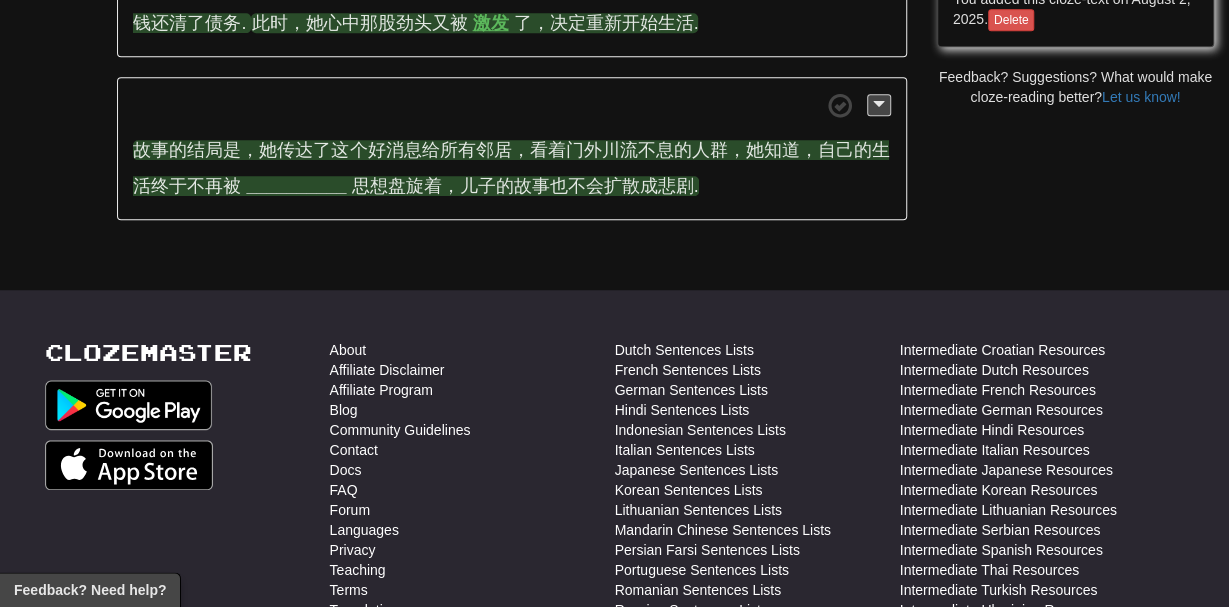 click on "__________" at bounding box center [296, 186] 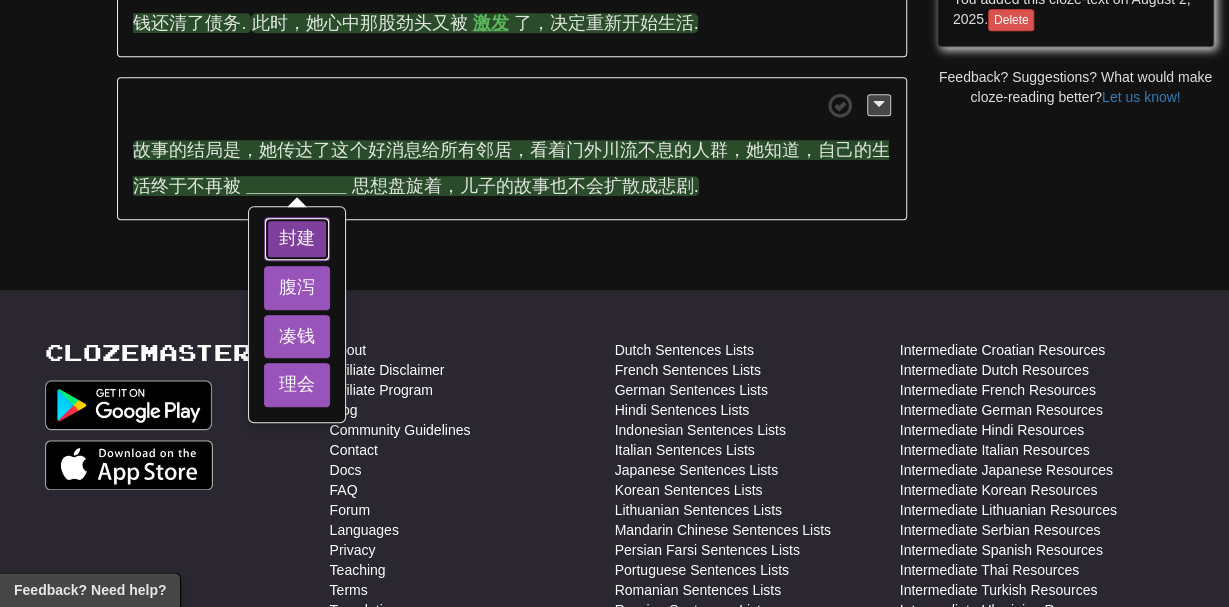 click on "封建" at bounding box center (297, 239) 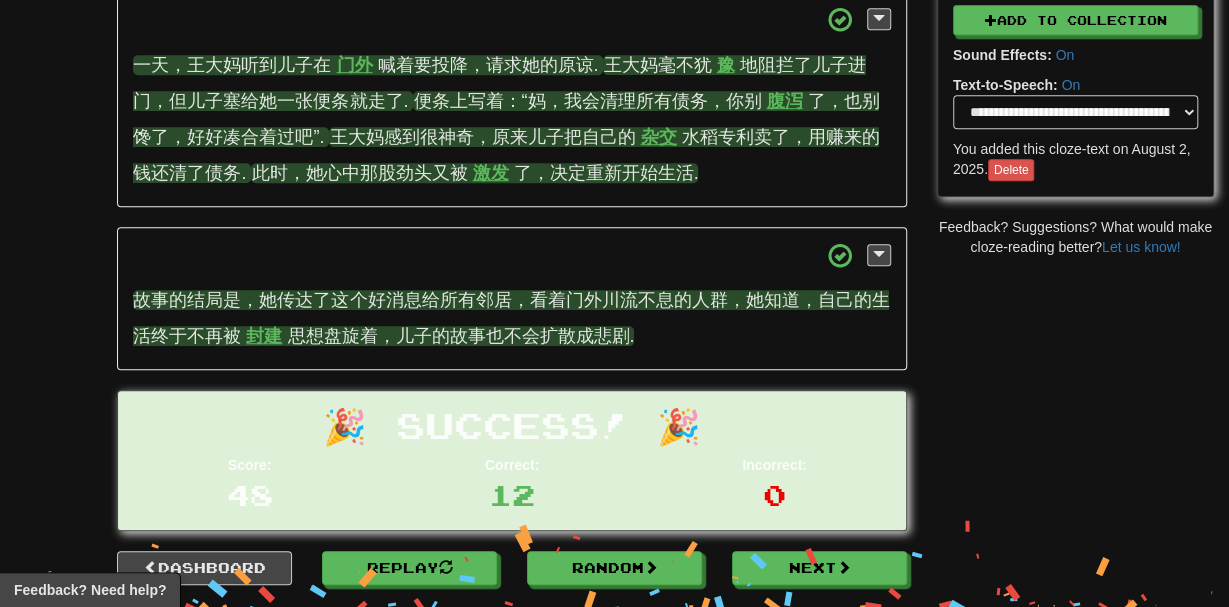 scroll, scrollTop: 0, scrollLeft: 0, axis: both 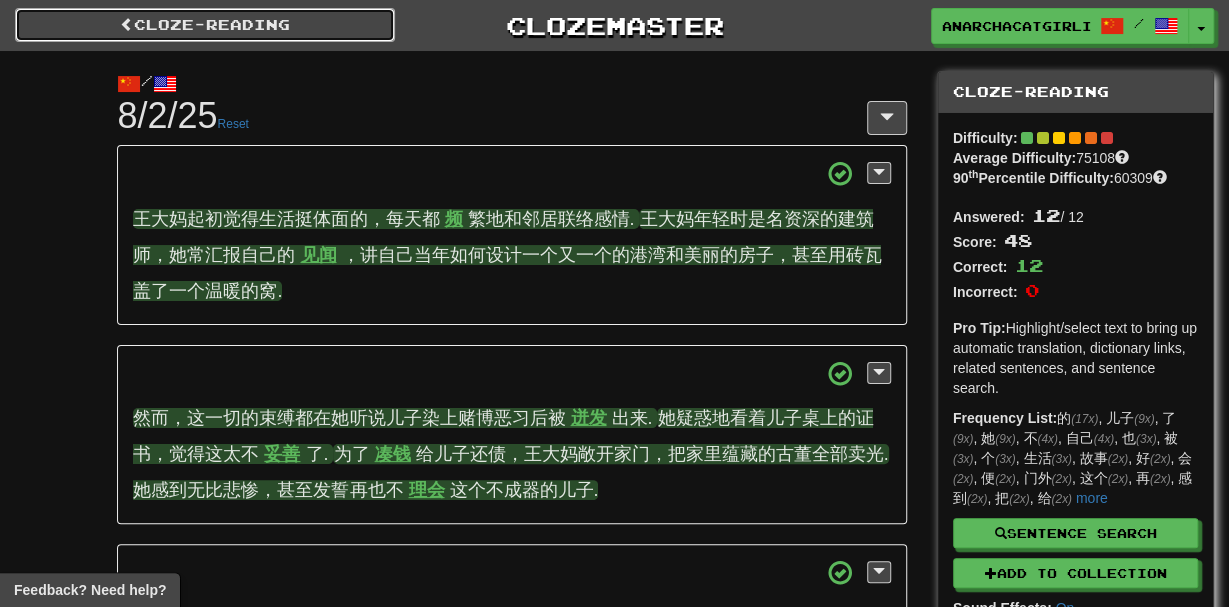 click on "Cloze-Reading" at bounding box center [205, 25] 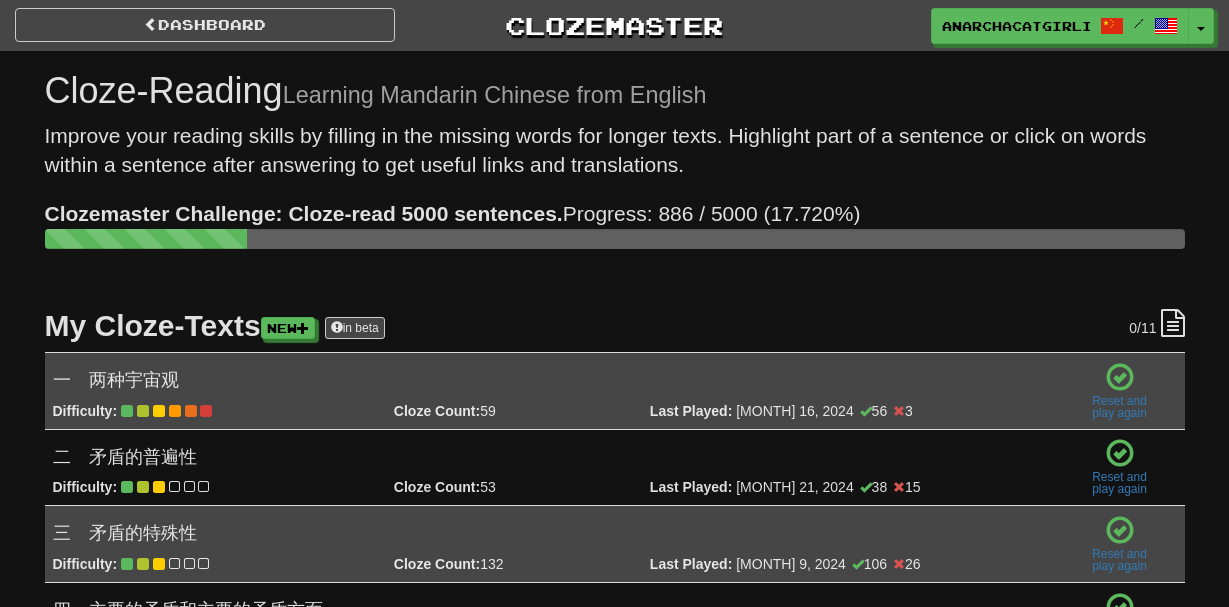 scroll, scrollTop: 866, scrollLeft: 0, axis: vertical 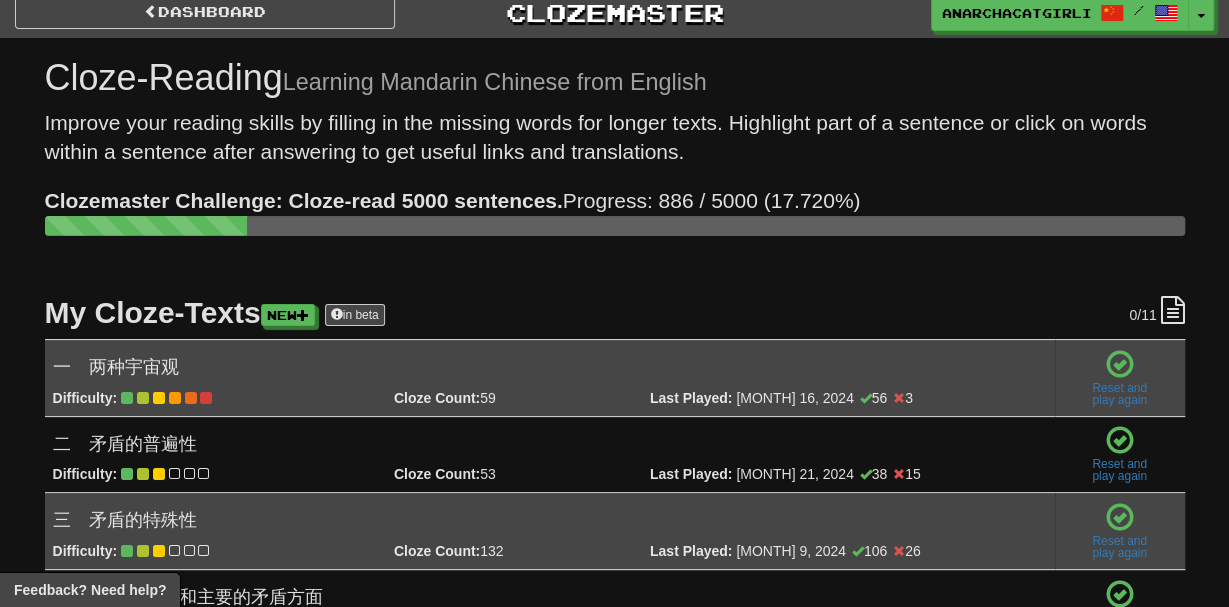 click on "Cloze-Reading
Learning Mandarin Chinese from English
Improve your reading skills by filling in the missing words for longer texts. Highlight part of a sentence or click on words within a sentence after answering to get useful links and translations.
Clozemaster Challenge: Cloze-read 5000 sentences.  Progress: 886 / 5000 (17.720%)
0 /11
My Cloze-Texts
New
in beta
一　两种宇宙观
Difficulty:
Cloze Count:
59
Last Played:
[MONTH] 16, 2024
56
3
Reset and play again
Reset and play again
二　矛盾的普遍性
Difficulty:
Cloze Count:
53
Last Played:
[MONTH] 21, 2024
38
15
Reset and play again
Reset and play again
三　矛盾的特殊性
Difficulty:
Cloze Count:
132
Last Played:
[MONTH]  9, 2024" at bounding box center (615, 1073) 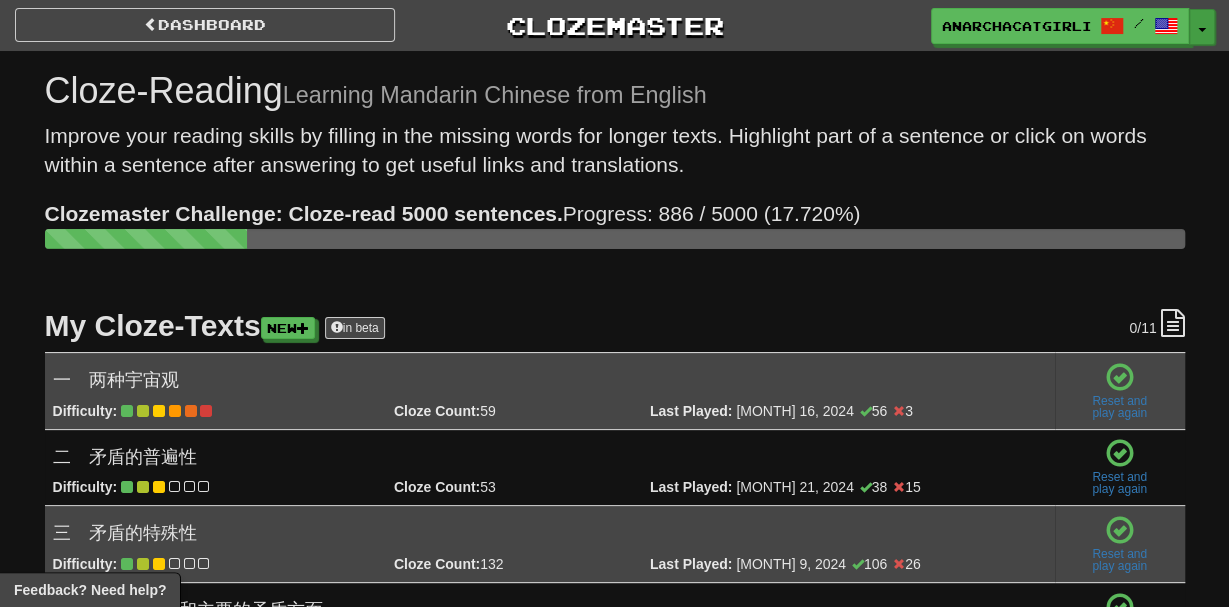 drag, startPoint x: 1212, startPoint y: 45, endPoint x: 1208, endPoint y: 25, distance: 20.396078 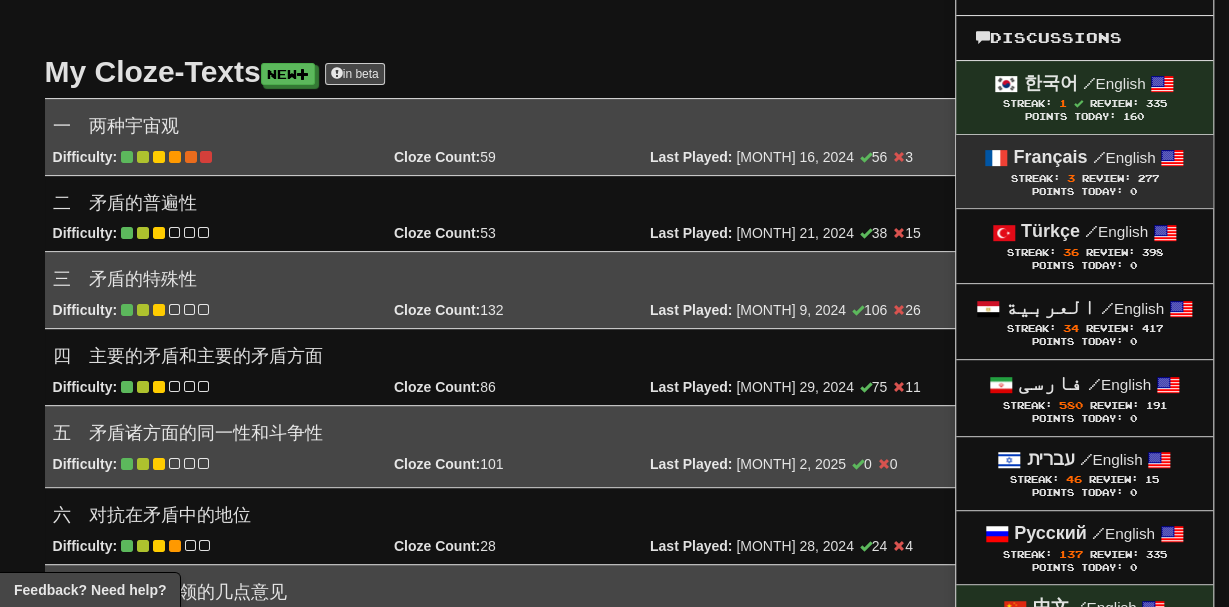 scroll, scrollTop: 261, scrollLeft: 0, axis: vertical 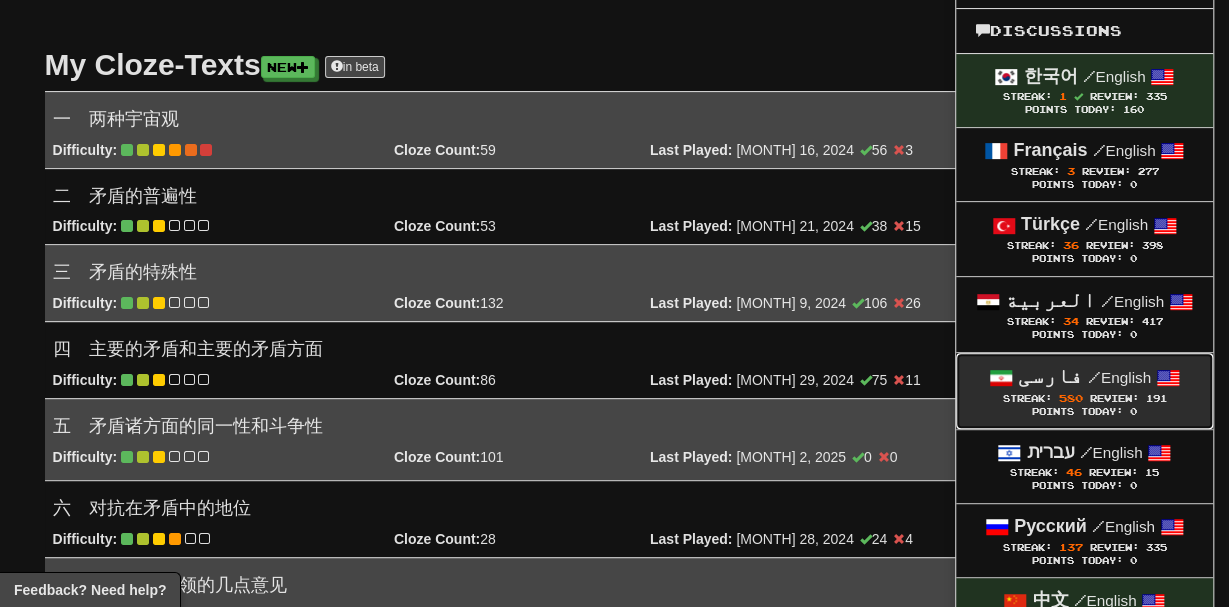 click on "580" at bounding box center [1070, 398] 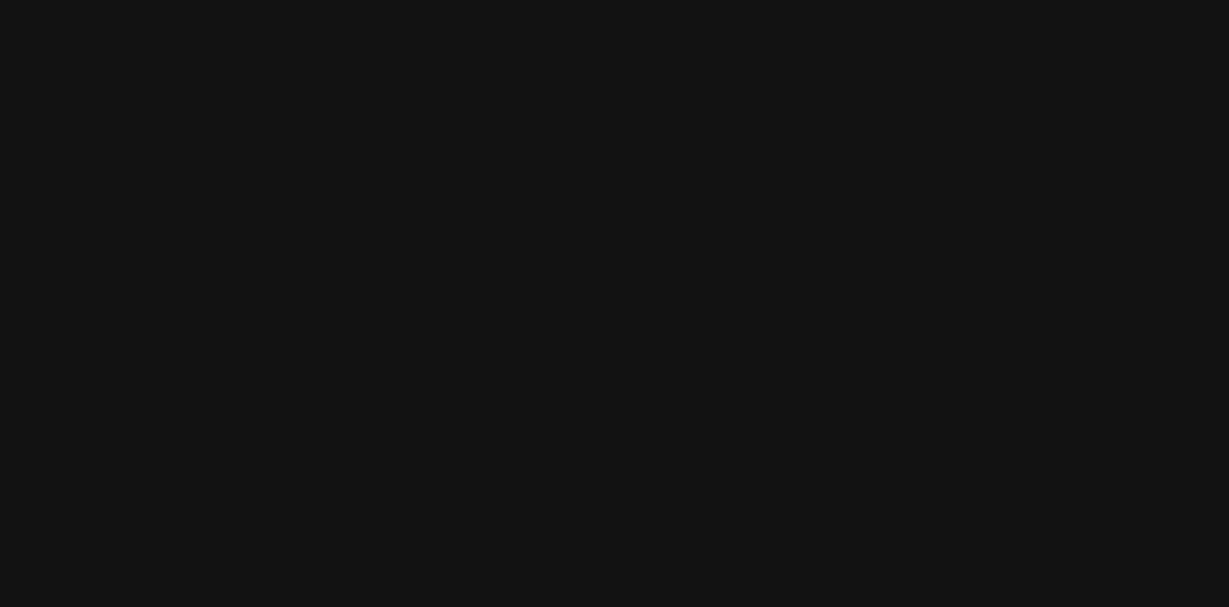 scroll, scrollTop: 0, scrollLeft: 0, axis: both 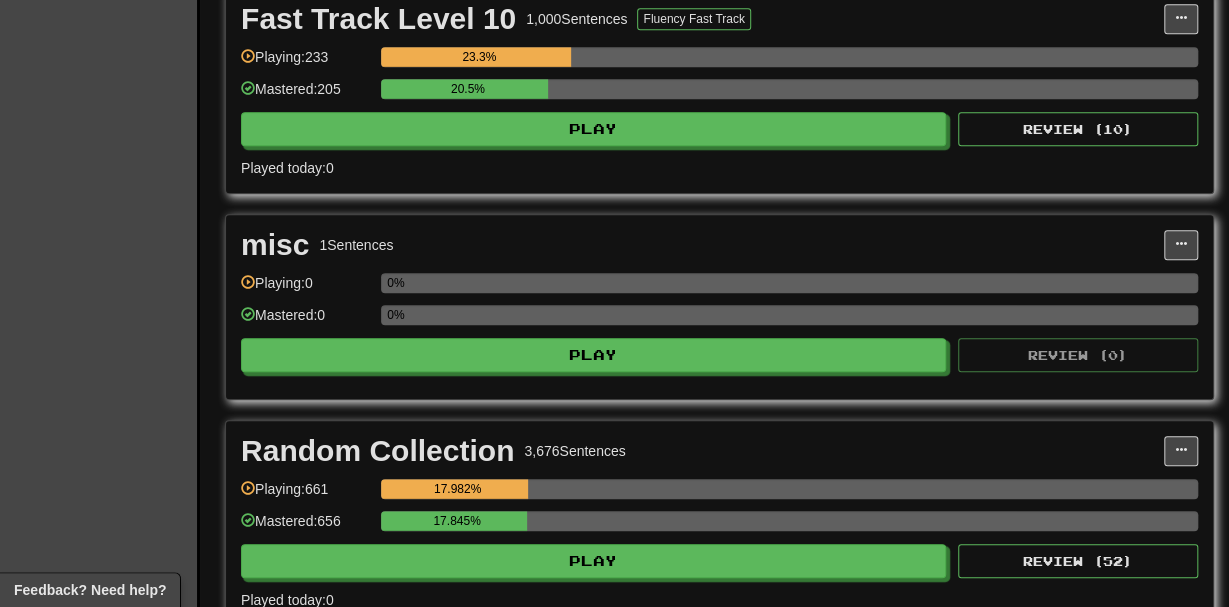 click on "Played today:  0" at bounding box center (719, 168) 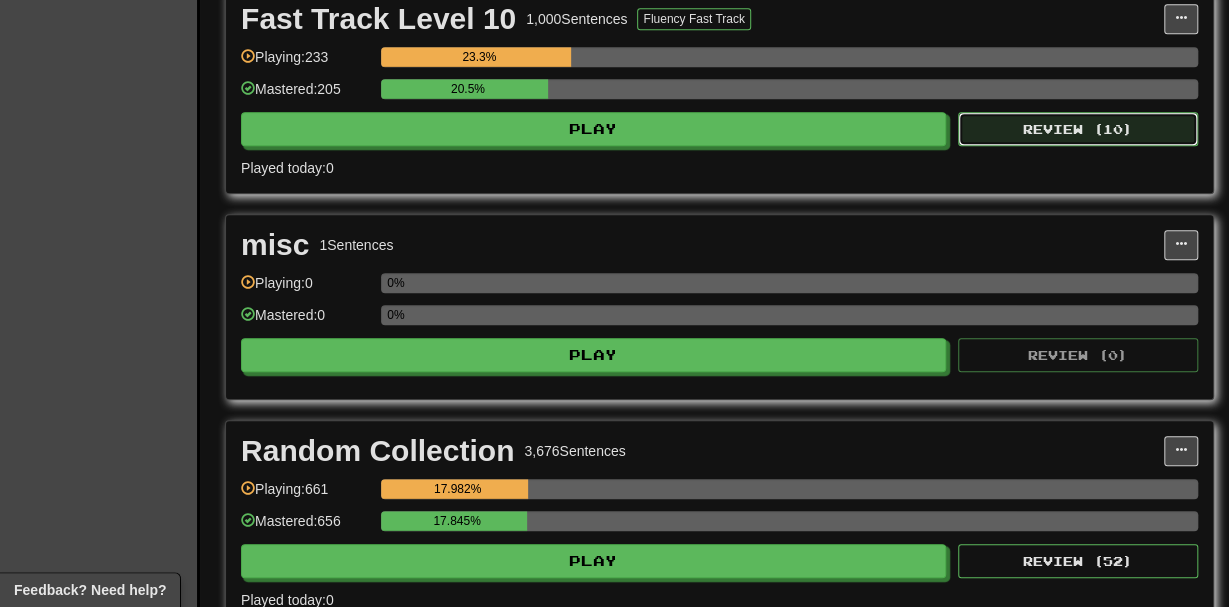 click on "Review ( 10 )" at bounding box center [1078, 129] 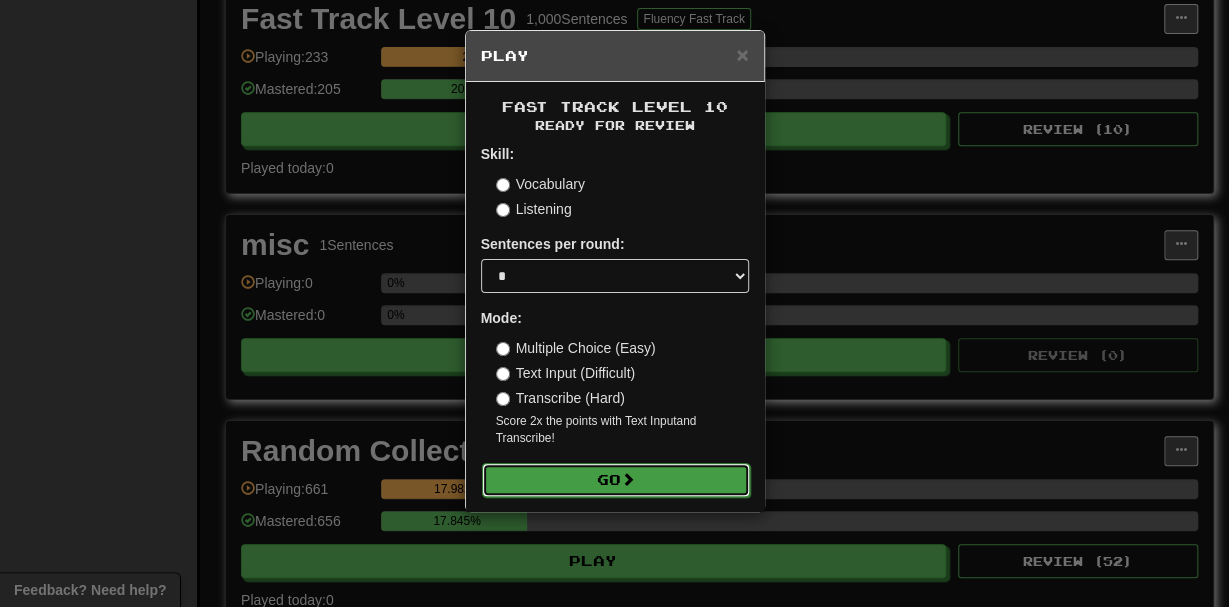 click on "Go" at bounding box center [616, 480] 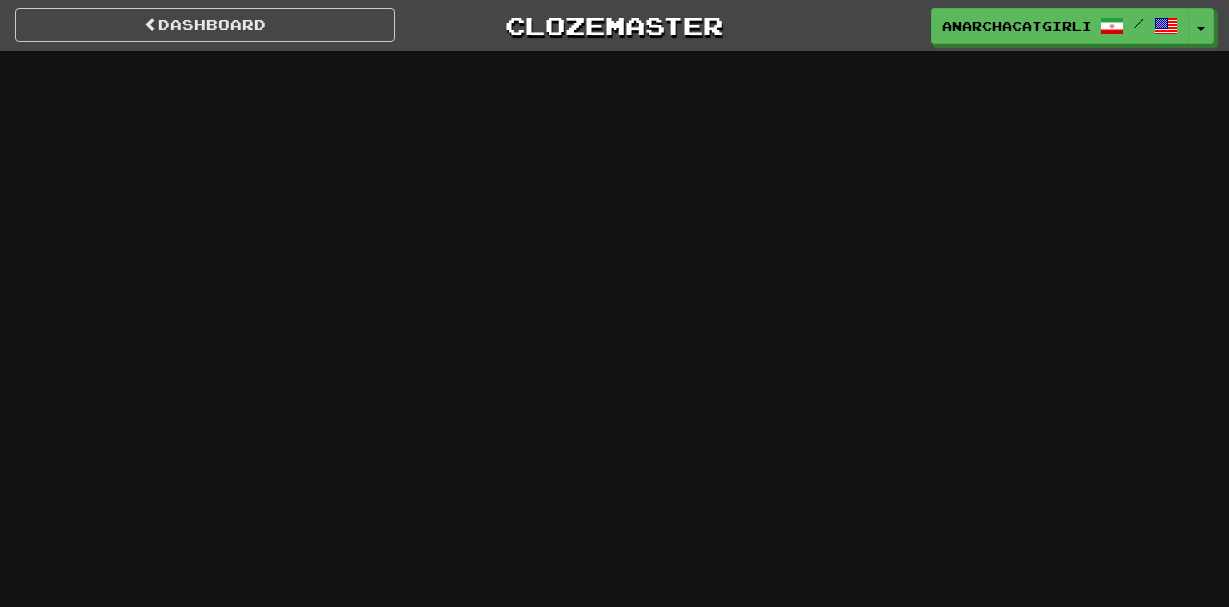 scroll, scrollTop: 0, scrollLeft: 0, axis: both 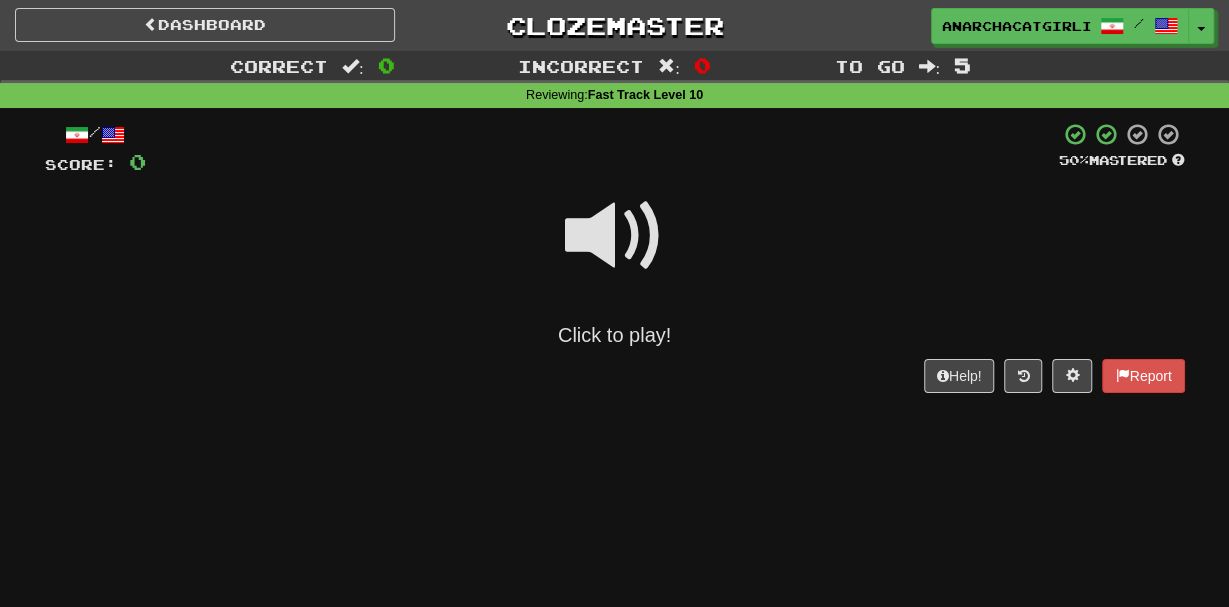 click at bounding box center (615, 236) 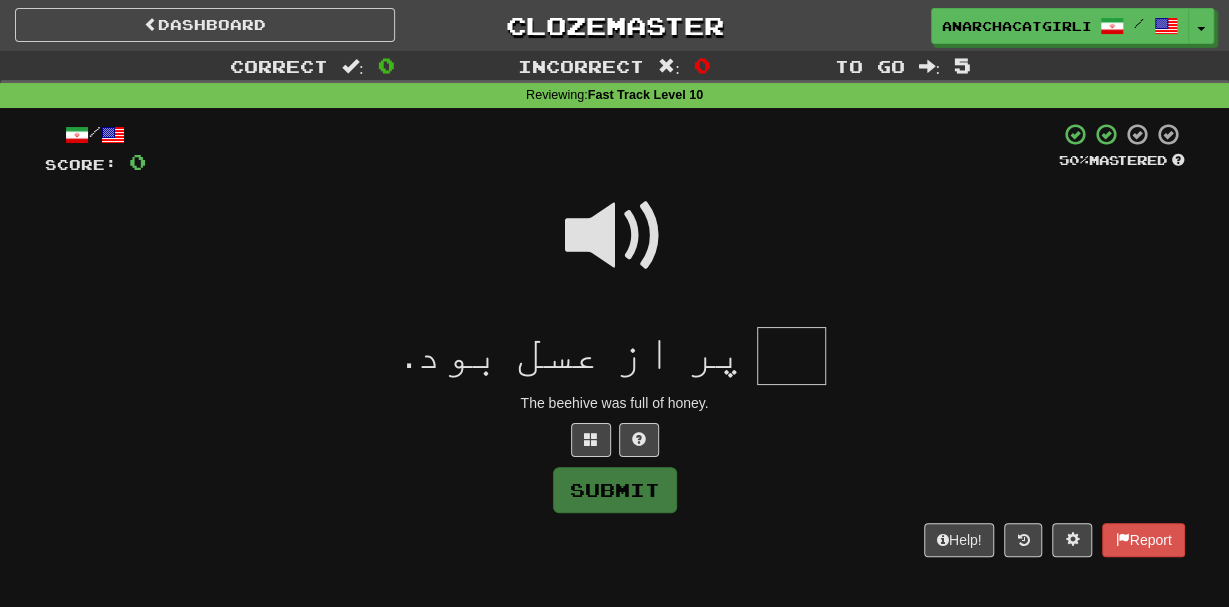 type on "*" 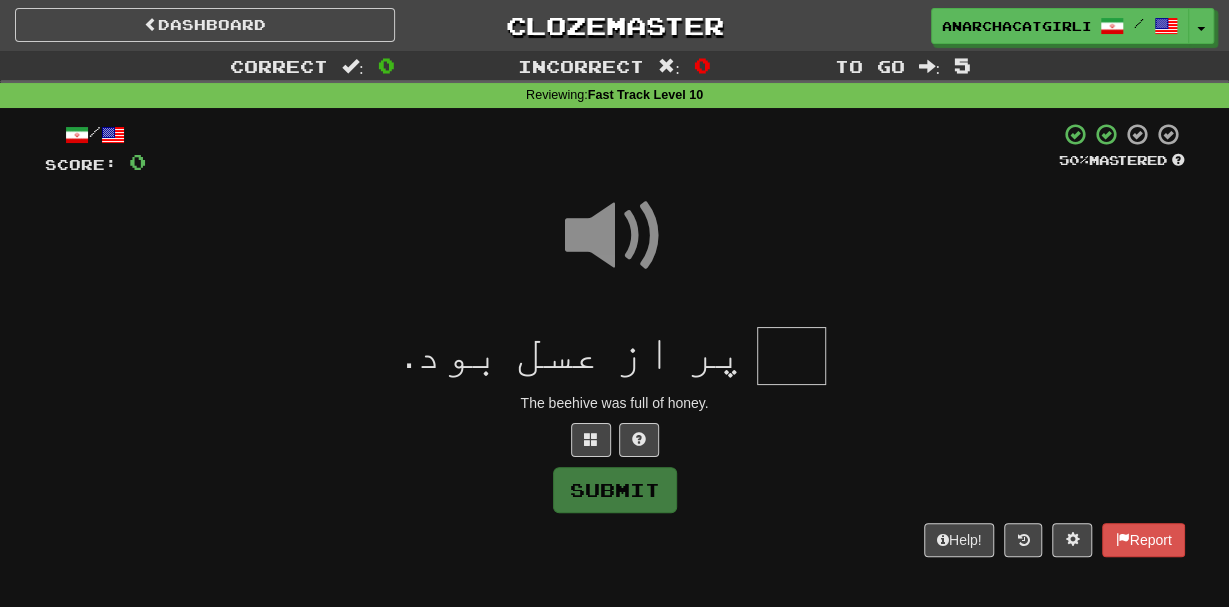 click at bounding box center [791, 356] 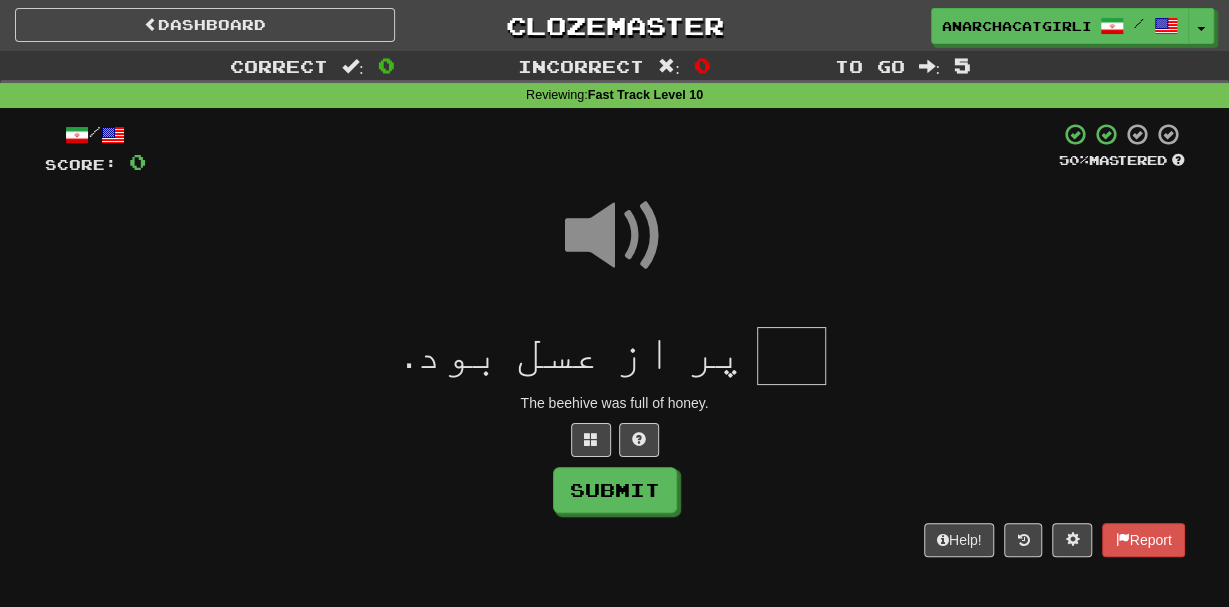 type on "*" 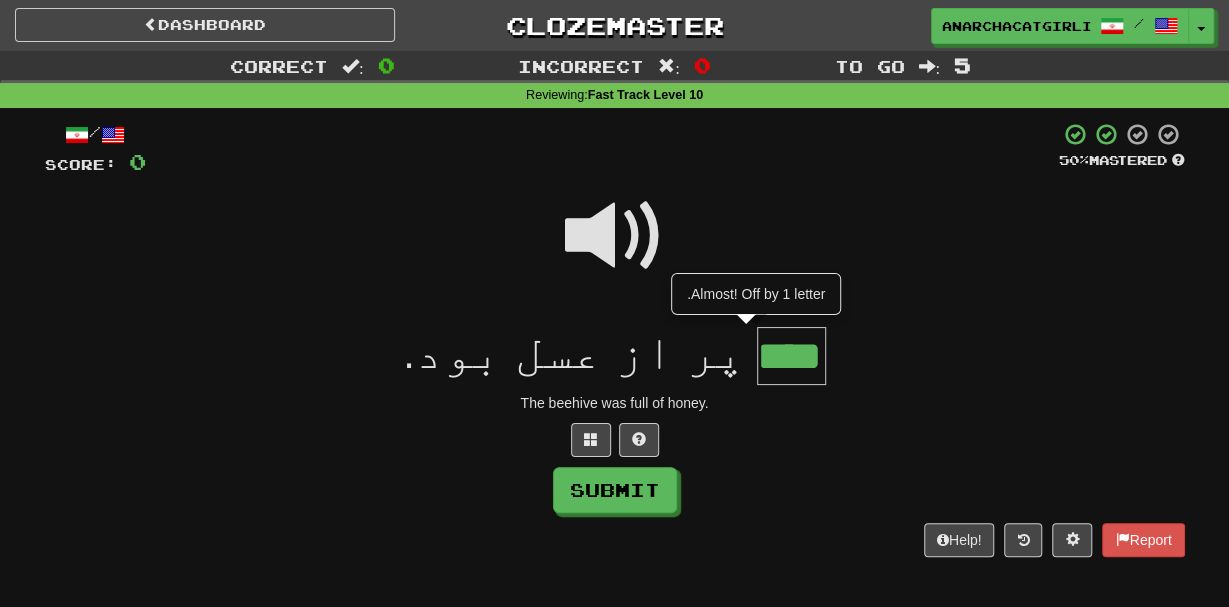 type on "****" 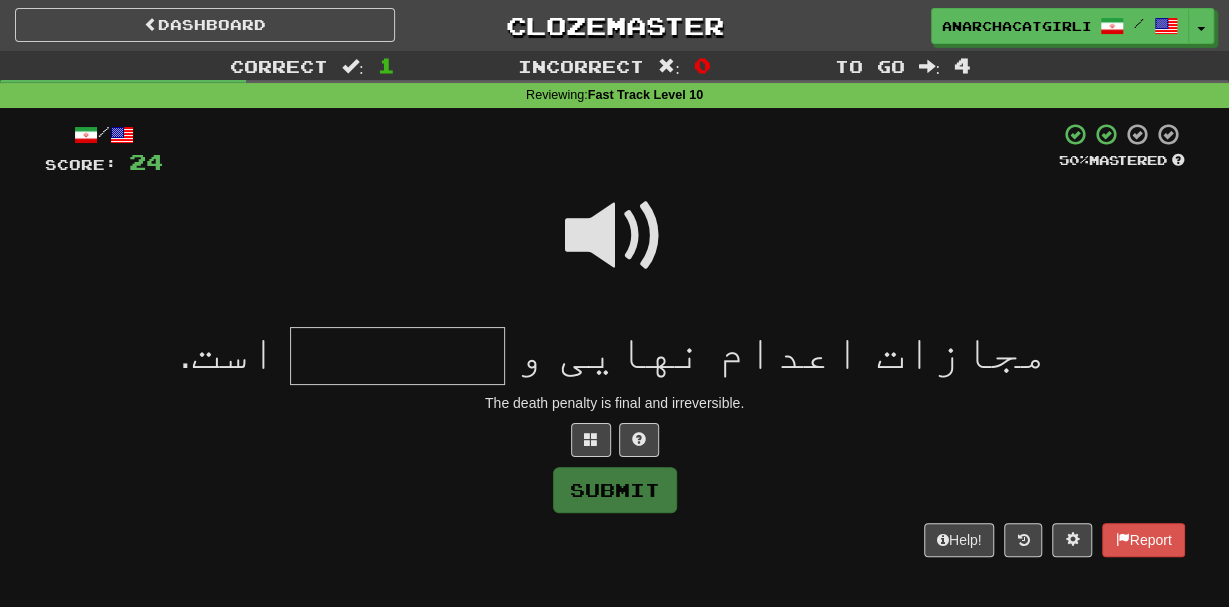 click at bounding box center [615, 236] 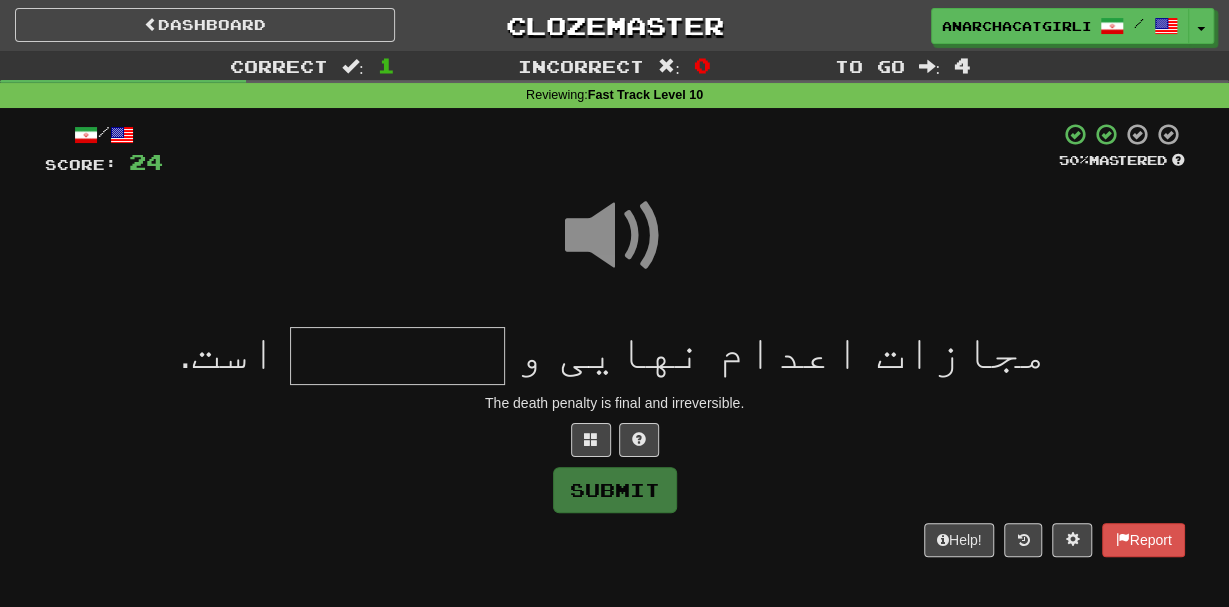 click at bounding box center [397, 356] 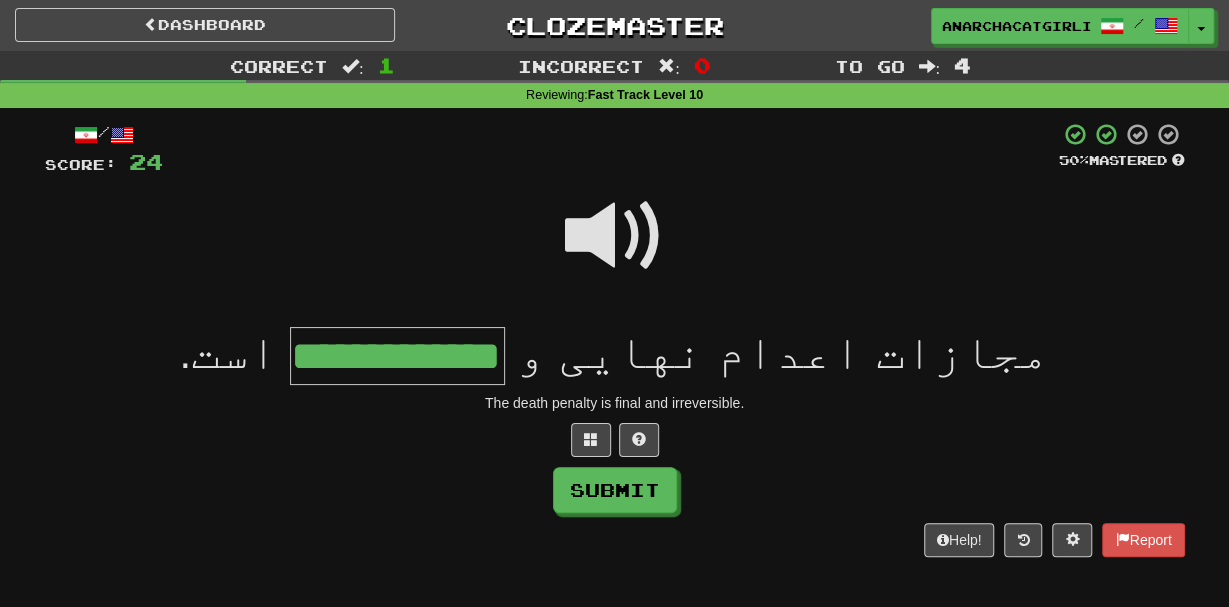 type on "**********" 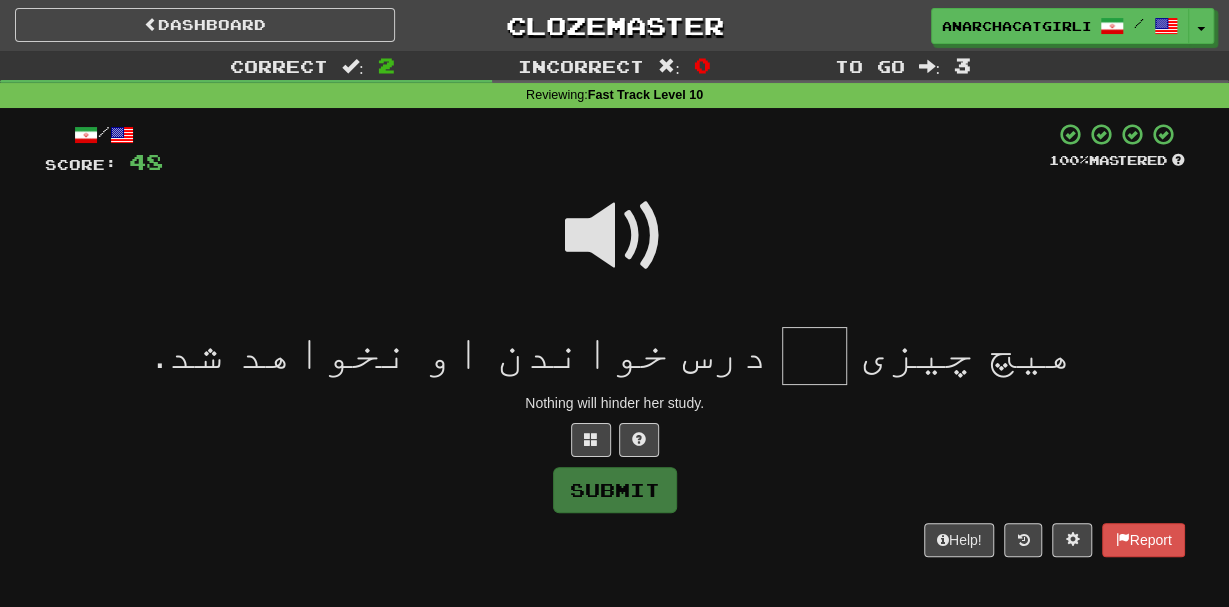 click at bounding box center [615, 249] 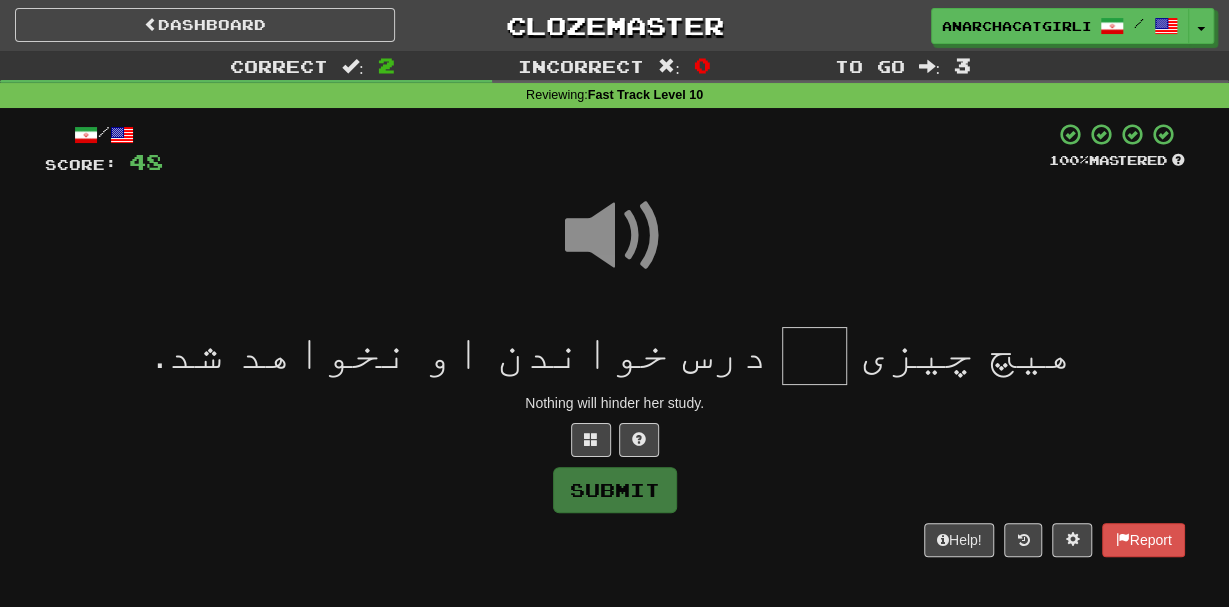 click at bounding box center [814, 356] 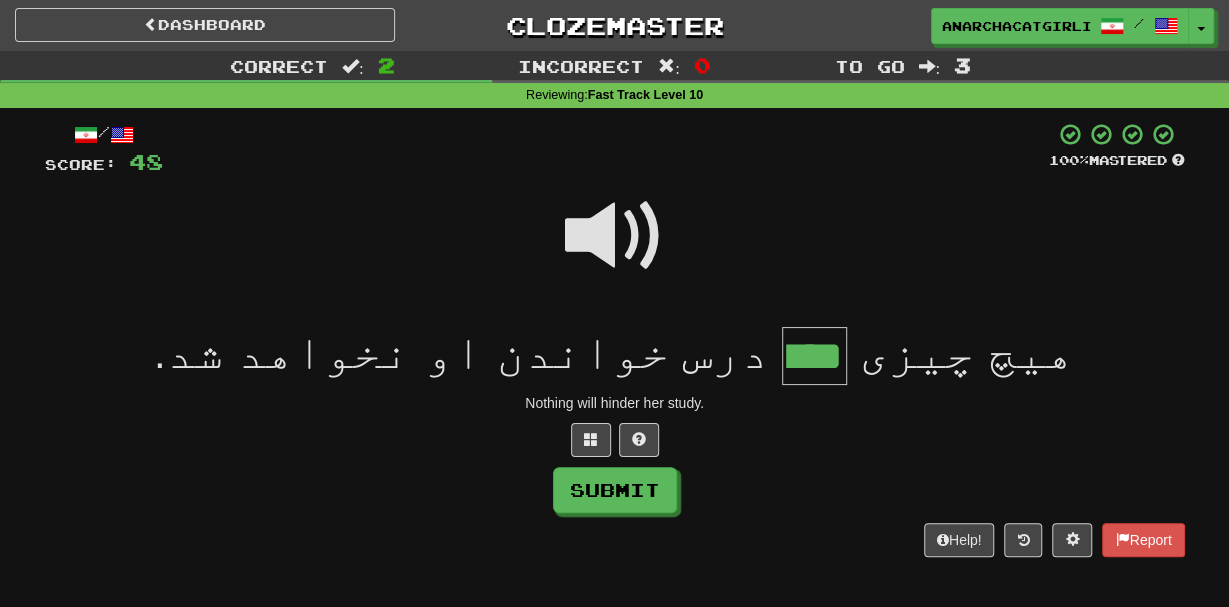 type on "****" 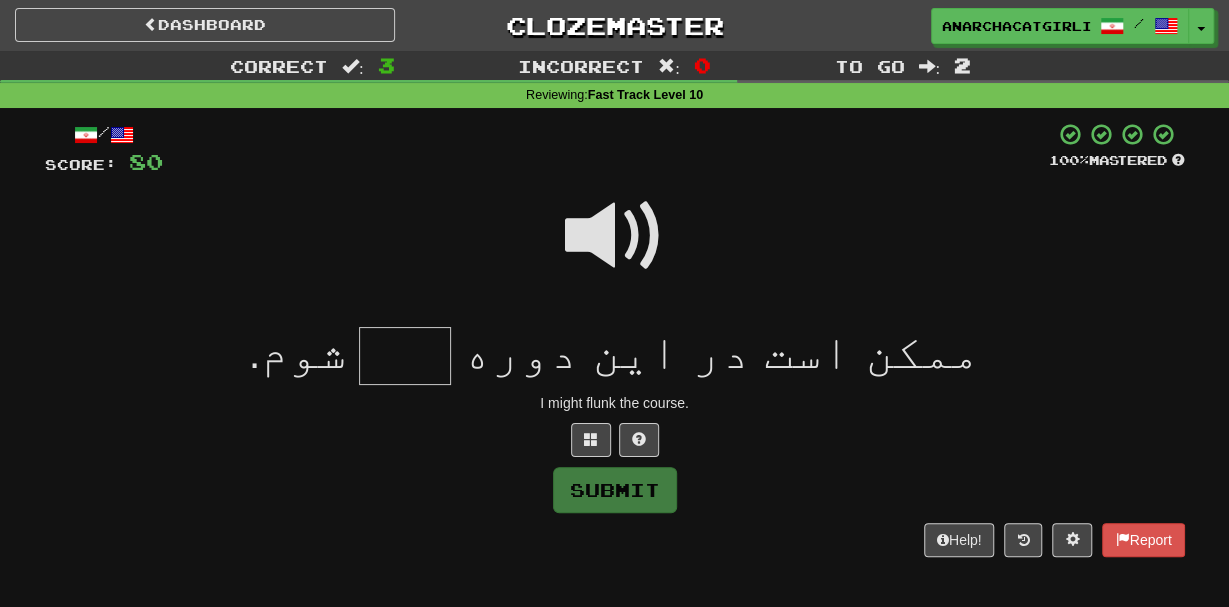 type on "*" 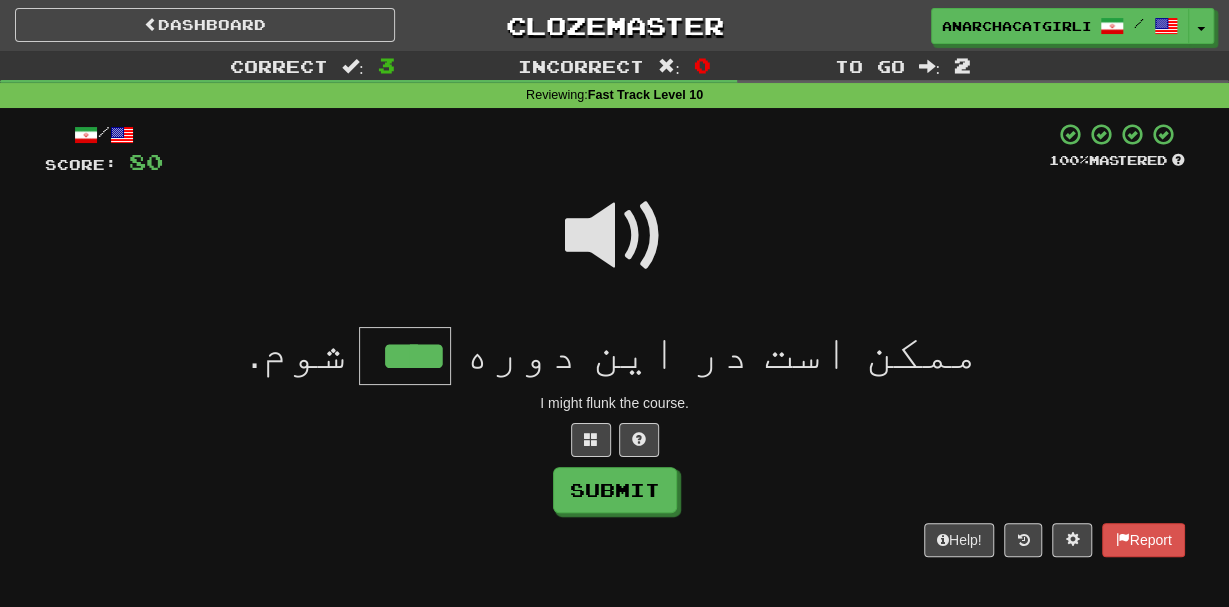 scroll, scrollTop: 0, scrollLeft: 0, axis: both 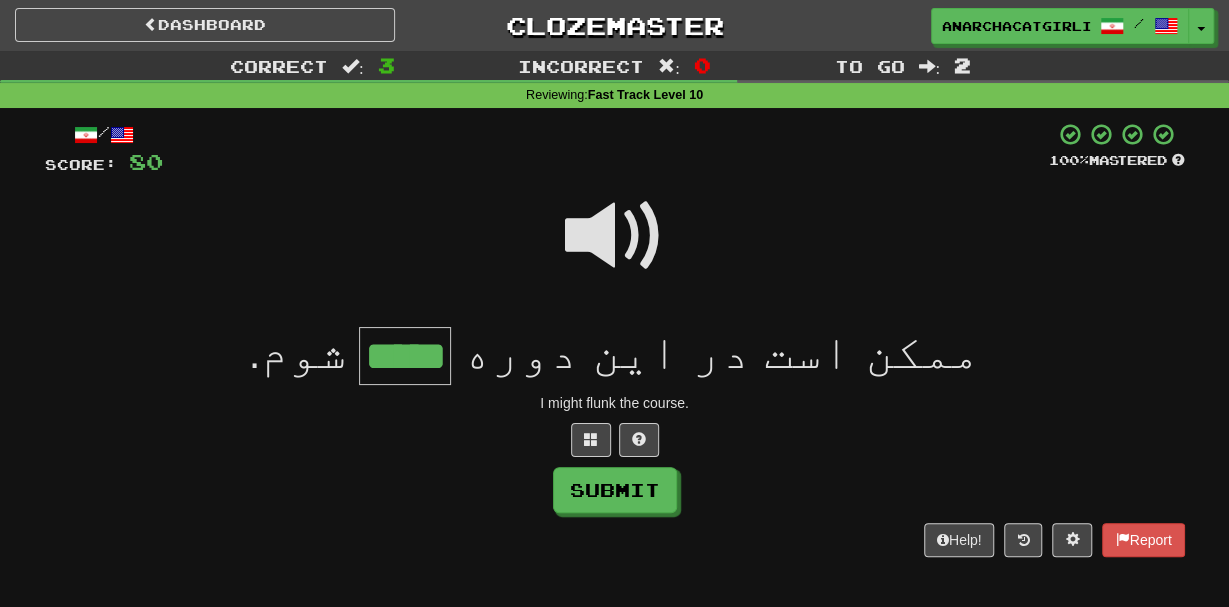 type on "*****" 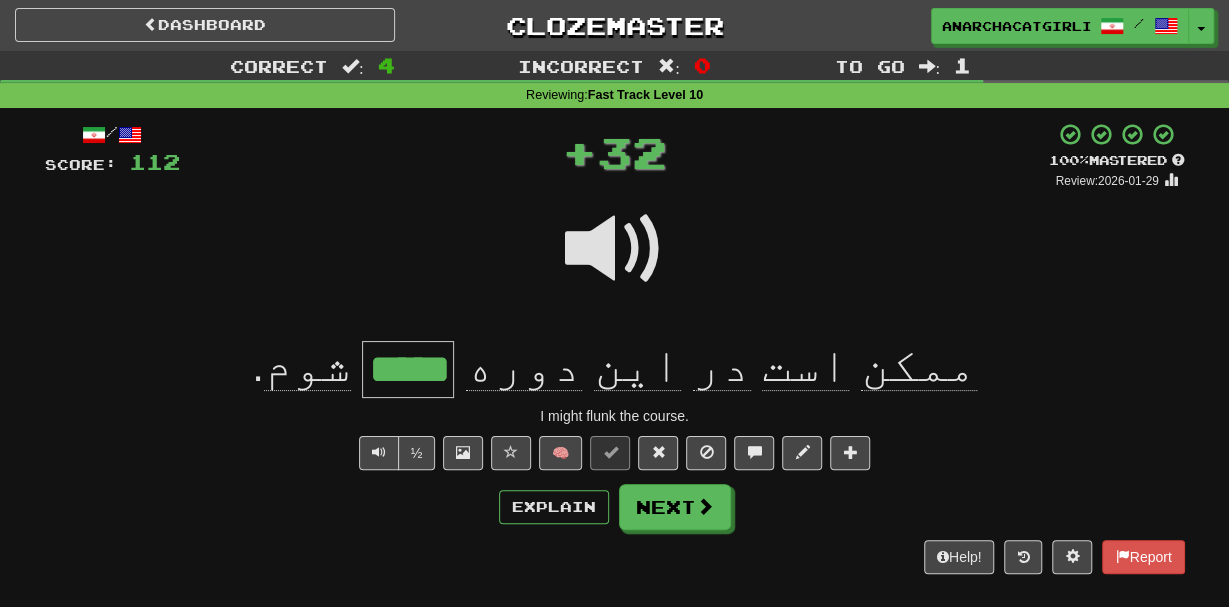 click on "*****" at bounding box center (408, 370) 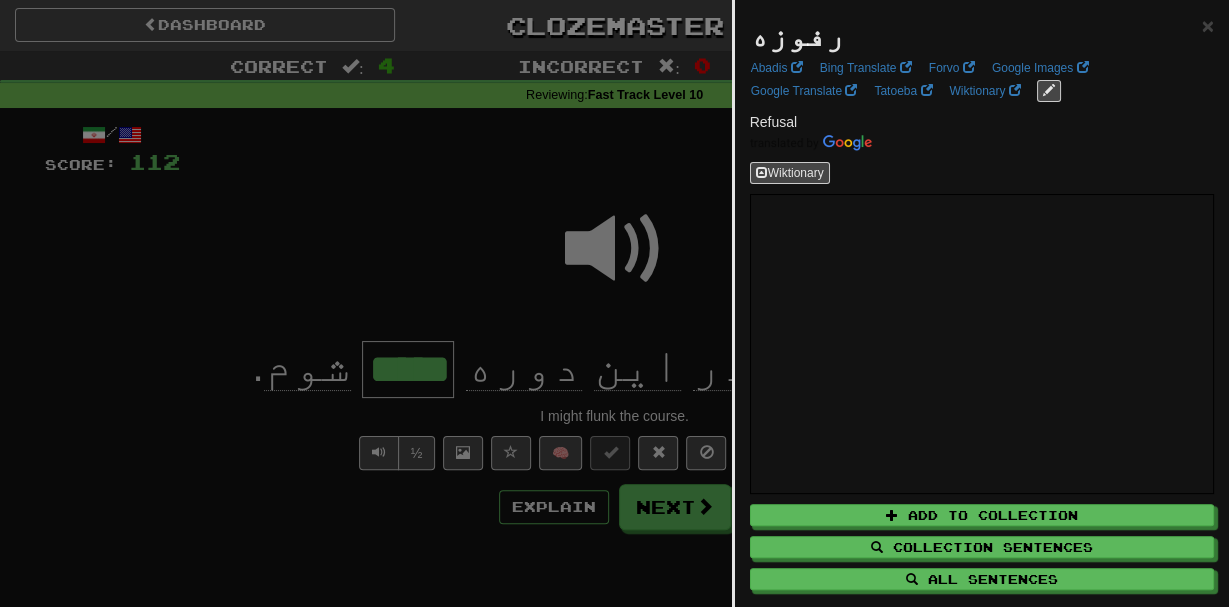 click at bounding box center (614, 303) 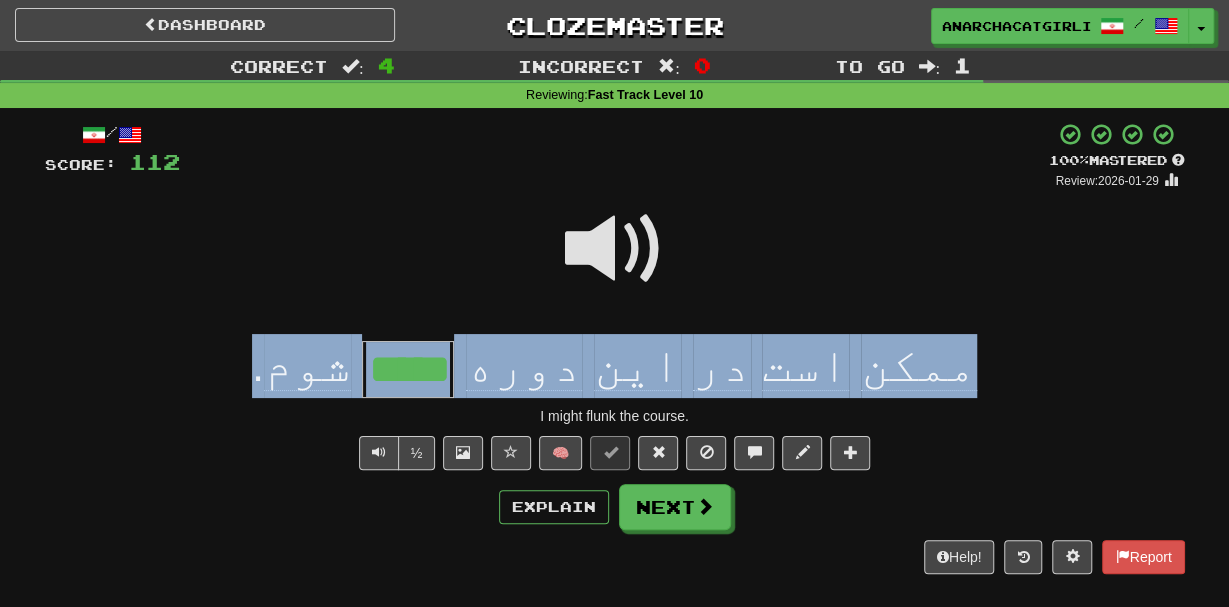 drag, startPoint x: 269, startPoint y: 367, endPoint x: 985, endPoint y: 314, distance: 717.9589 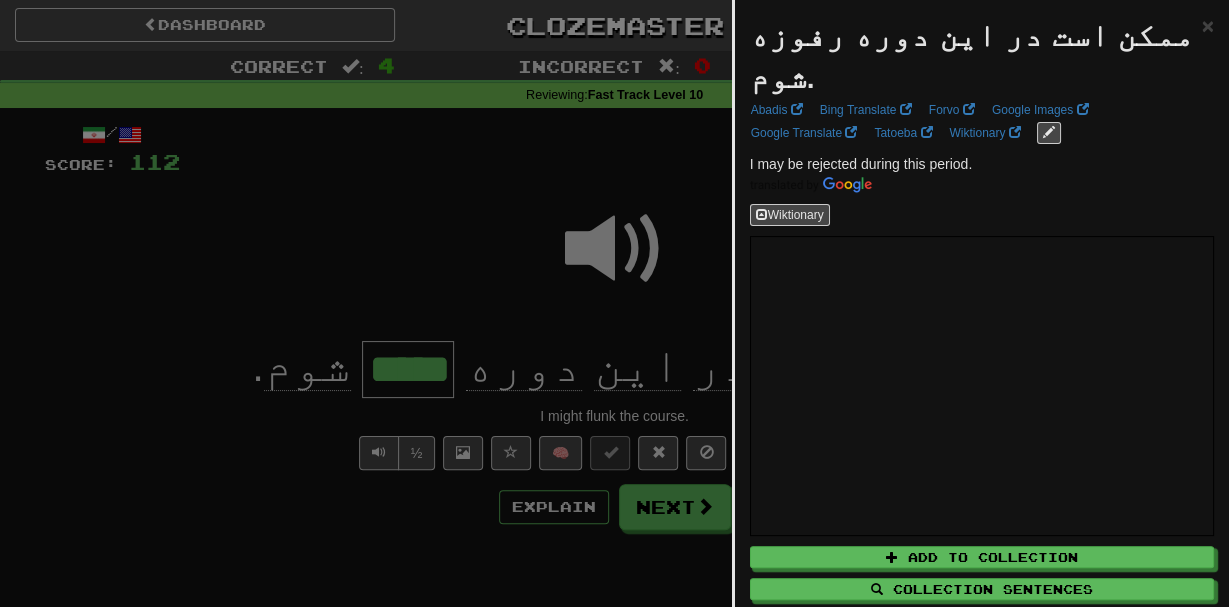 click at bounding box center (614, 303) 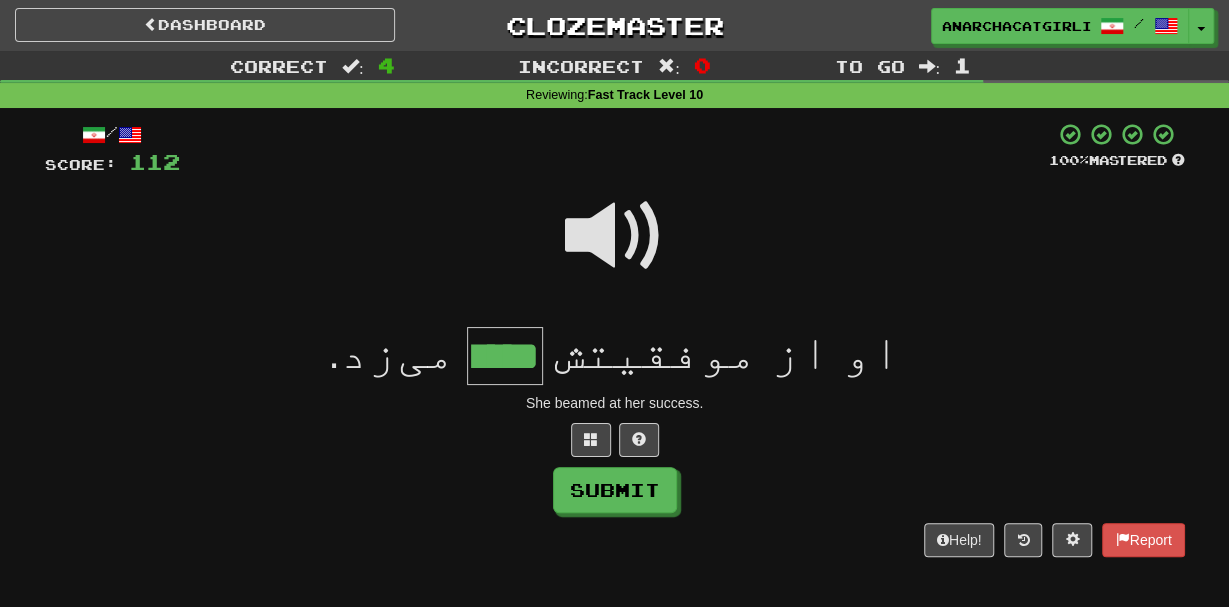 type on "*****" 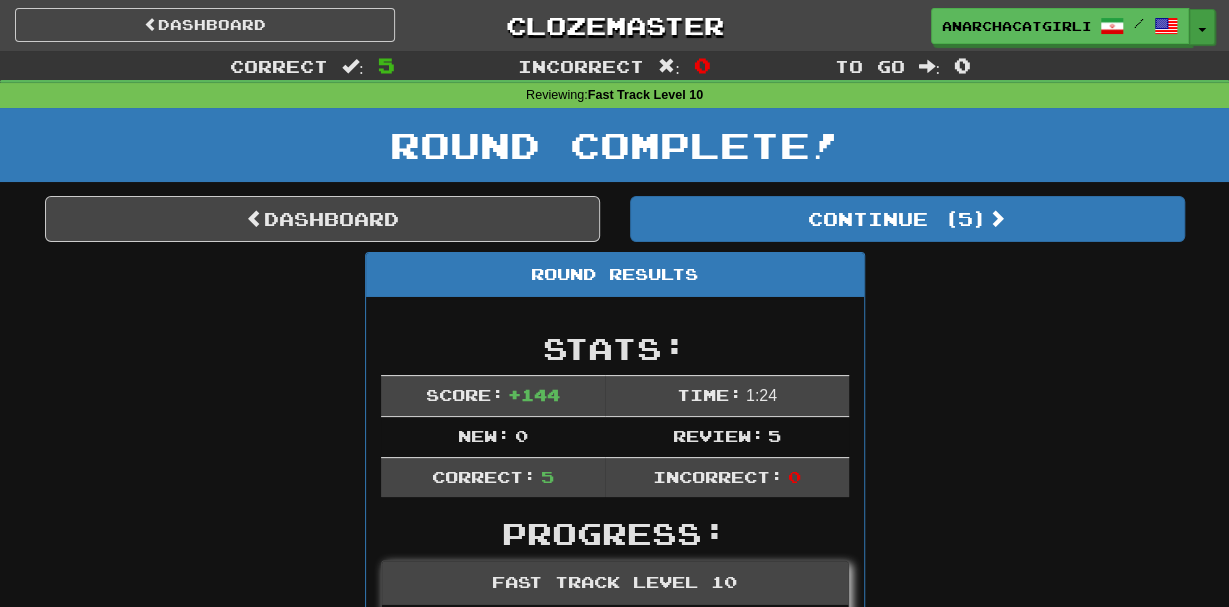 click at bounding box center [1202, 30] 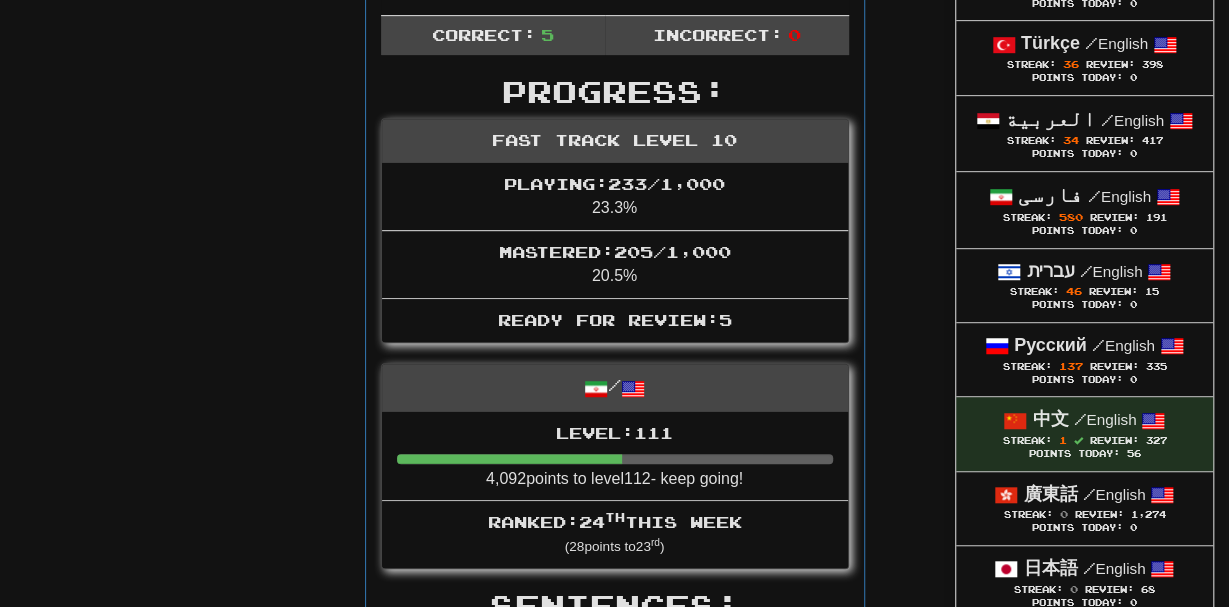 scroll, scrollTop: 448, scrollLeft: 0, axis: vertical 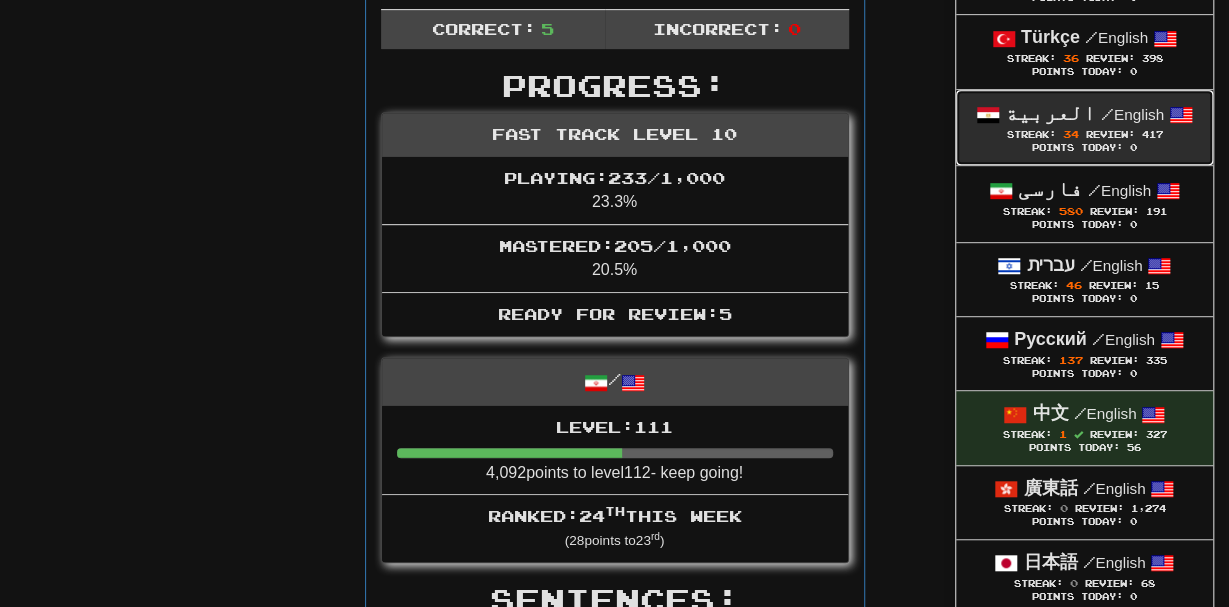 click on "العربية" at bounding box center [1050, 112] 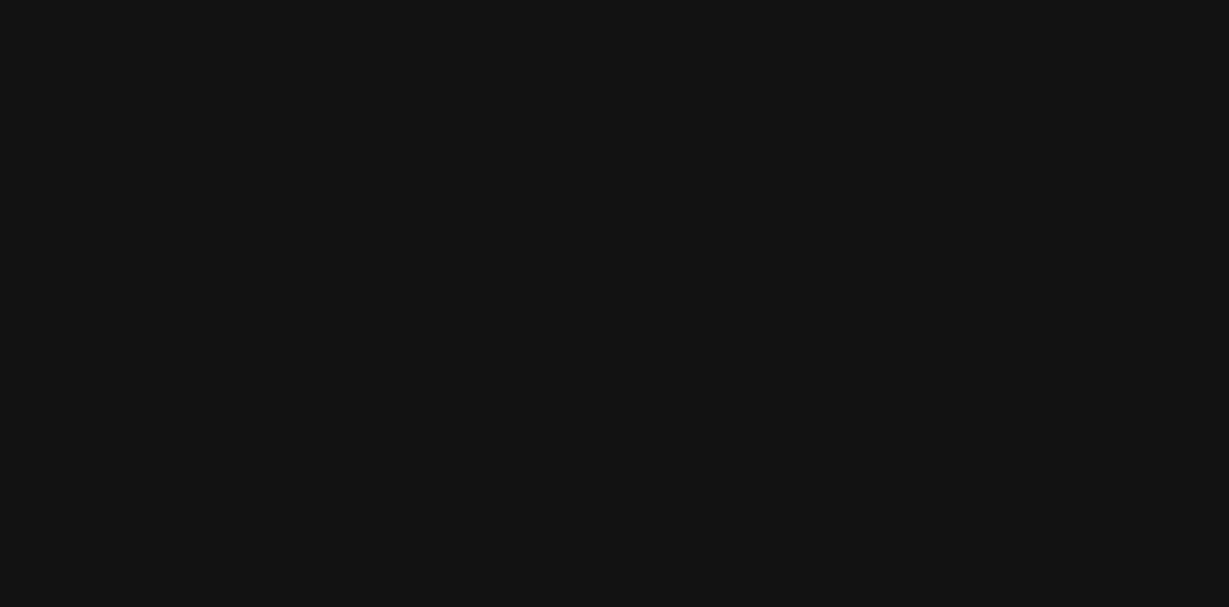 scroll, scrollTop: 0, scrollLeft: 0, axis: both 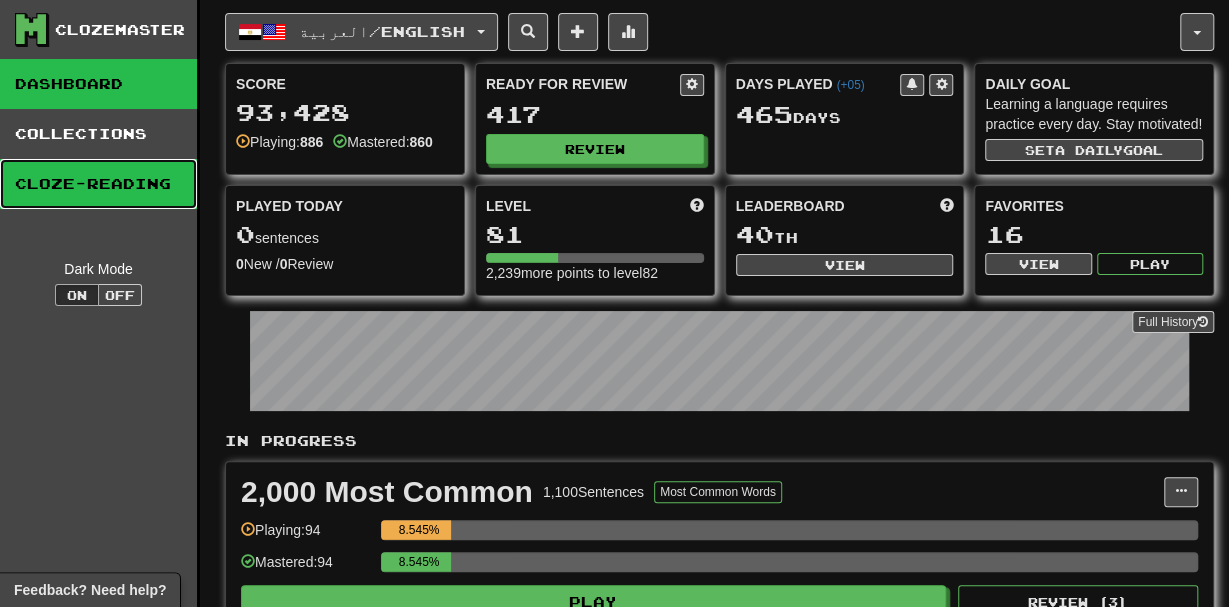 click on "Cloze-Reading" at bounding box center (98, 184) 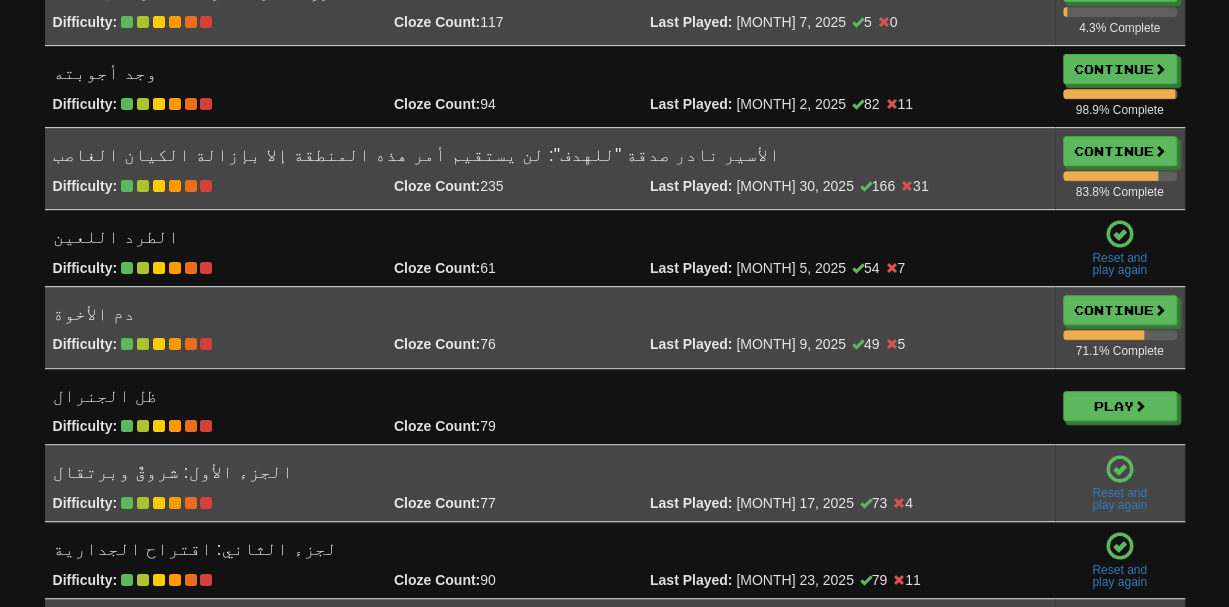 scroll, scrollTop: 0, scrollLeft: 0, axis: both 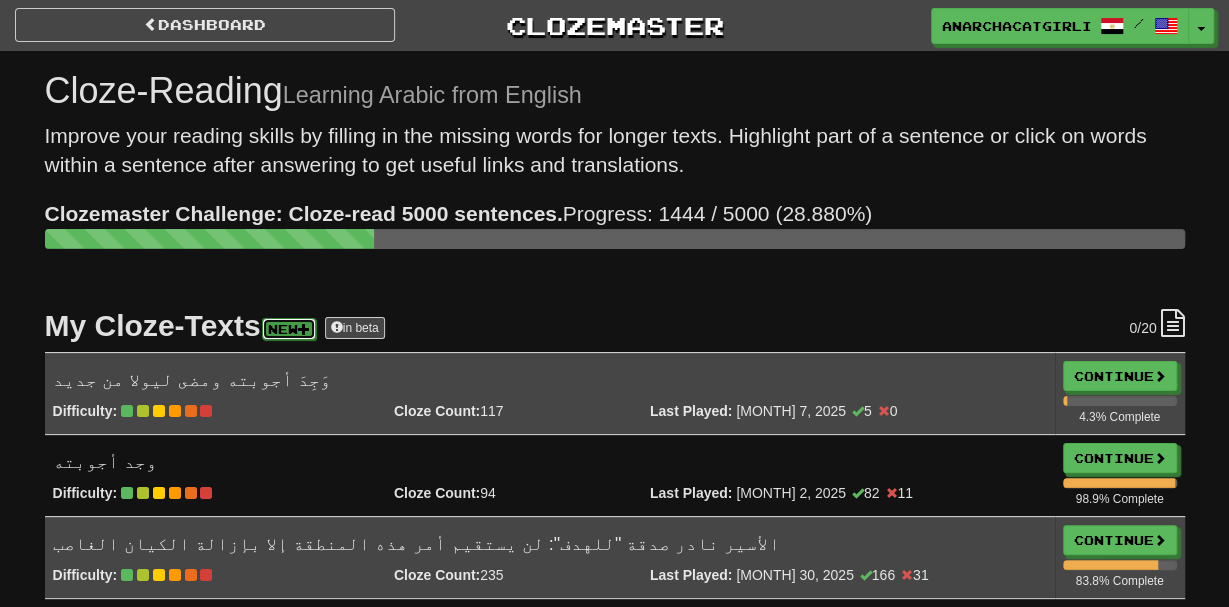 click on "New" at bounding box center (289, 329) 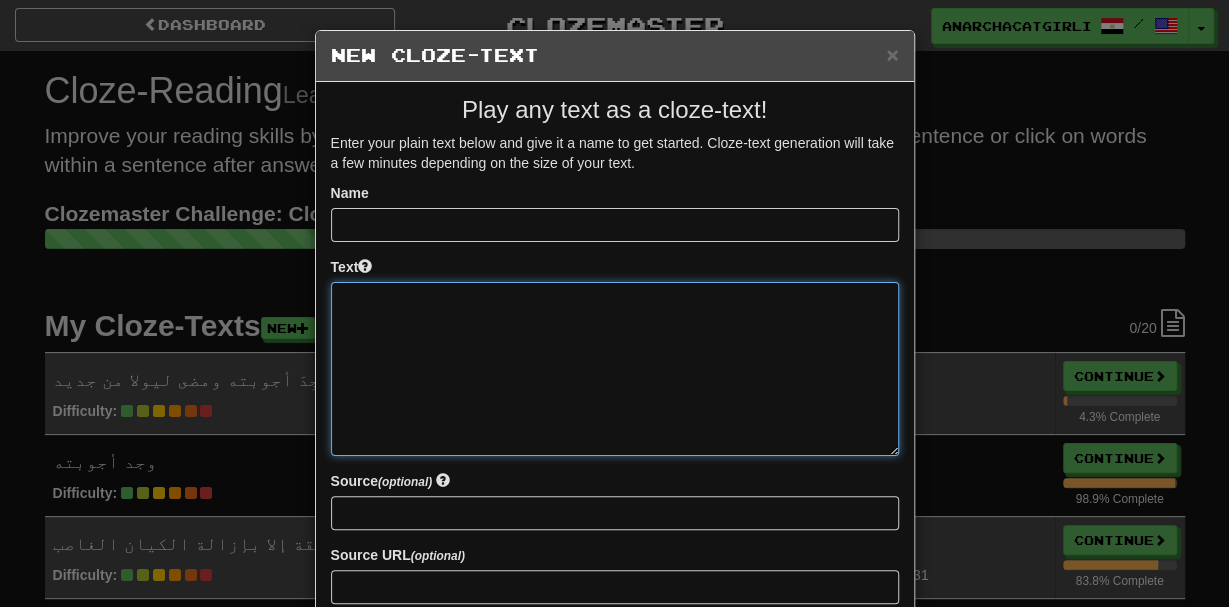 click at bounding box center [615, 369] 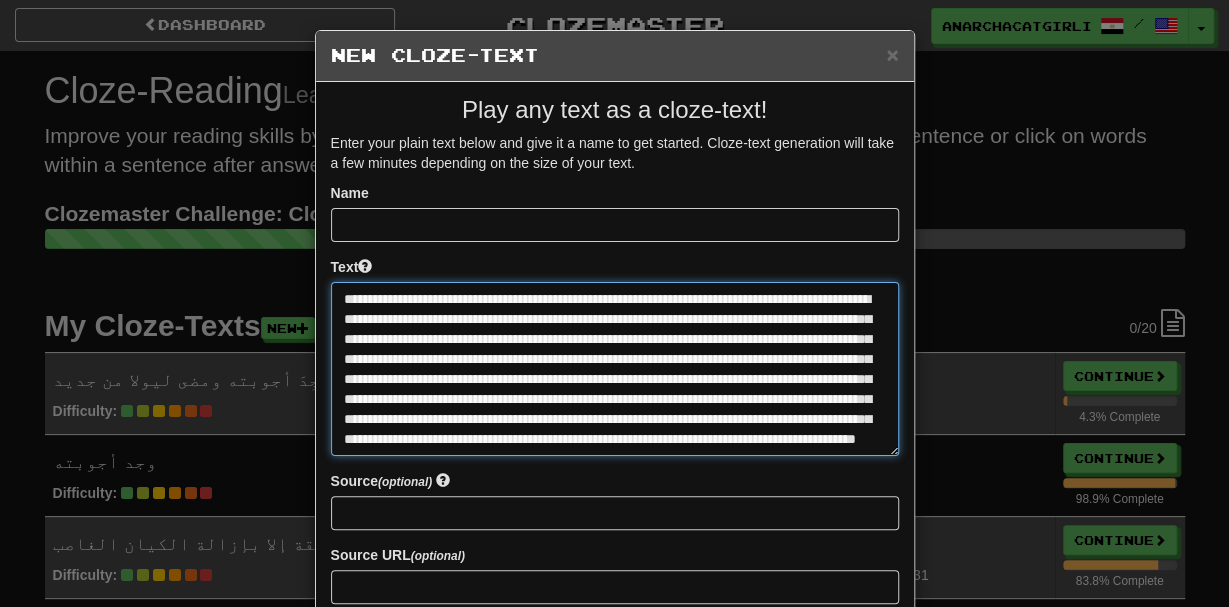 type on "**********" 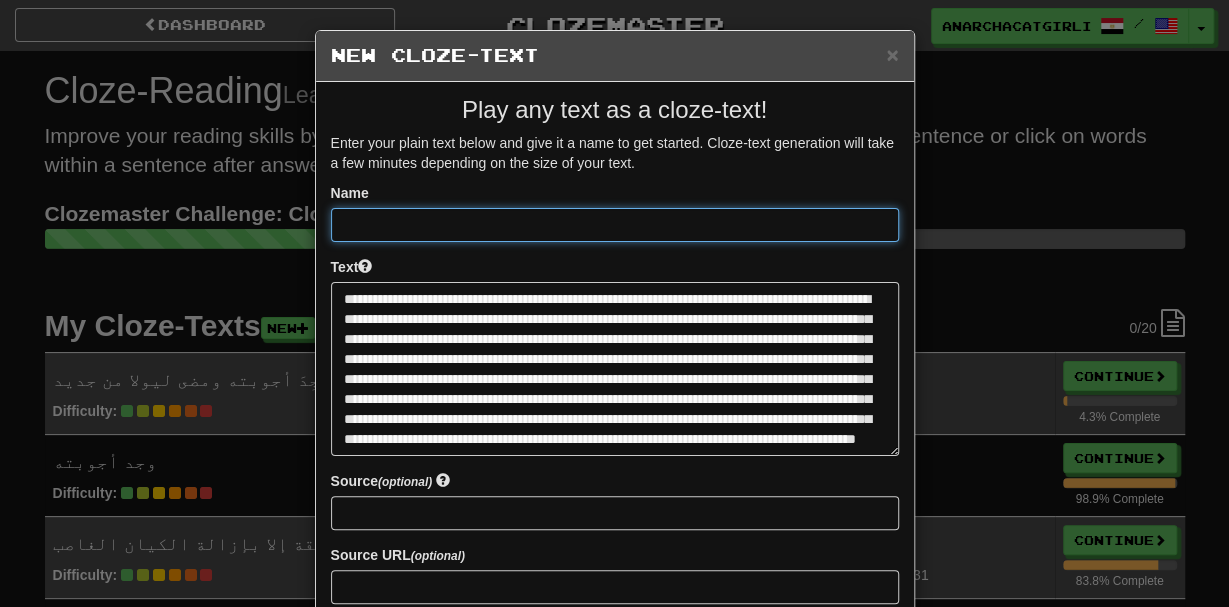 click at bounding box center [615, 225] 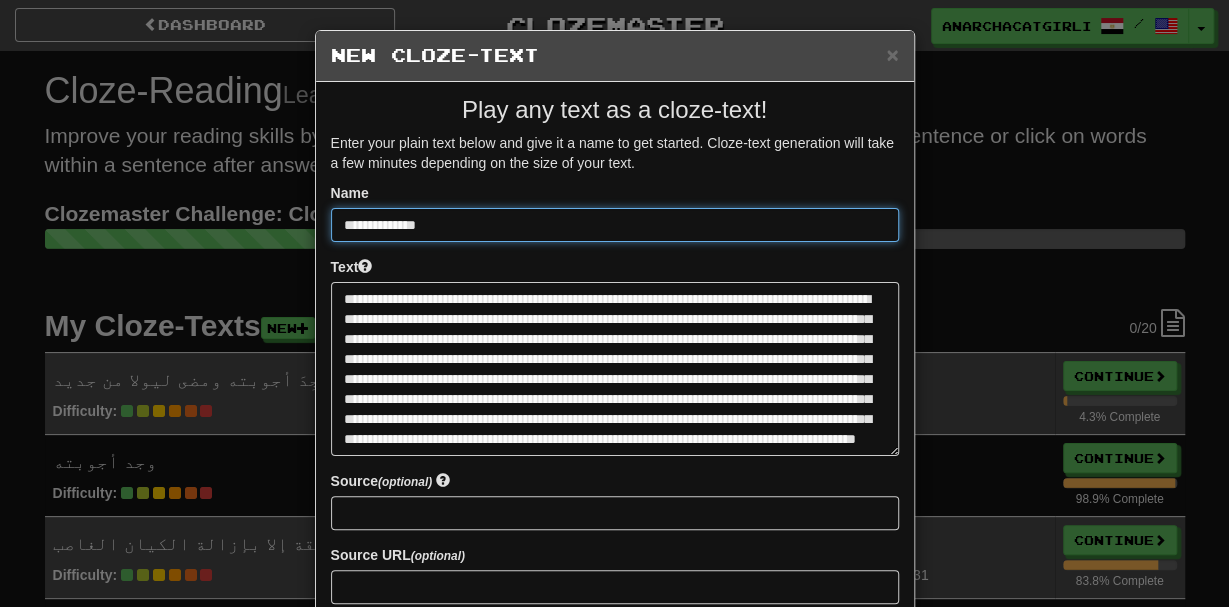 scroll, scrollTop: 195, scrollLeft: 0, axis: vertical 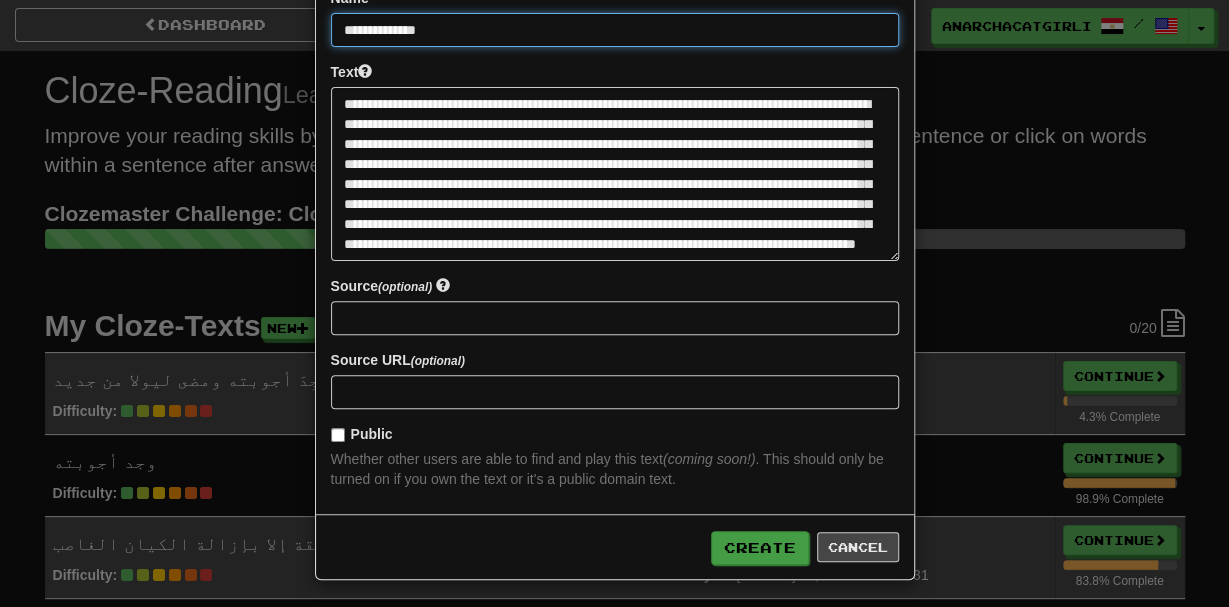 type on "**********" 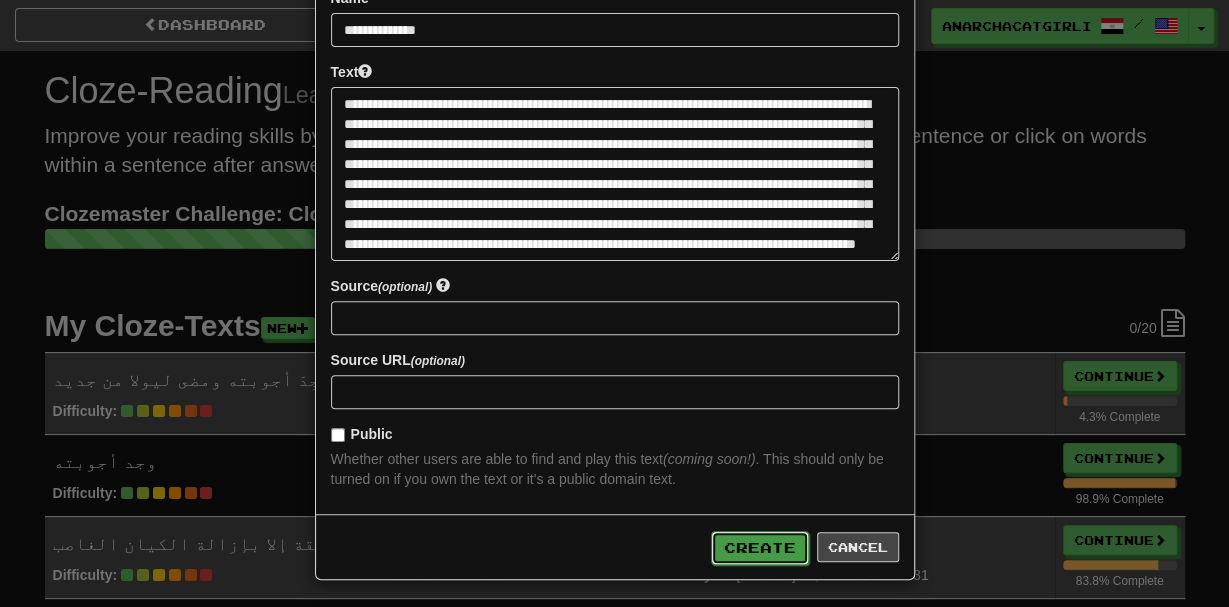 click on "Create" at bounding box center [760, 548] 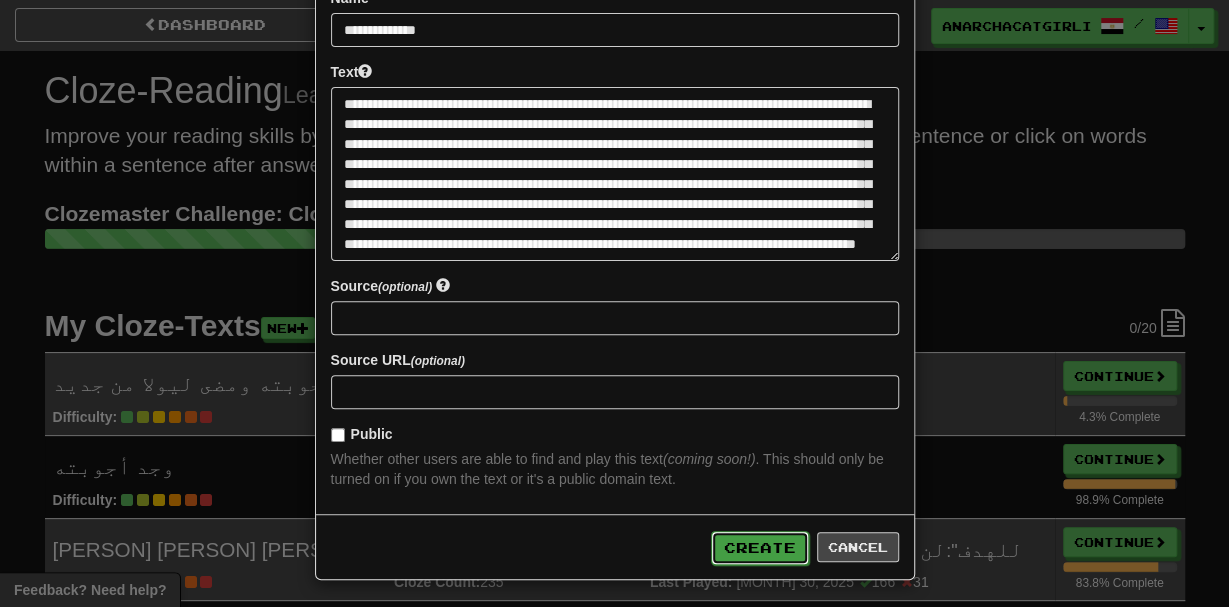 click on "Create" at bounding box center [760, 548] 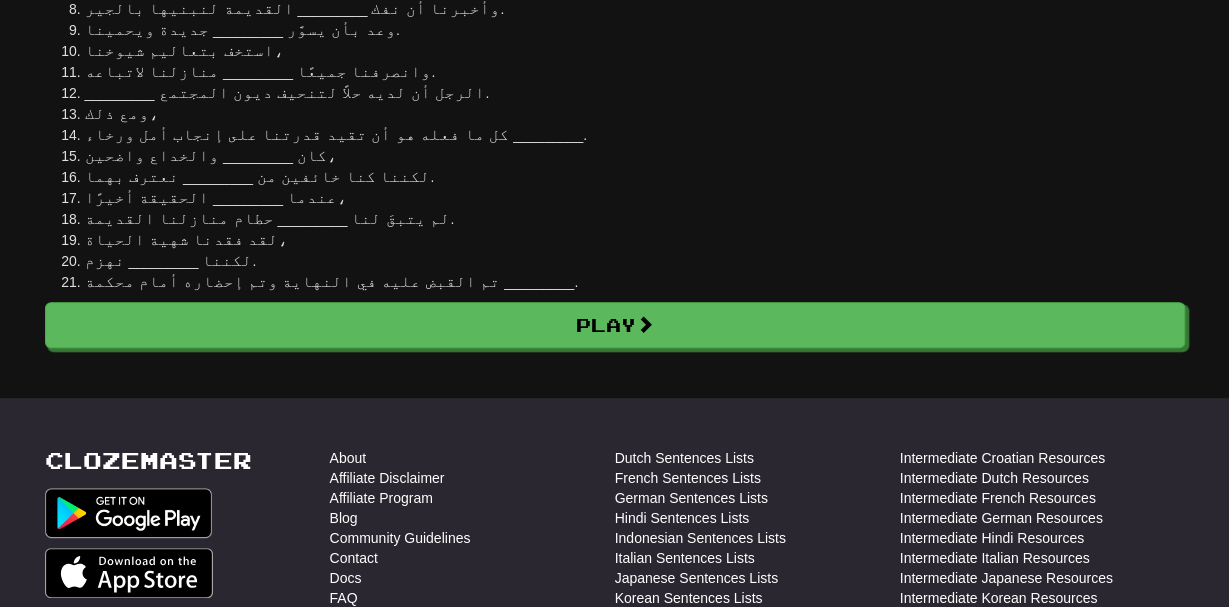 scroll, scrollTop: 348, scrollLeft: 0, axis: vertical 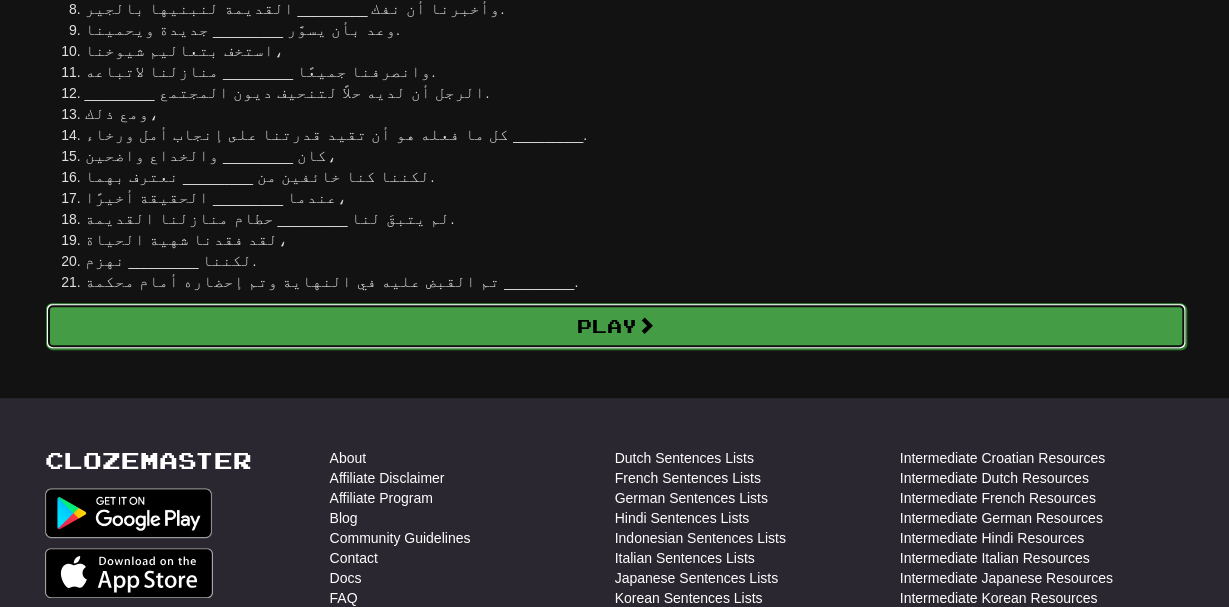 click on "Play" at bounding box center (616, 326) 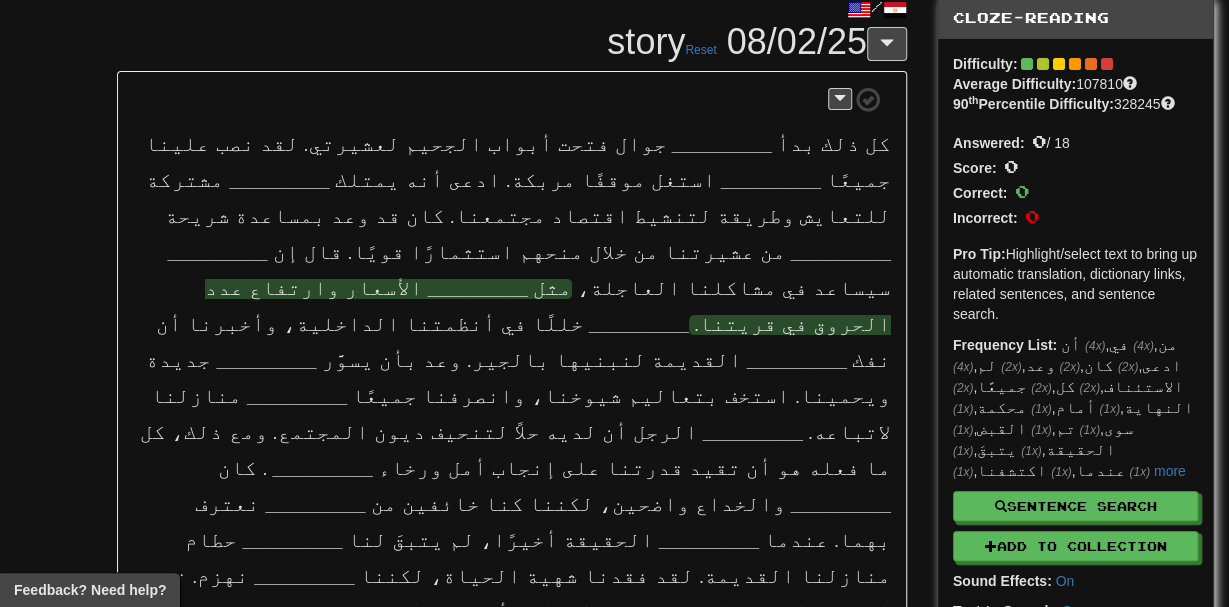 scroll, scrollTop: 70, scrollLeft: 0, axis: vertical 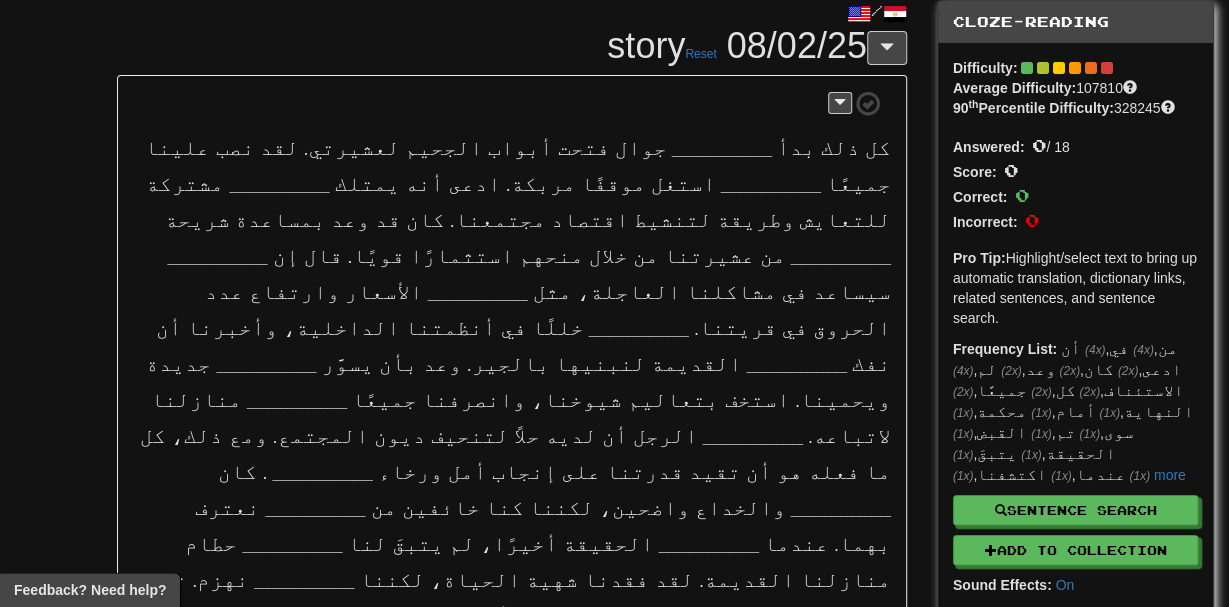 click on "Answered:" at bounding box center (989, 147) 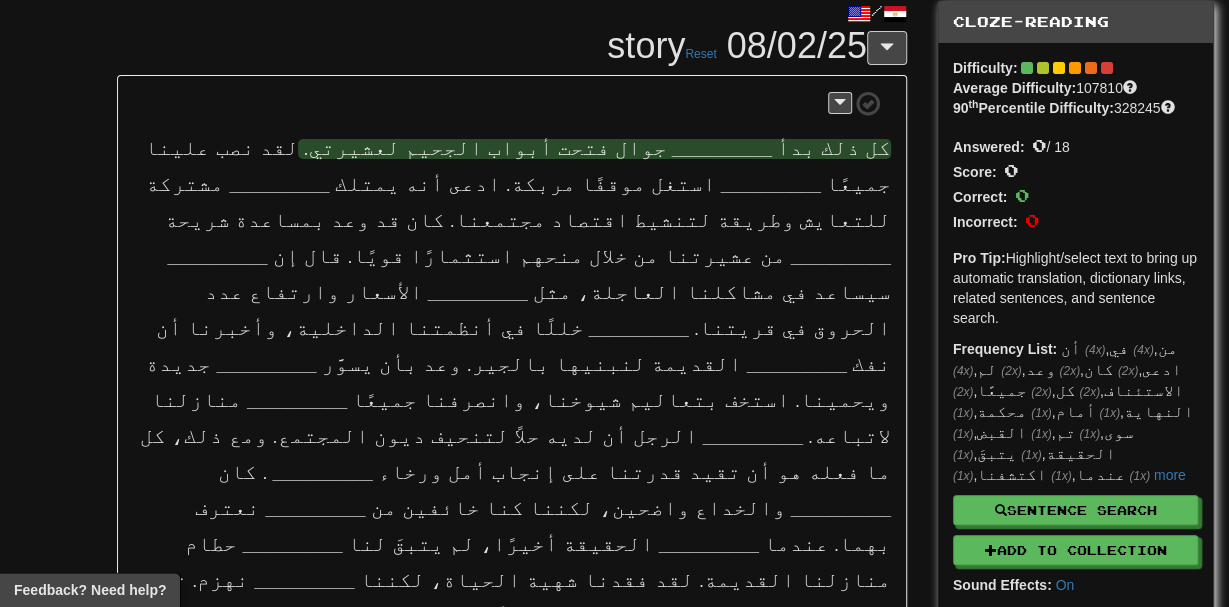 click on "__________" at bounding box center [722, 149] 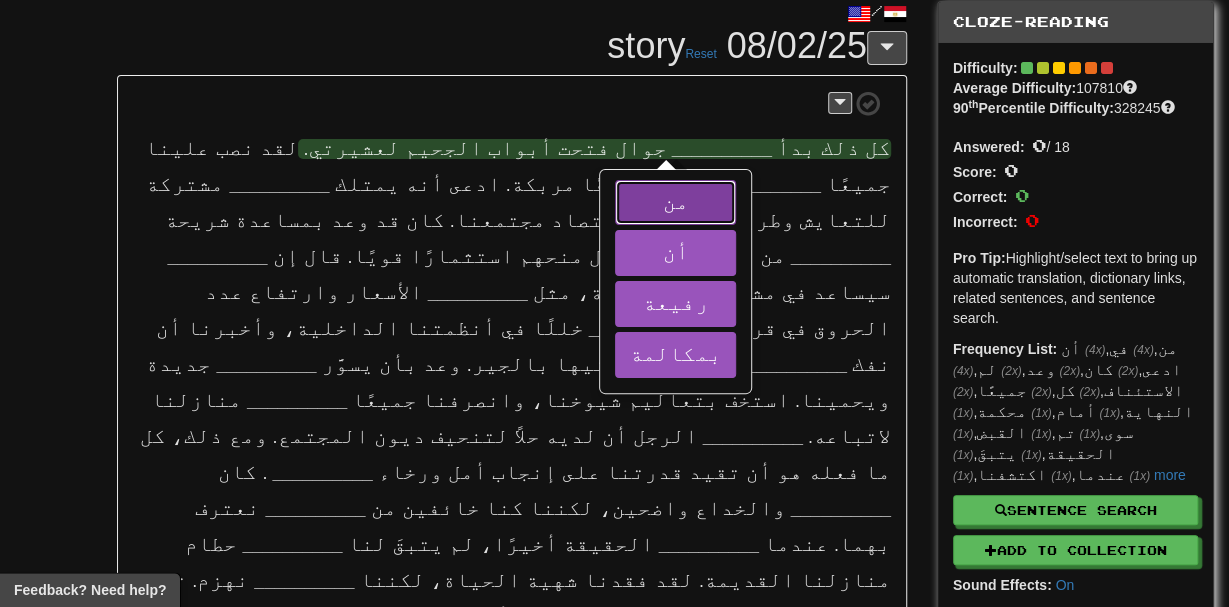 click on "من" at bounding box center [675, 203] 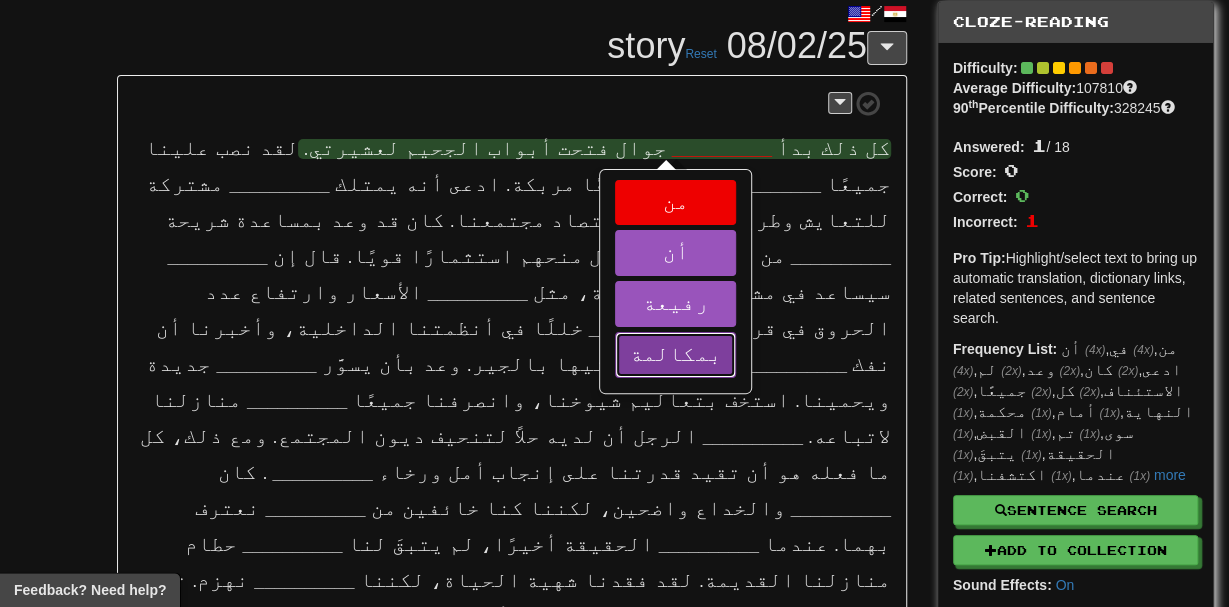 click on "بمكالمة" at bounding box center [675, 353] 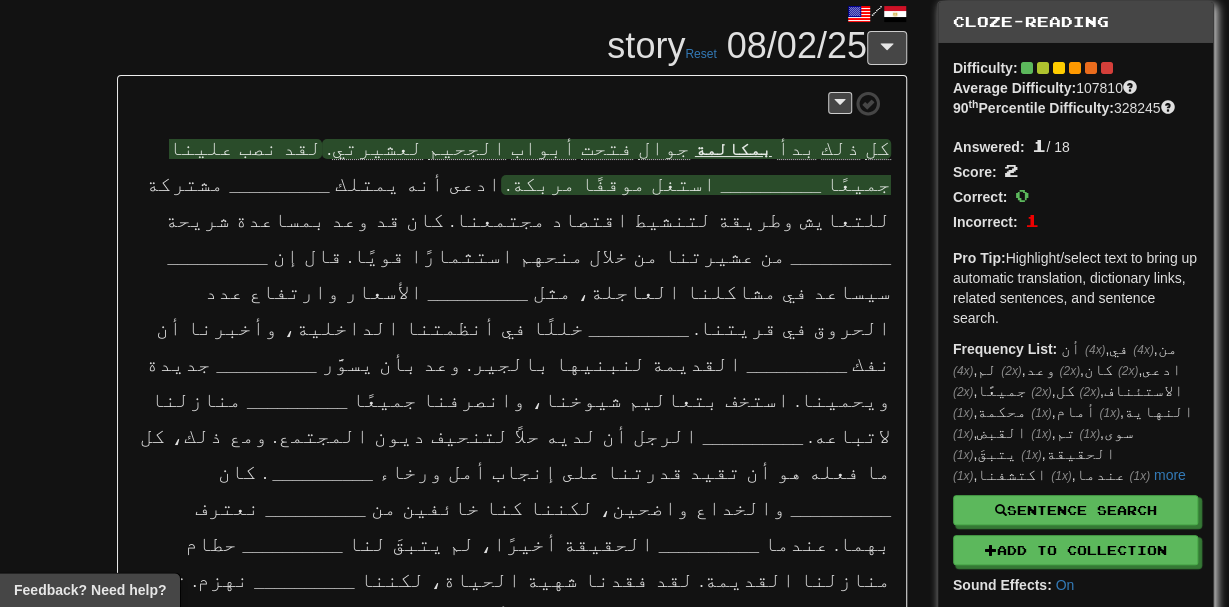 click on "__________" at bounding box center (771, 185) 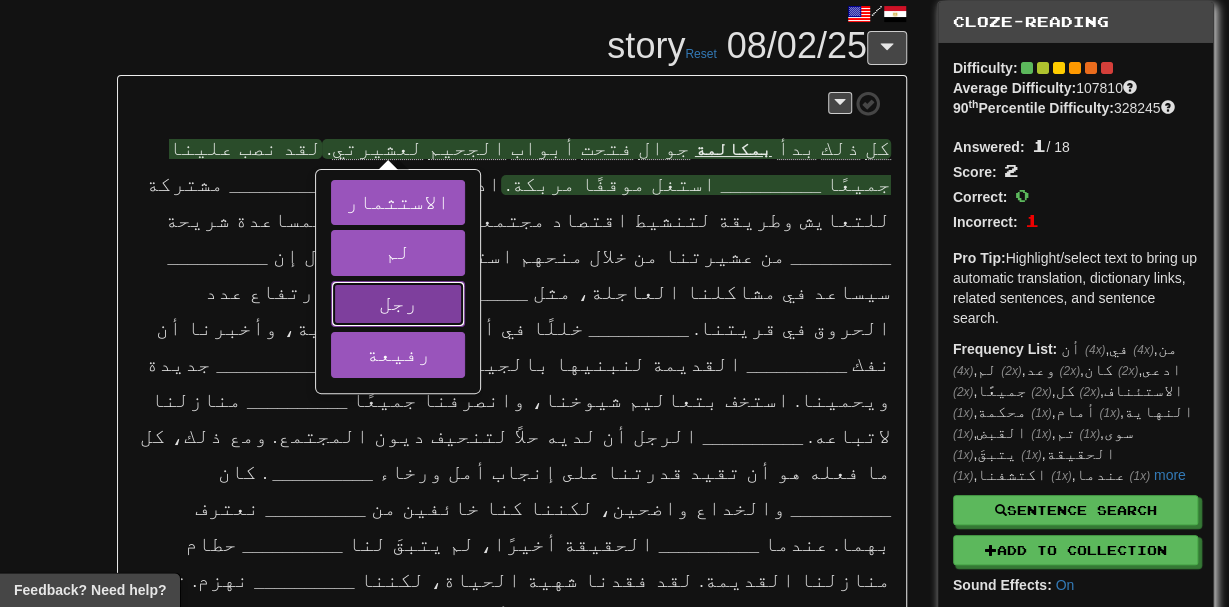 click on "رجل" at bounding box center [398, 304] 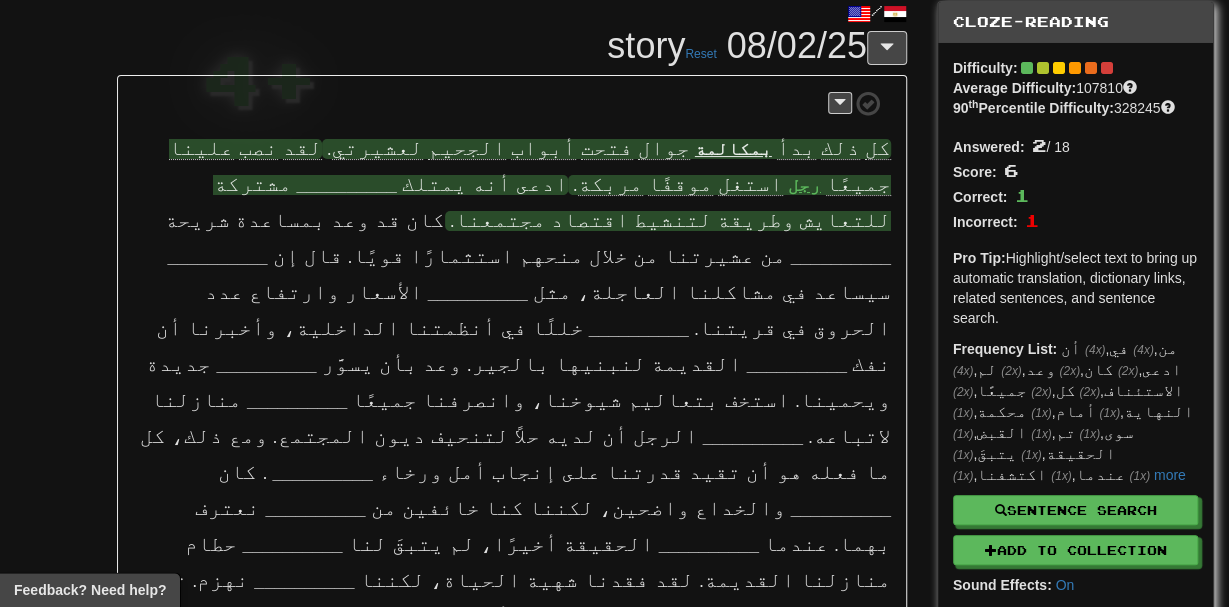 click on "__________" at bounding box center [346, 185] 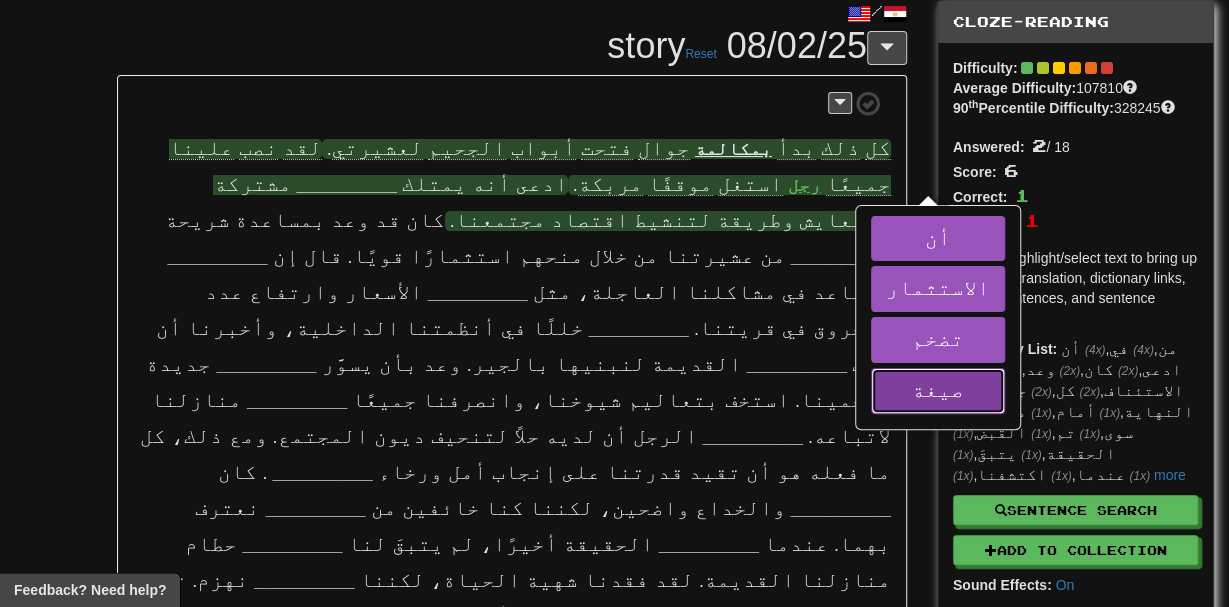 click on "صيغة" at bounding box center [938, 391] 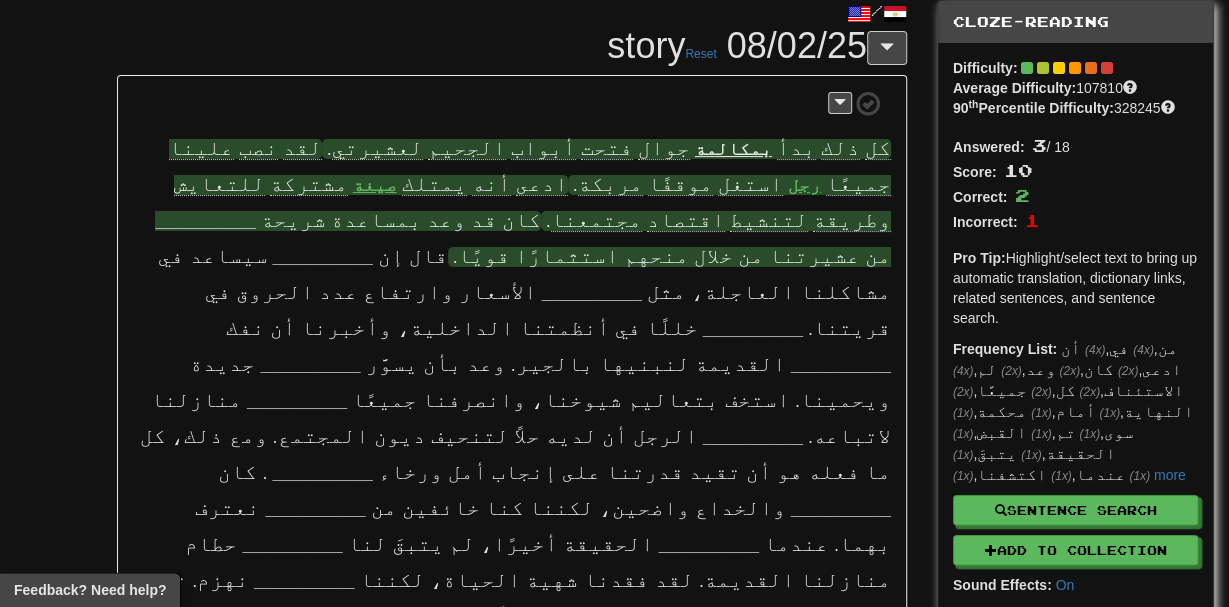 click on "__________" at bounding box center (205, 221) 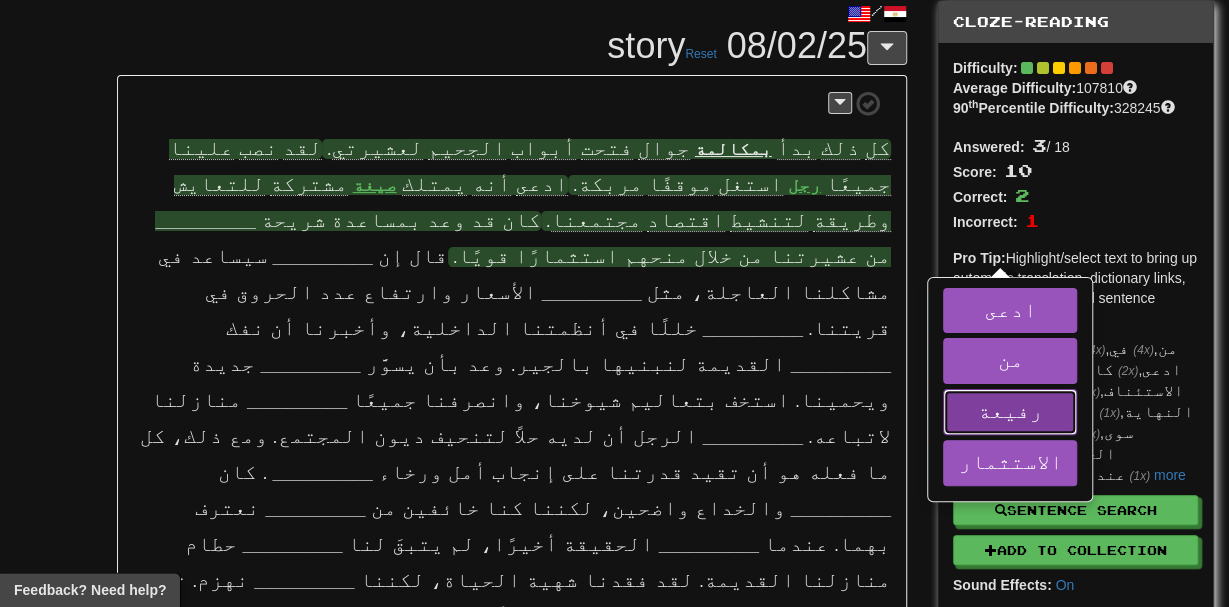 click on "رفيعة" at bounding box center [1010, 412] 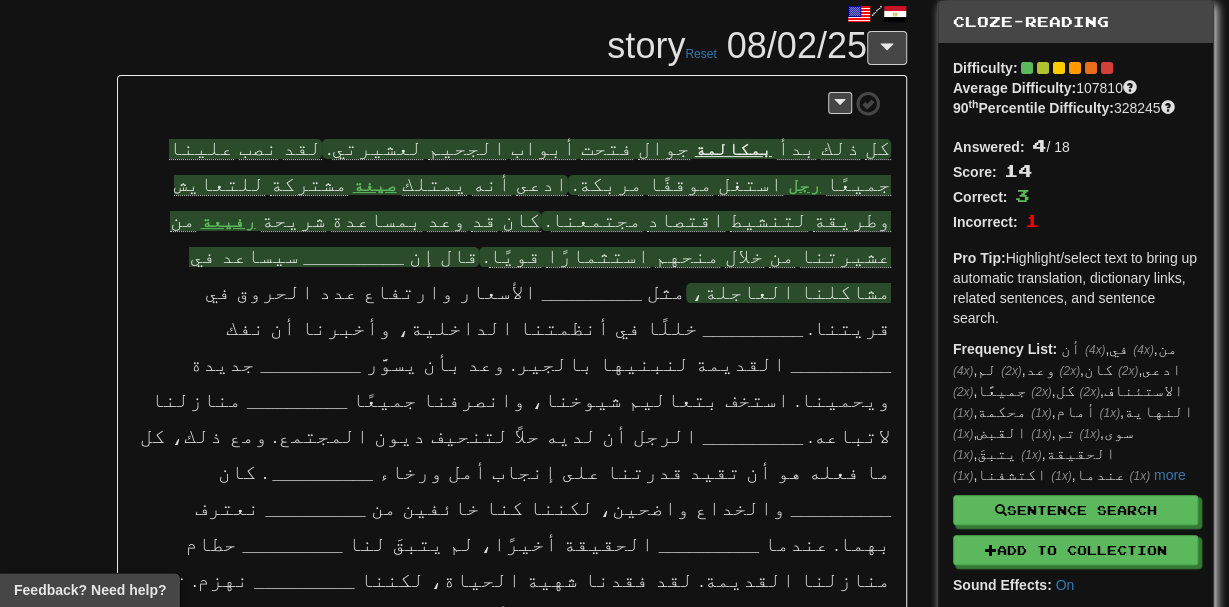 click on "__________" at bounding box center (353, 257) 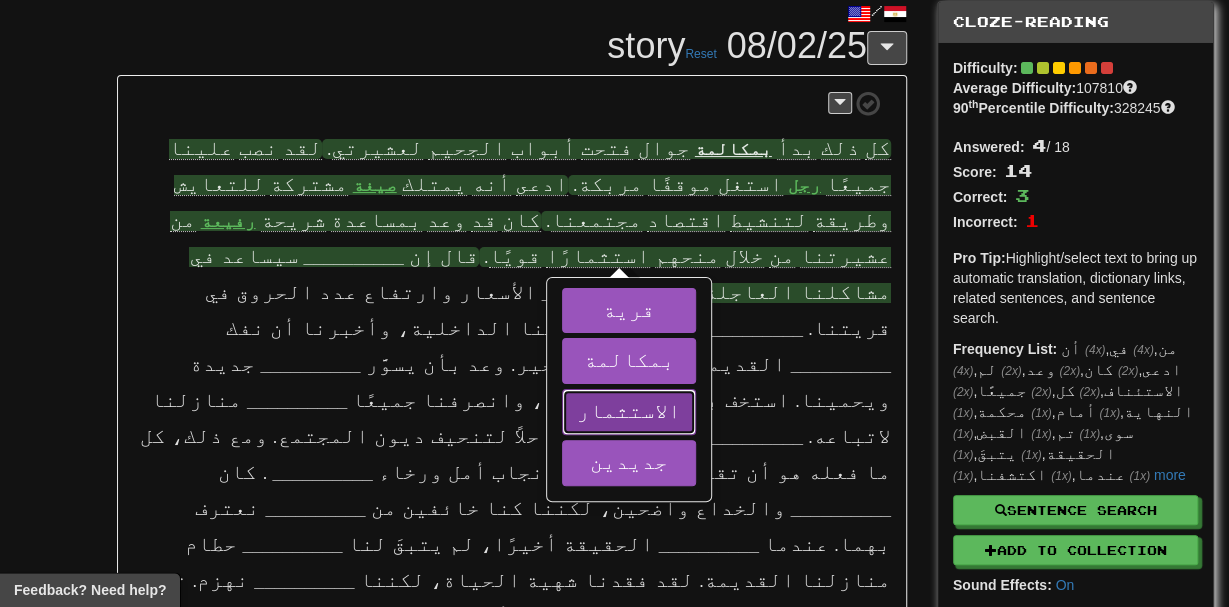 click on "الاستثمار" at bounding box center (629, 410) 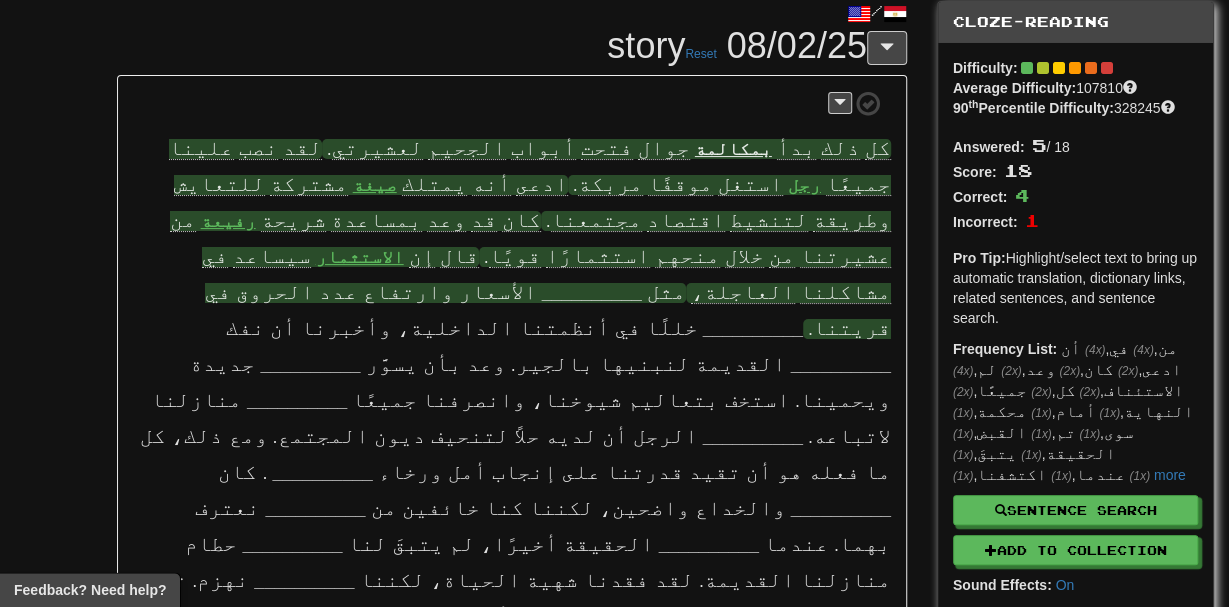 click on "__________" at bounding box center (592, 293) 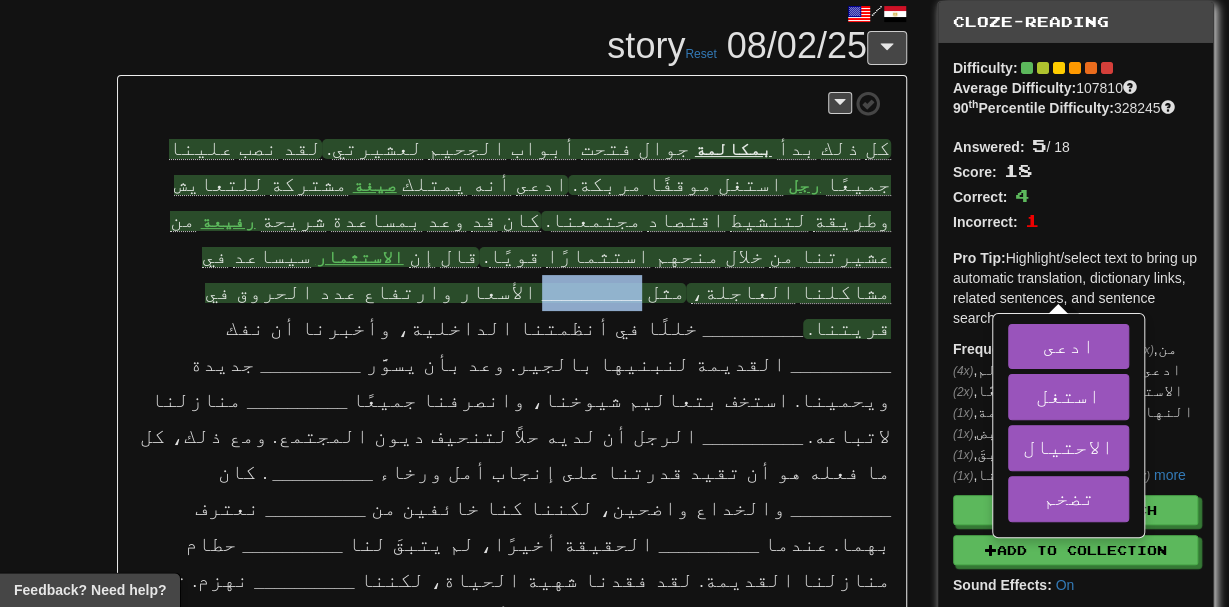 click on "__________" at bounding box center [592, 293] 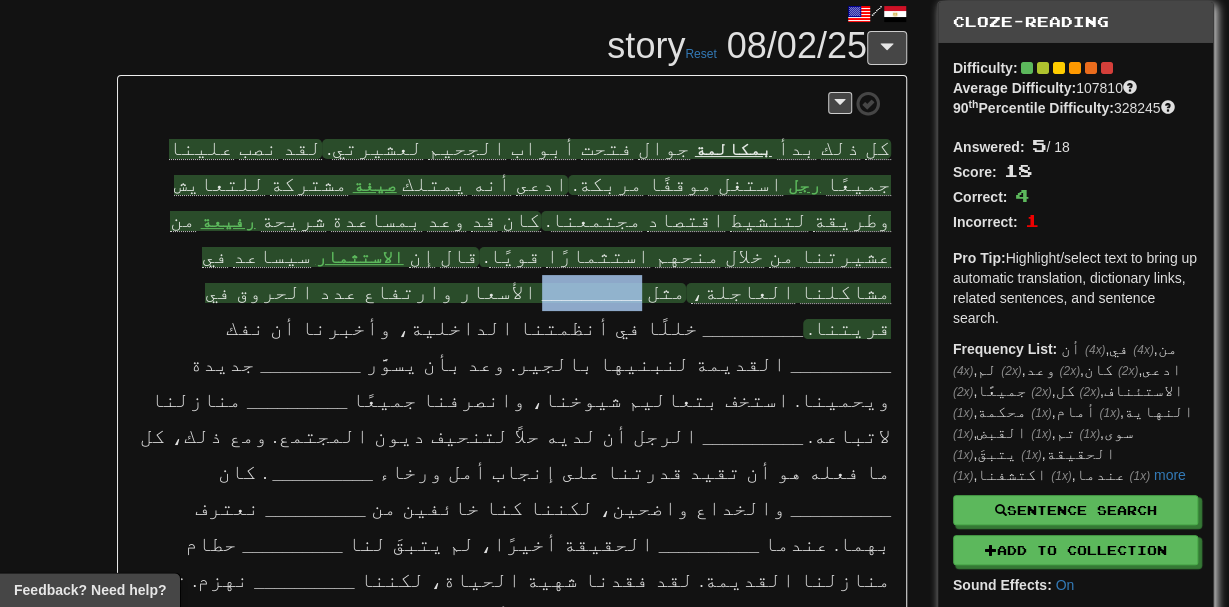 scroll, scrollTop: 70, scrollLeft: 0, axis: vertical 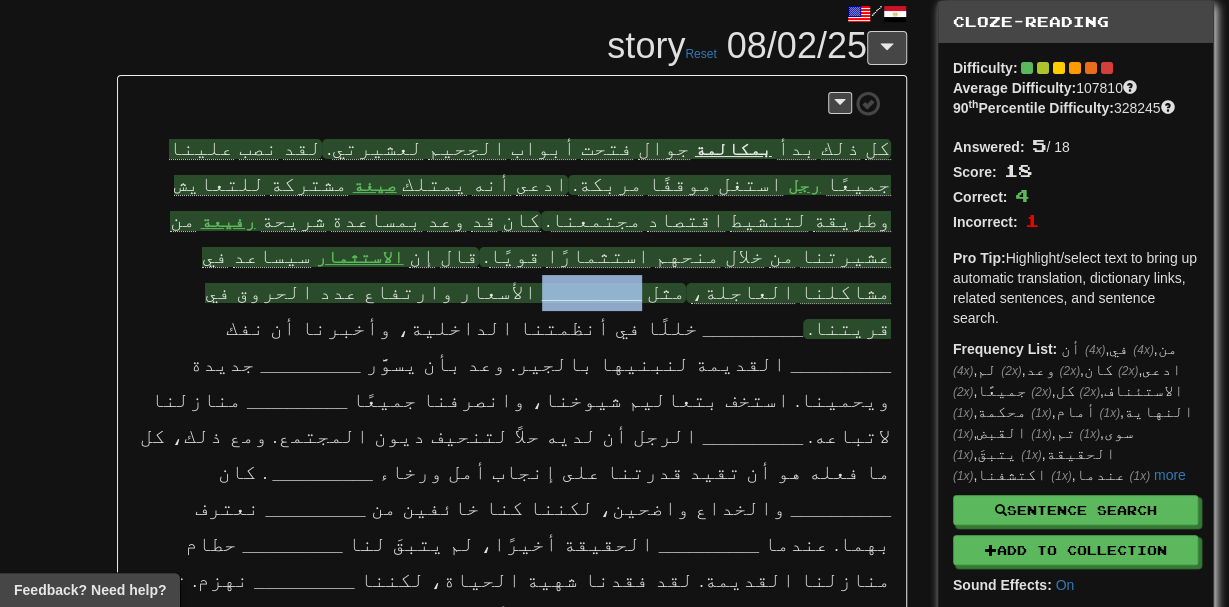 click on "__________" at bounding box center (592, 293) 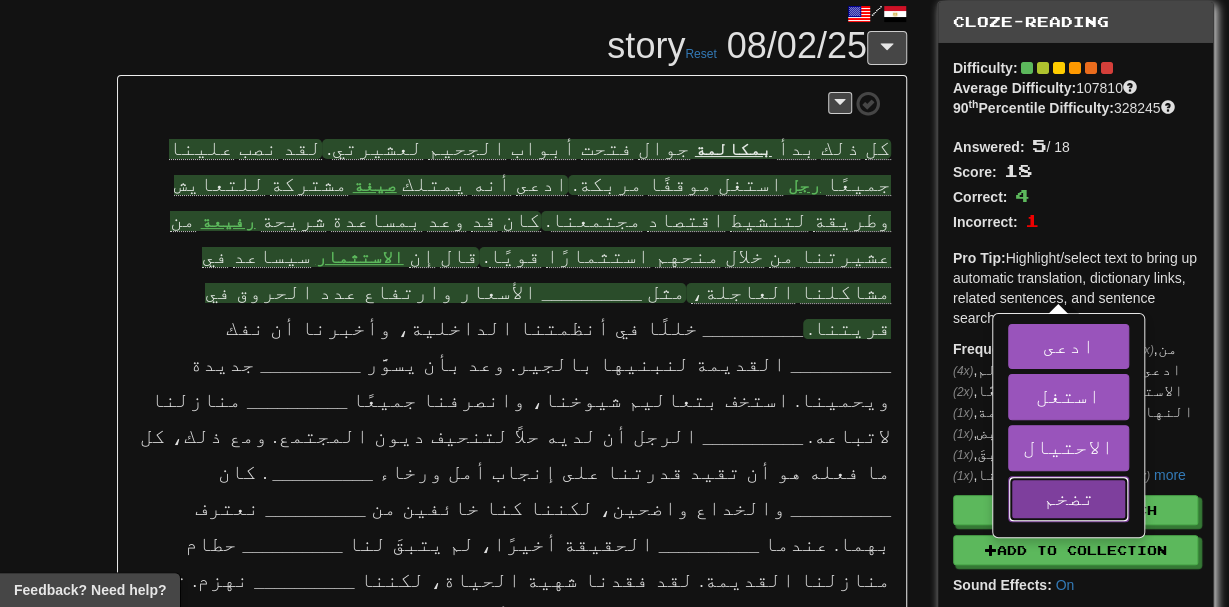 click on "تضخم" at bounding box center (1068, 499) 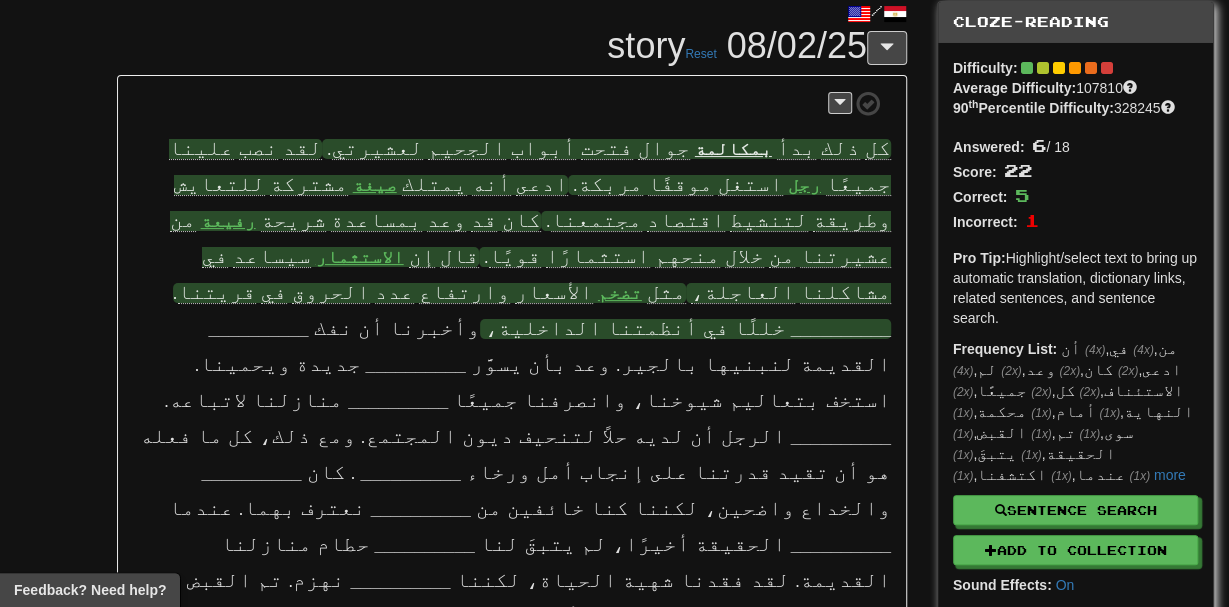 click on "__________" at bounding box center (841, 329) 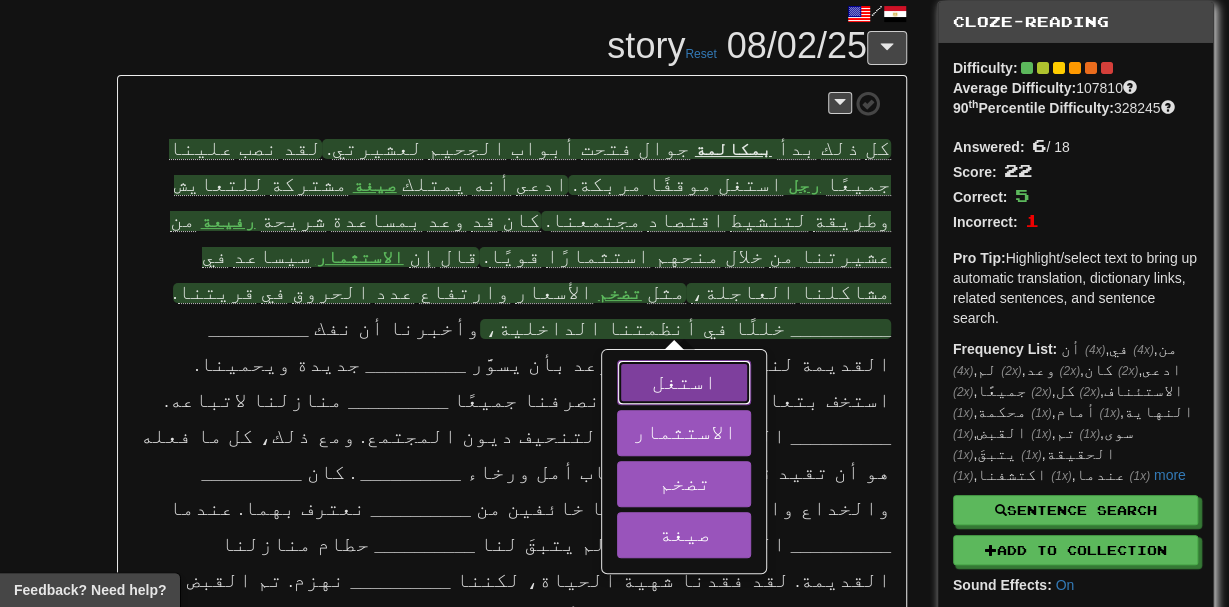 click on "استغل" at bounding box center (684, 381) 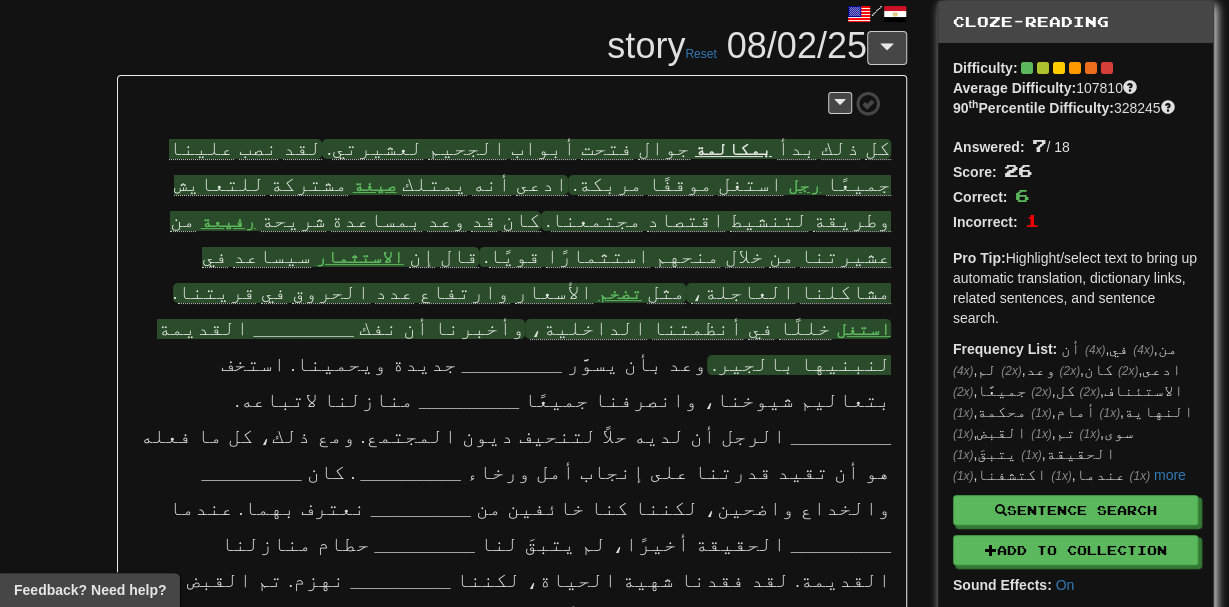 click on "__________" at bounding box center [304, 329] 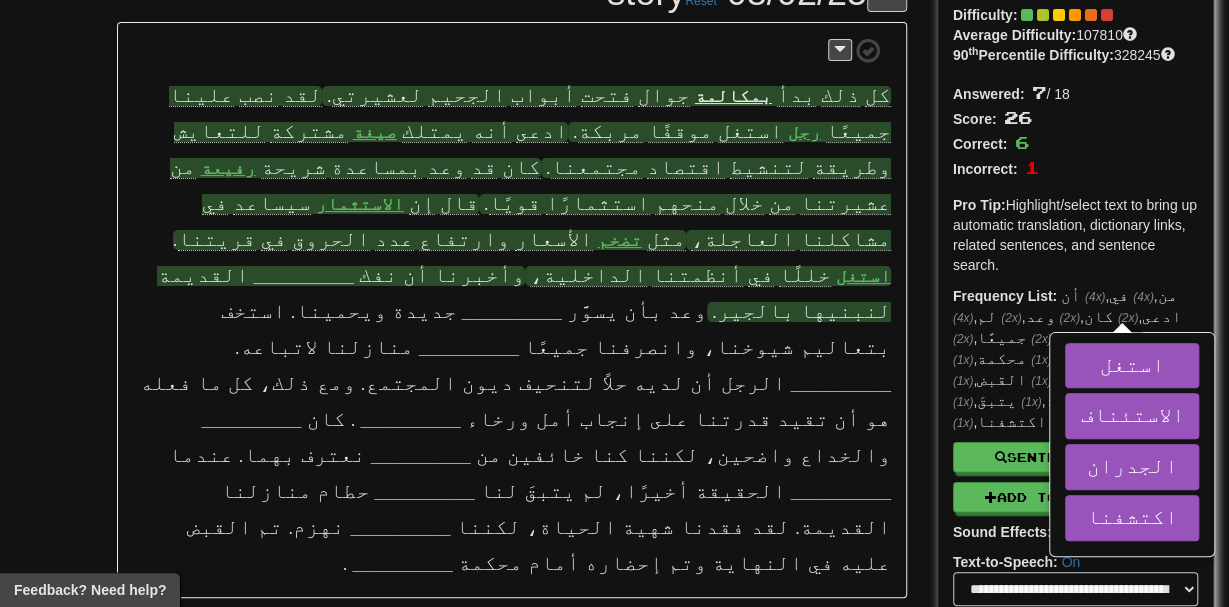 scroll, scrollTop: 139, scrollLeft: 0, axis: vertical 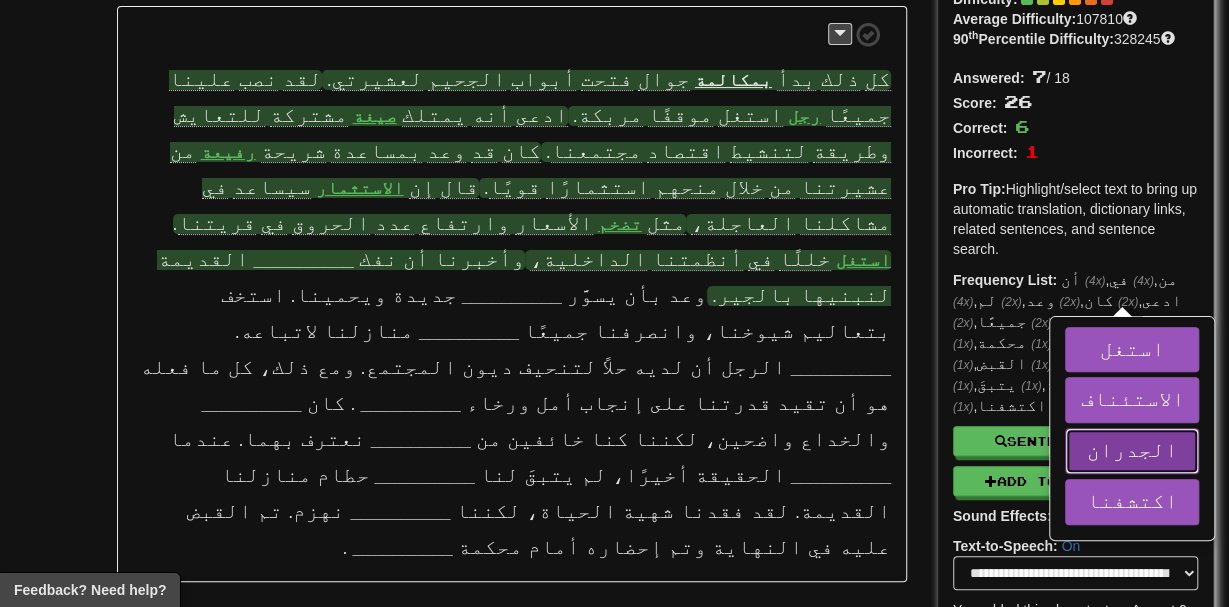 click on "الجدران" at bounding box center (1132, 449) 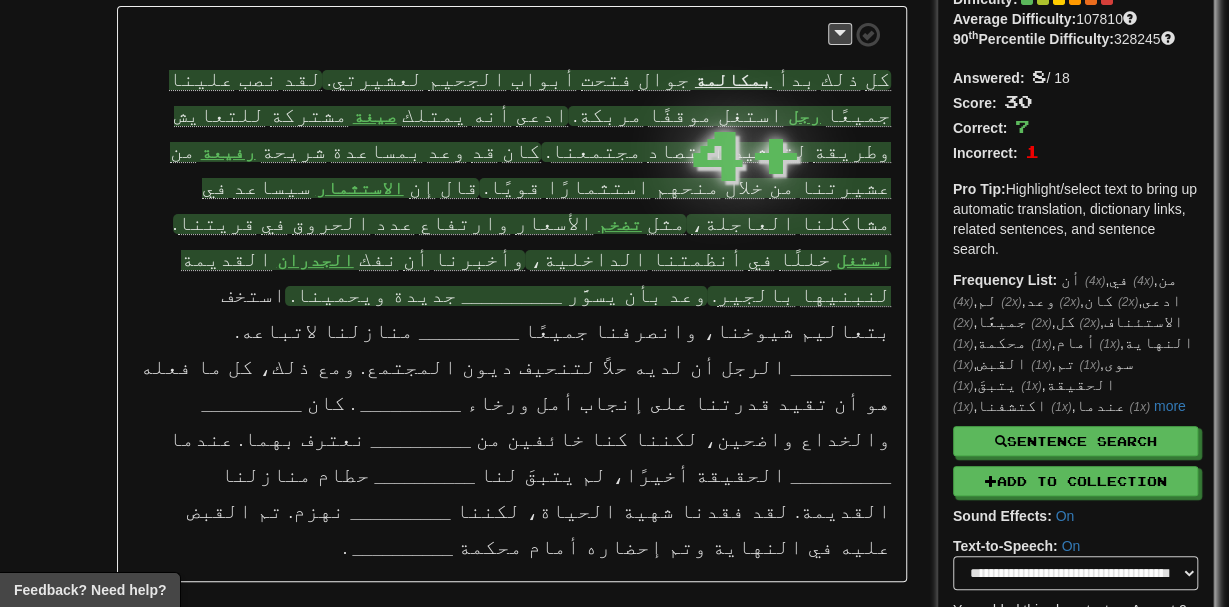 click on "__________" at bounding box center [512, 296] 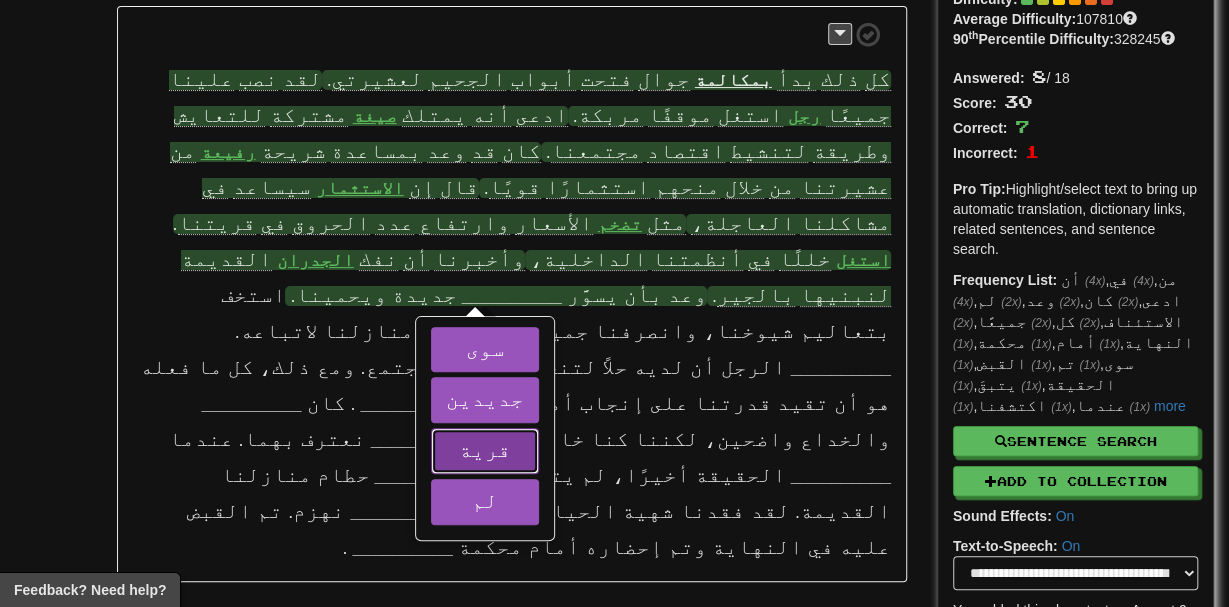 click on "قرية" at bounding box center (485, 451) 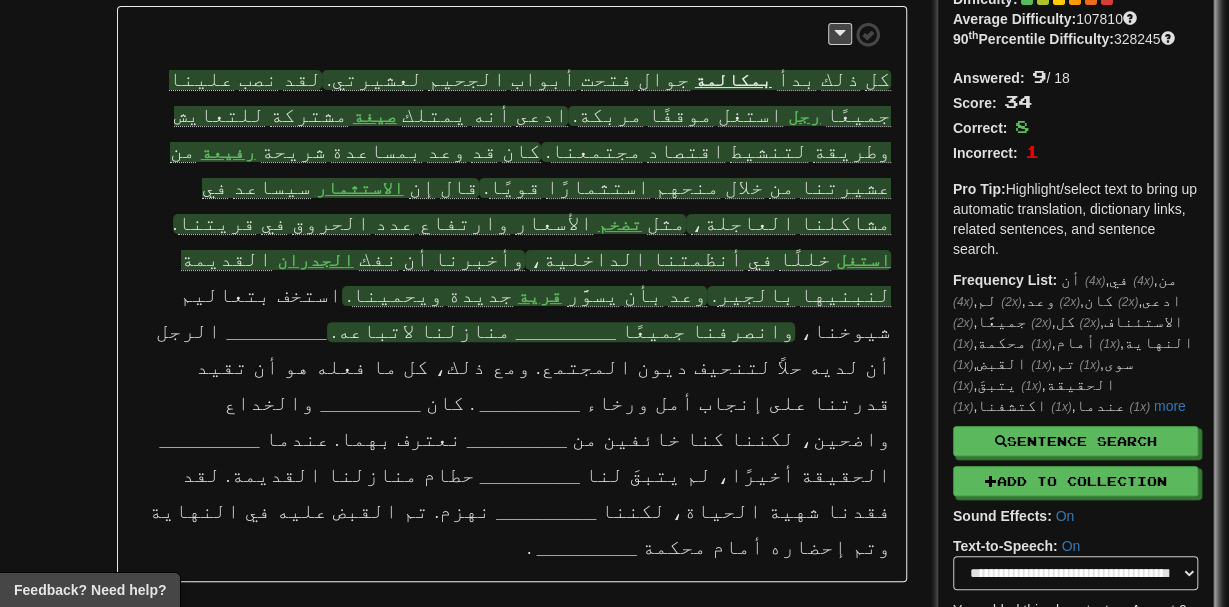 click on "__________" at bounding box center (566, 332) 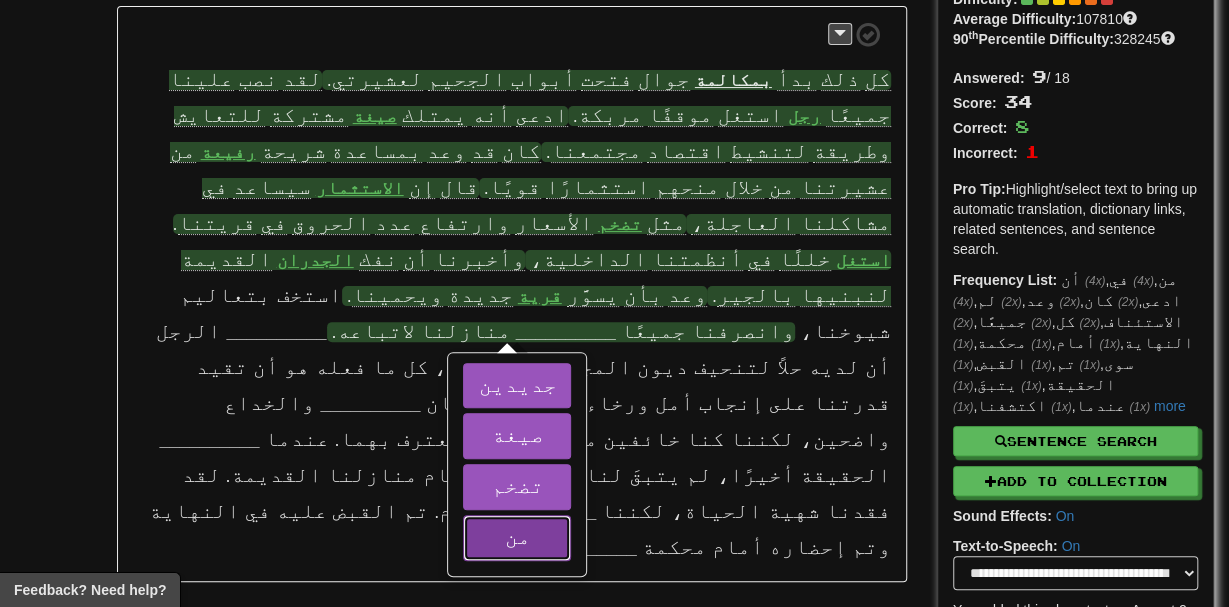 click on "من" at bounding box center (517, 536) 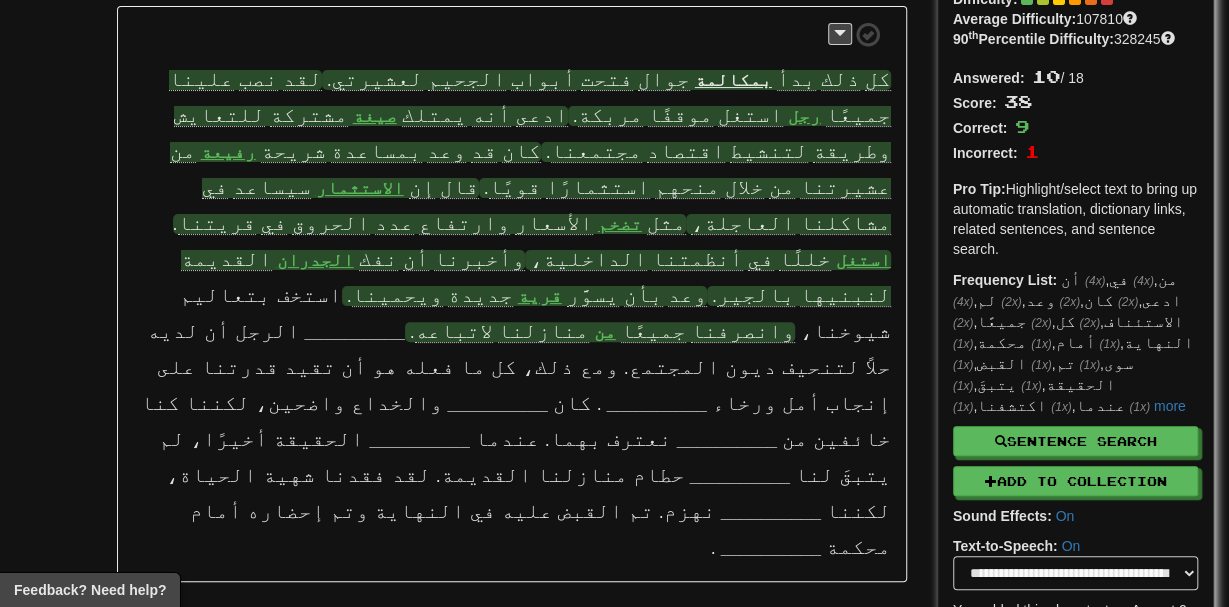 click on "وانصرفنا" at bounding box center (743, 330) 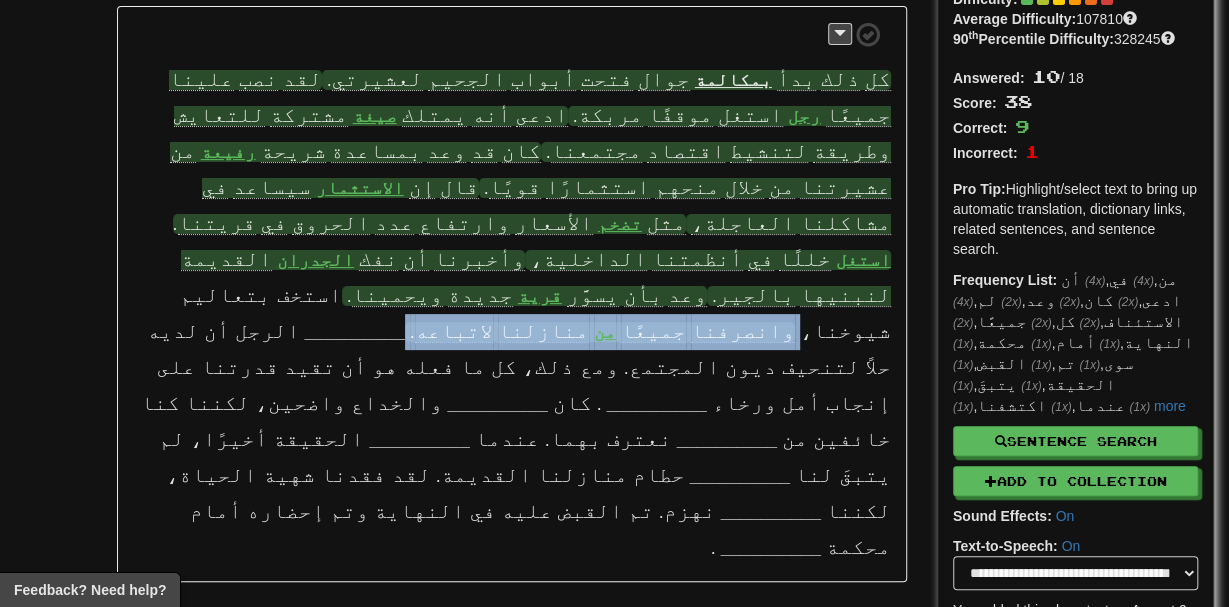 drag, startPoint x: 826, startPoint y: 260, endPoint x: 551, endPoint y: 246, distance: 275.35614 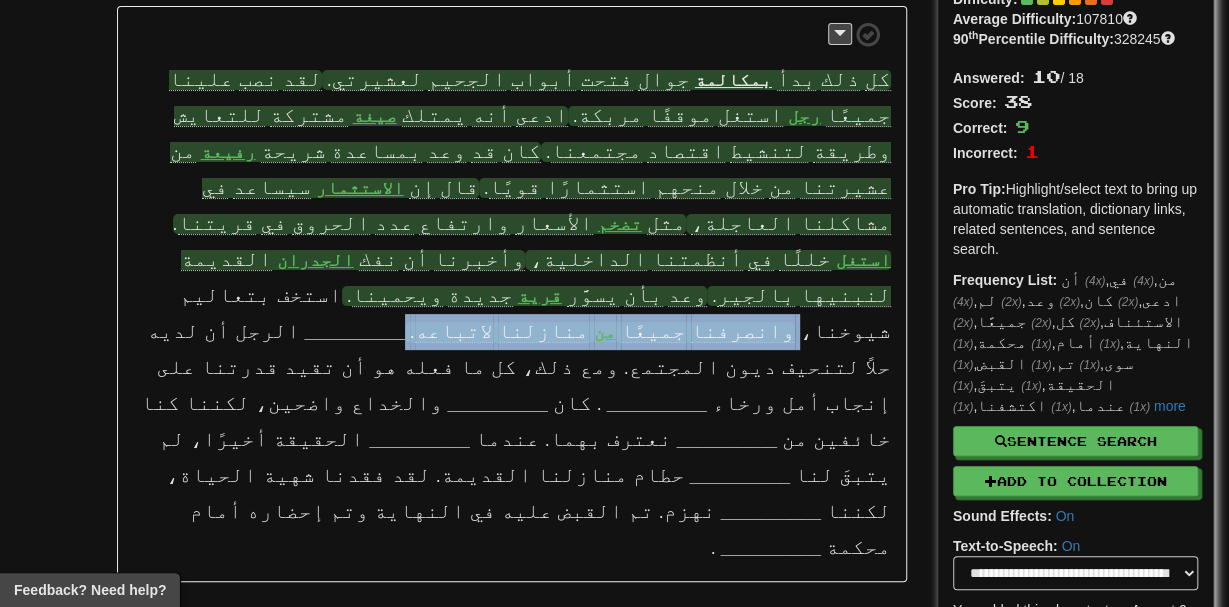 click on "لاتباعه" at bounding box center (454, 330) 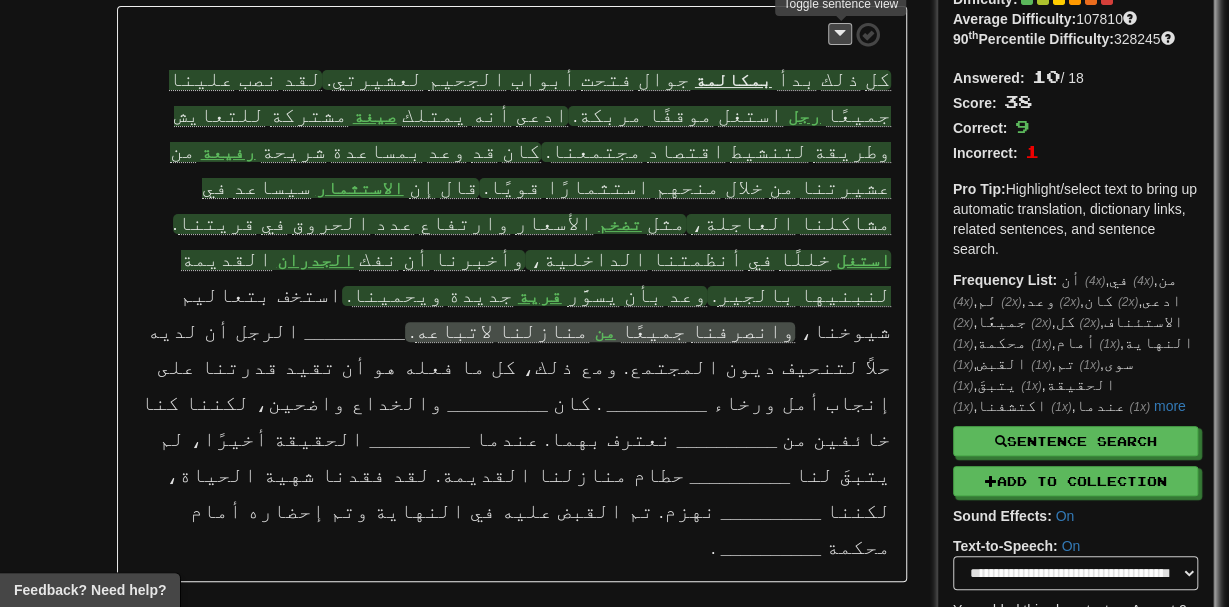 drag, startPoint x: 821, startPoint y: 27, endPoint x: 832, endPoint y: 36, distance: 14.21267 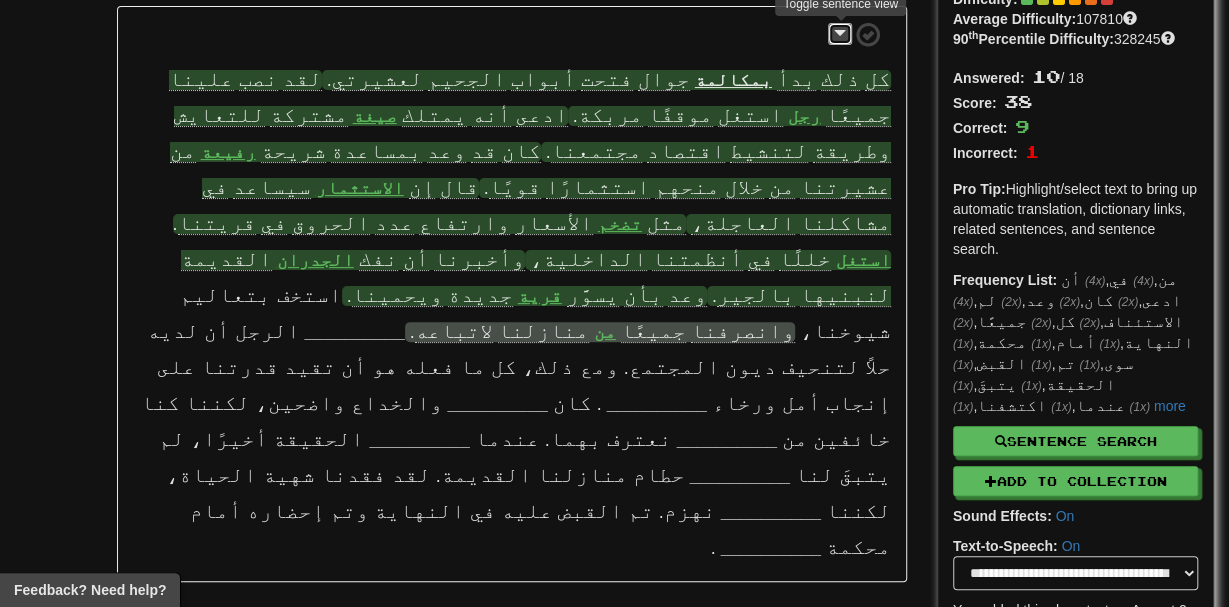 click at bounding box center (840, 34) 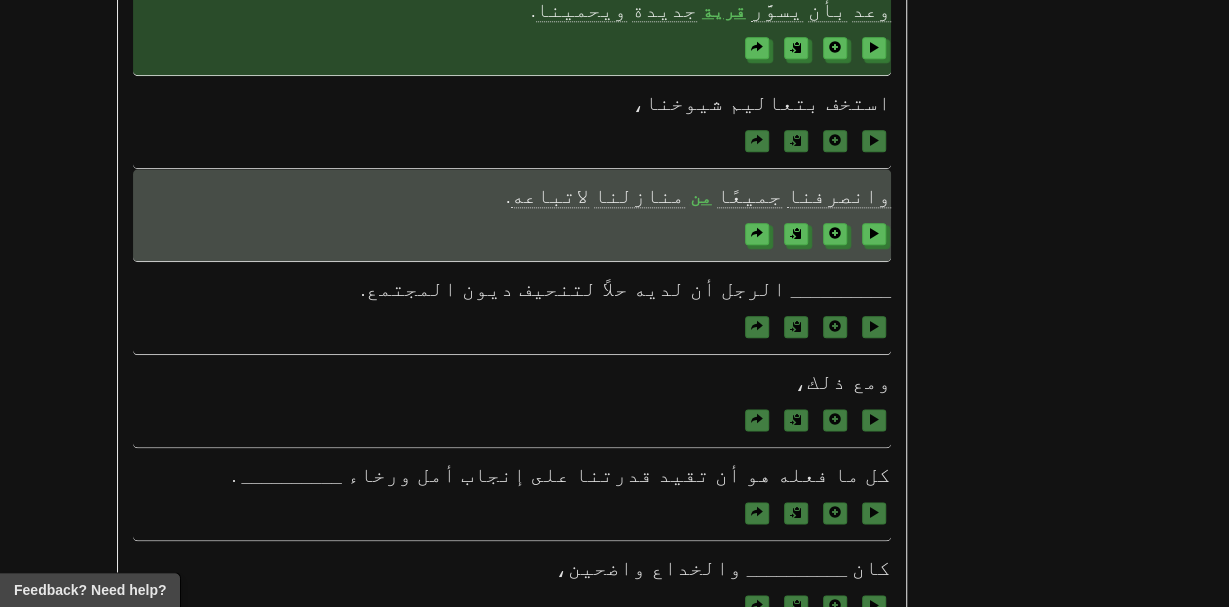 scroll, scrollTop: 989, scrollLeft: 0, axis: vertical 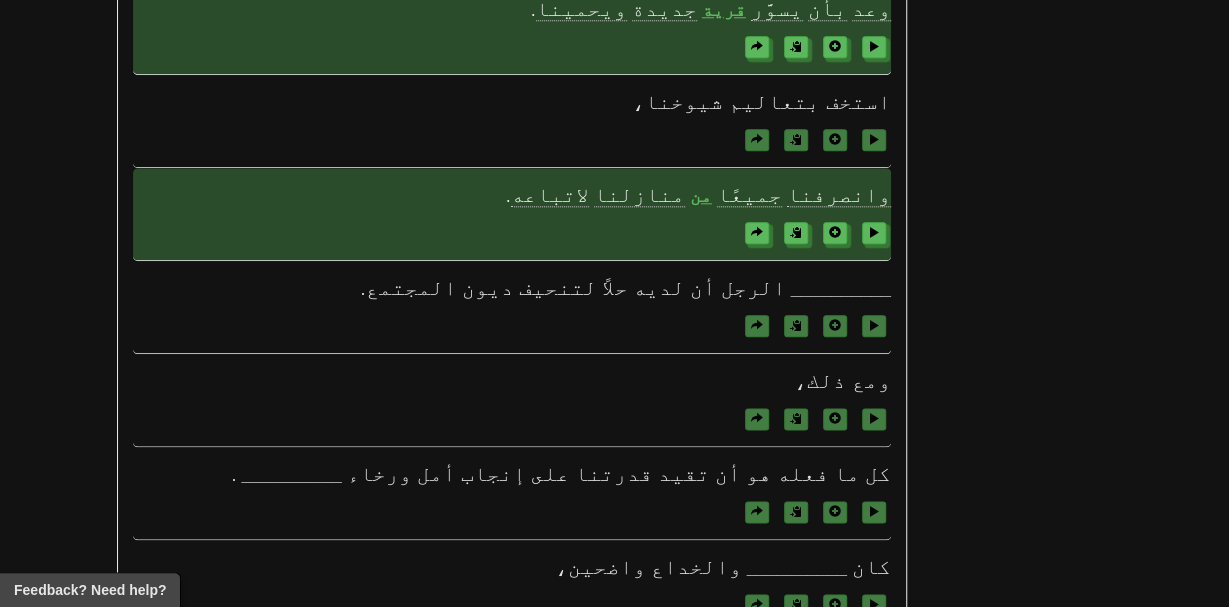 click on "وانصرفنا" at bounding box center [839, 194] 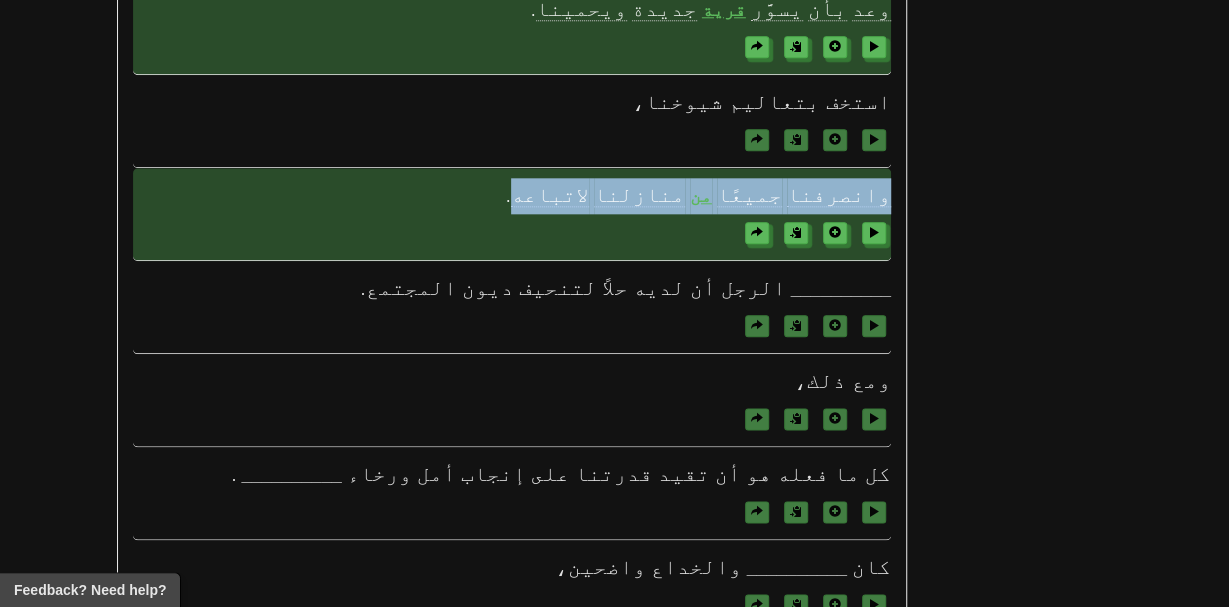 drag, startPoint x: 891, startPoint y: 158, endPoint x: 649, endPoint y: 140, distance: 242.6685 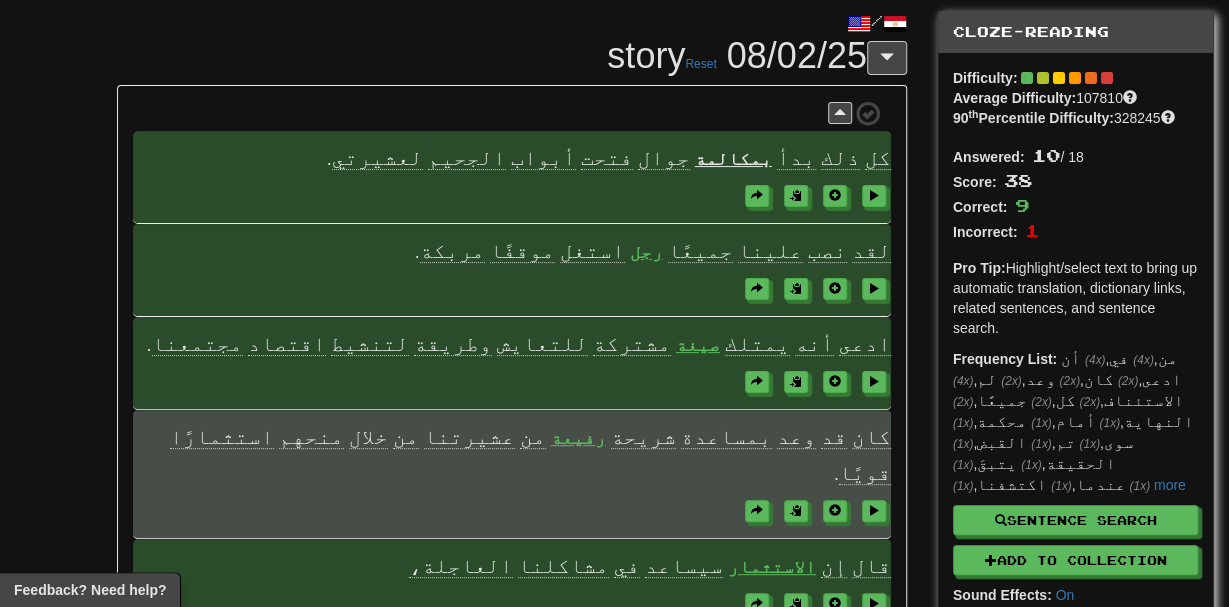 scroll, scrollTop: 34, scrollLeft: 0, axis: vertical 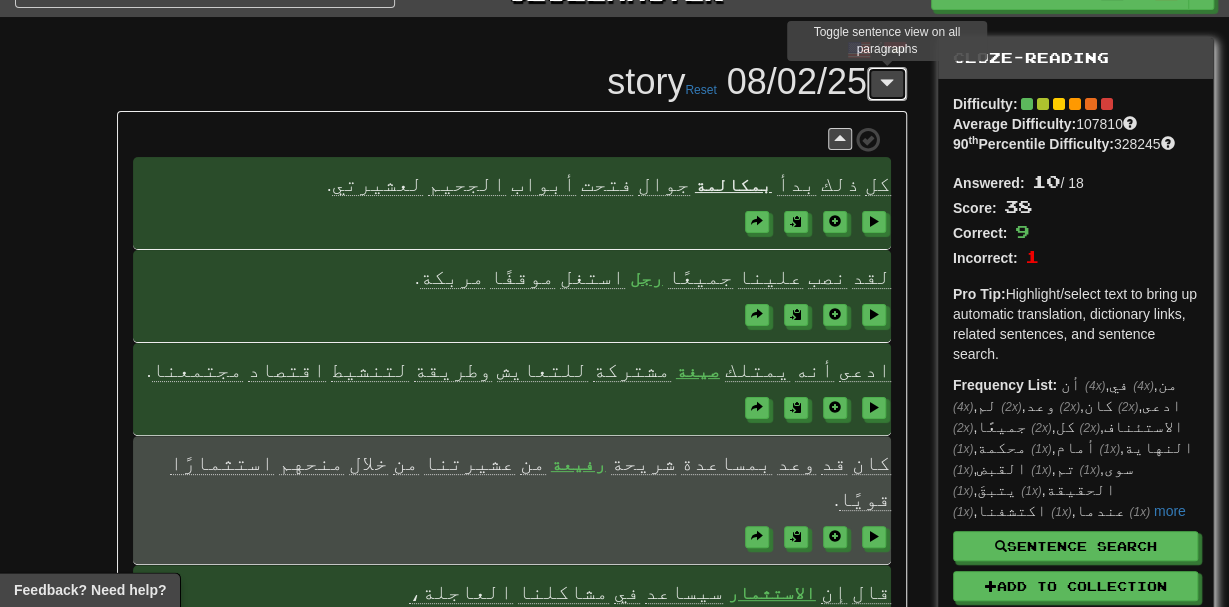 click at bounding box center [887, 84] 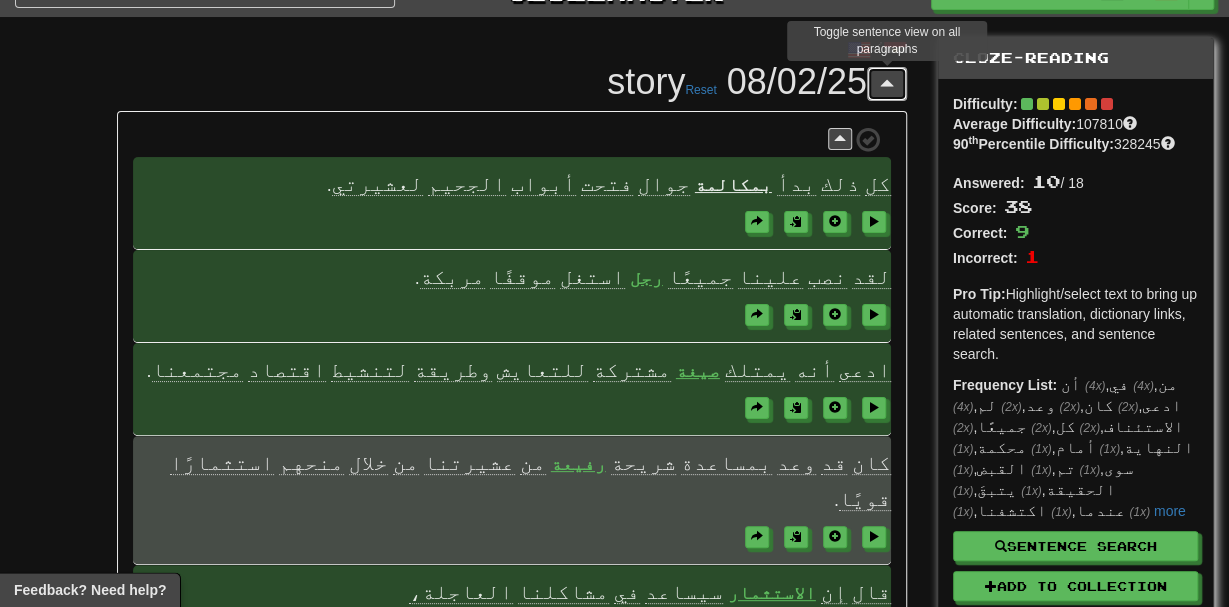 click at bounding box center [887, 83] 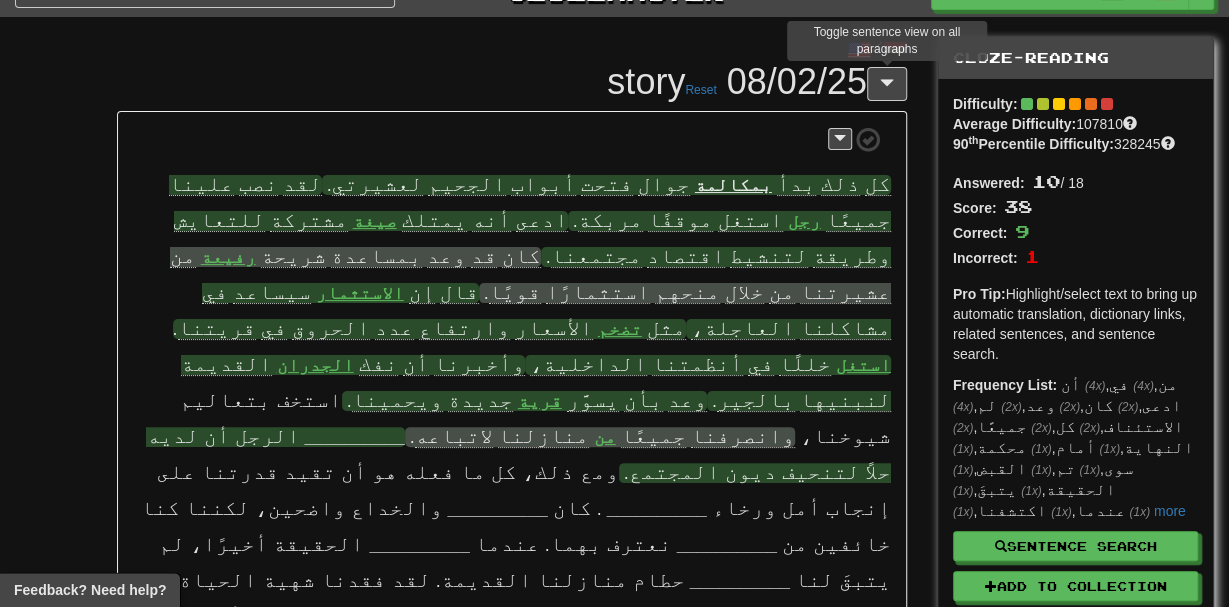 scroll, scrollTop: 34, scrollLeft: 0, axis: vertical 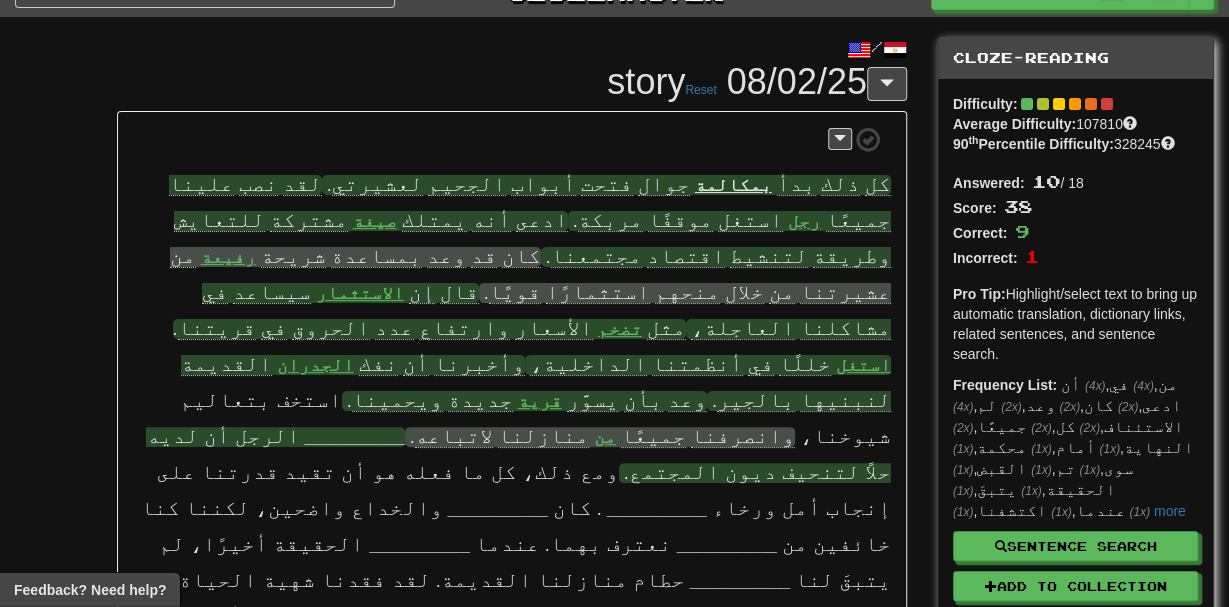 click on "__________" at bounding box center [355, 437] 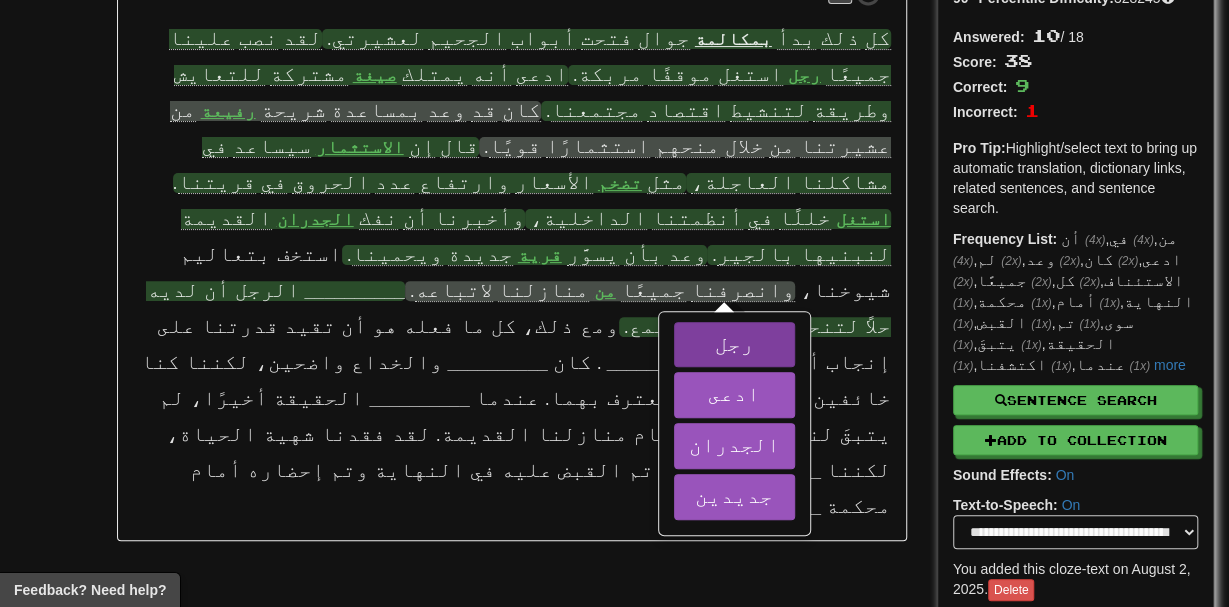 scroll, scrollTop: 182, scrollLeft: 0, axis: vertical 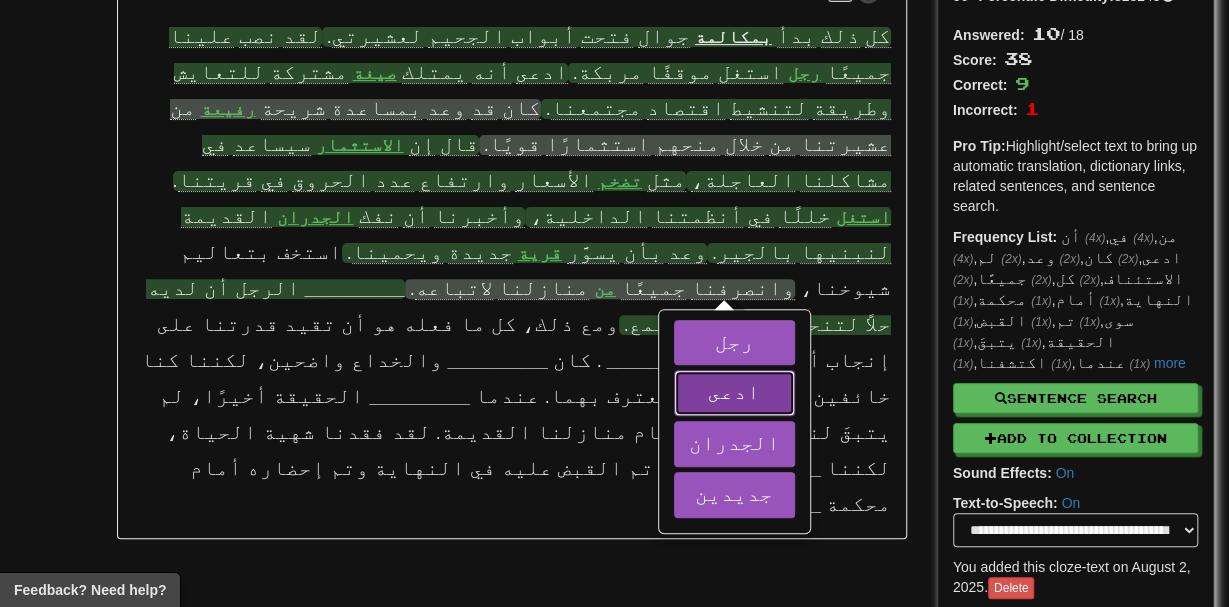 click on "ادعى" at bounding box center (734, 391) 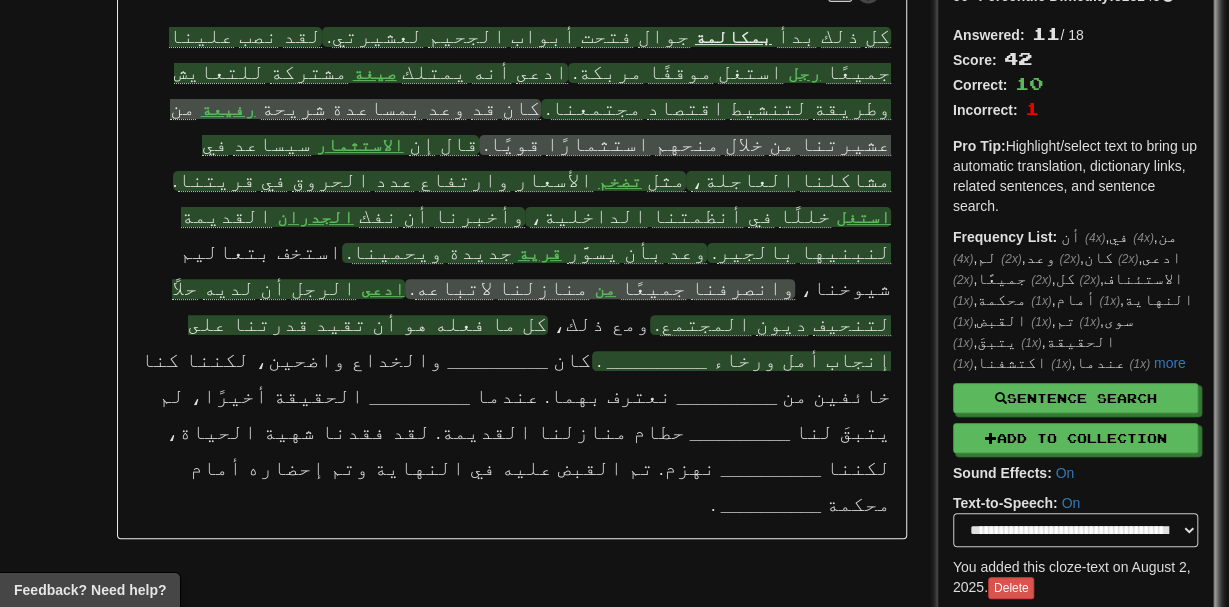 click on "__________" at bounding box center (657, 361) 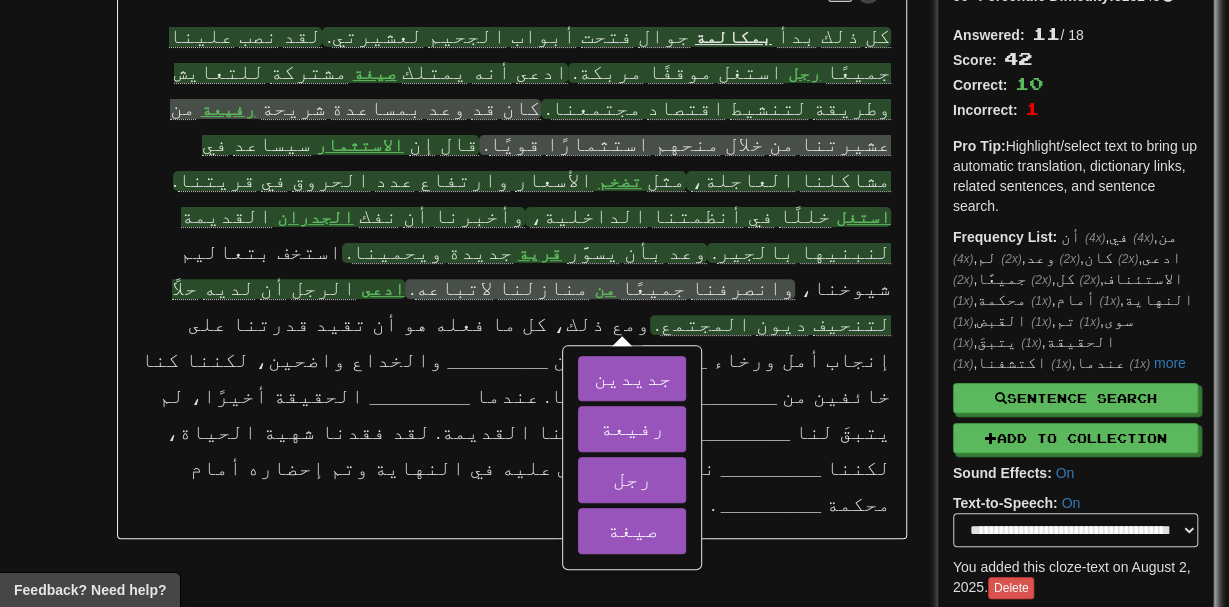 click on "لتنحيف" at bounding box center (852, 323) 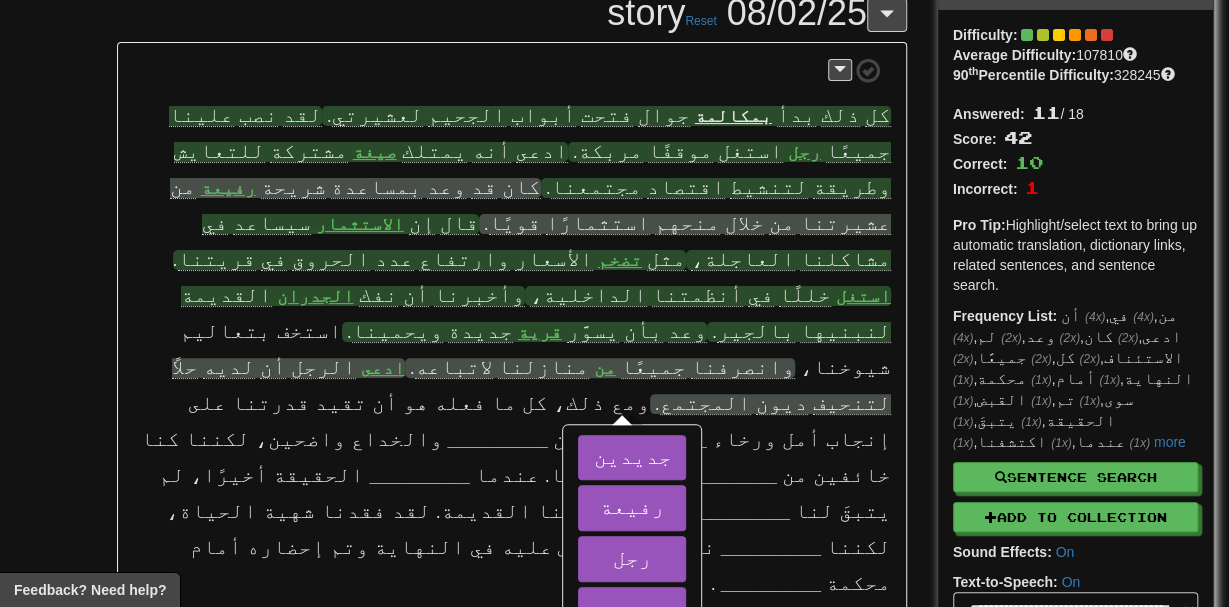 scroll, scrollTop: 98, scrollLeft: 0, axis: vertical 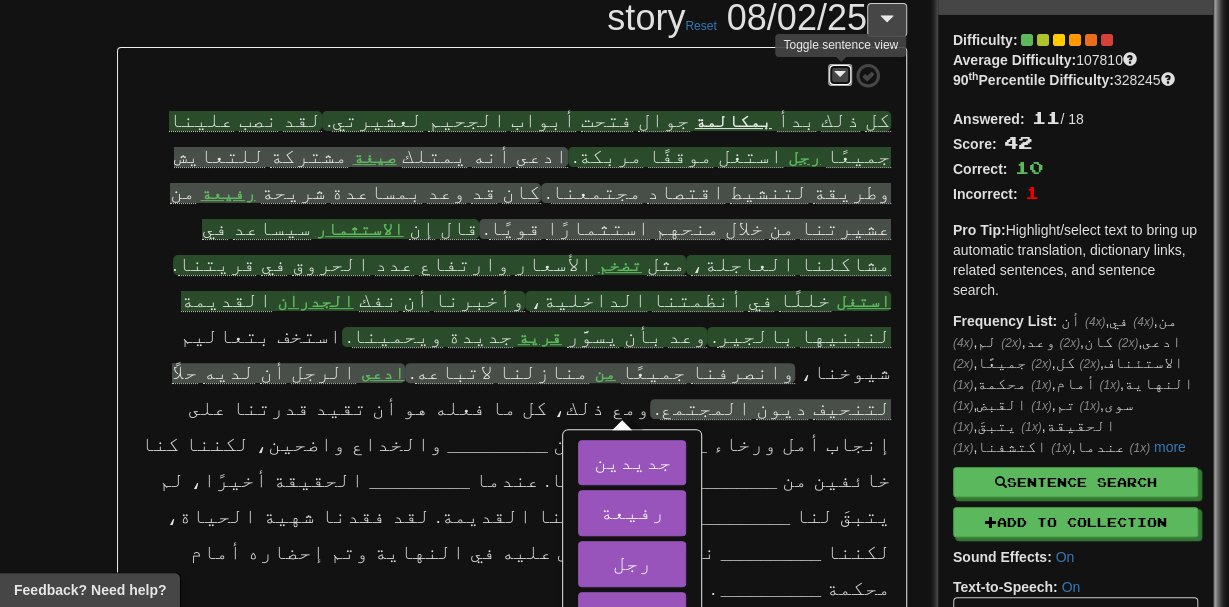 click at bounding box center [840, 74] 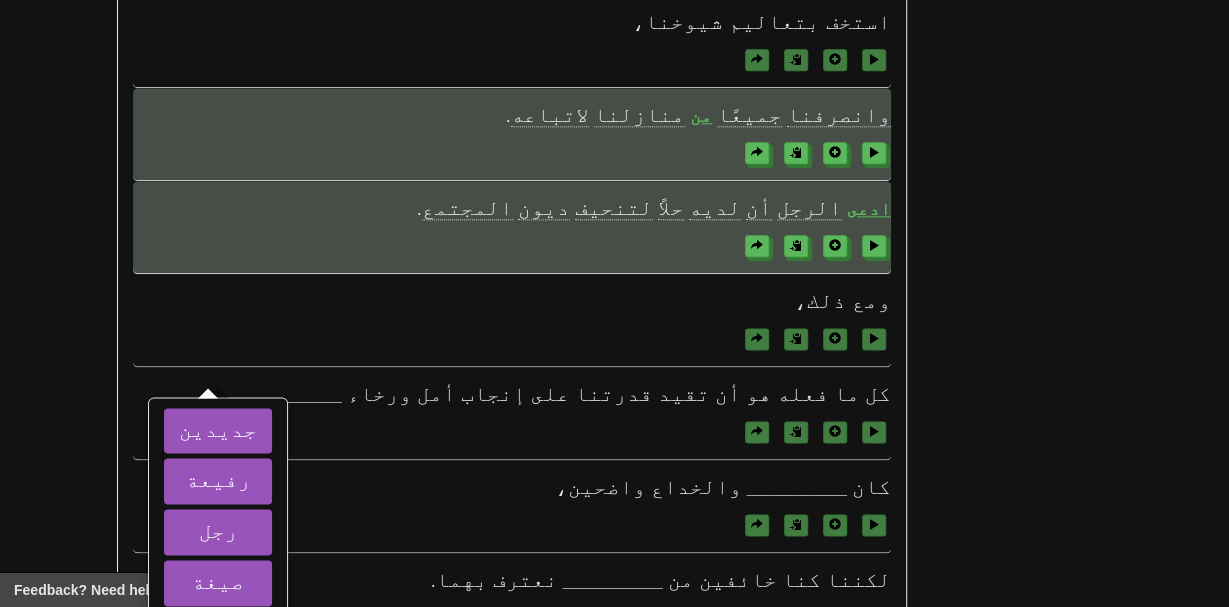 scroll, scrollTop: 1071, scrollLeft: 0, axis: vertical 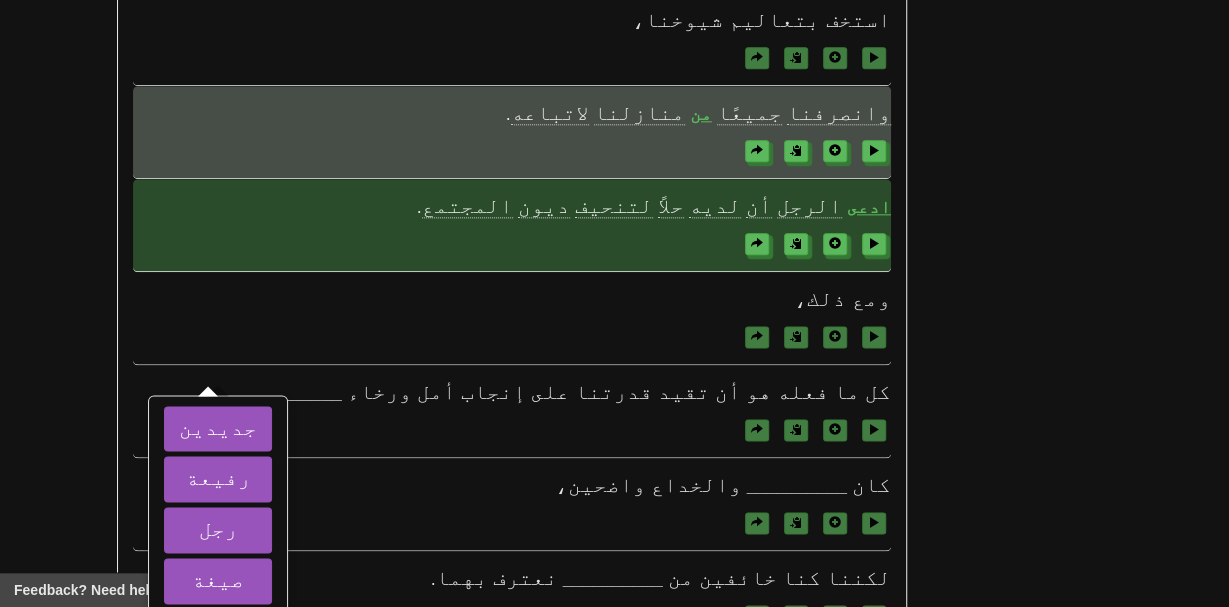 click on "لتنحيف" at bounding box center [614, 205] 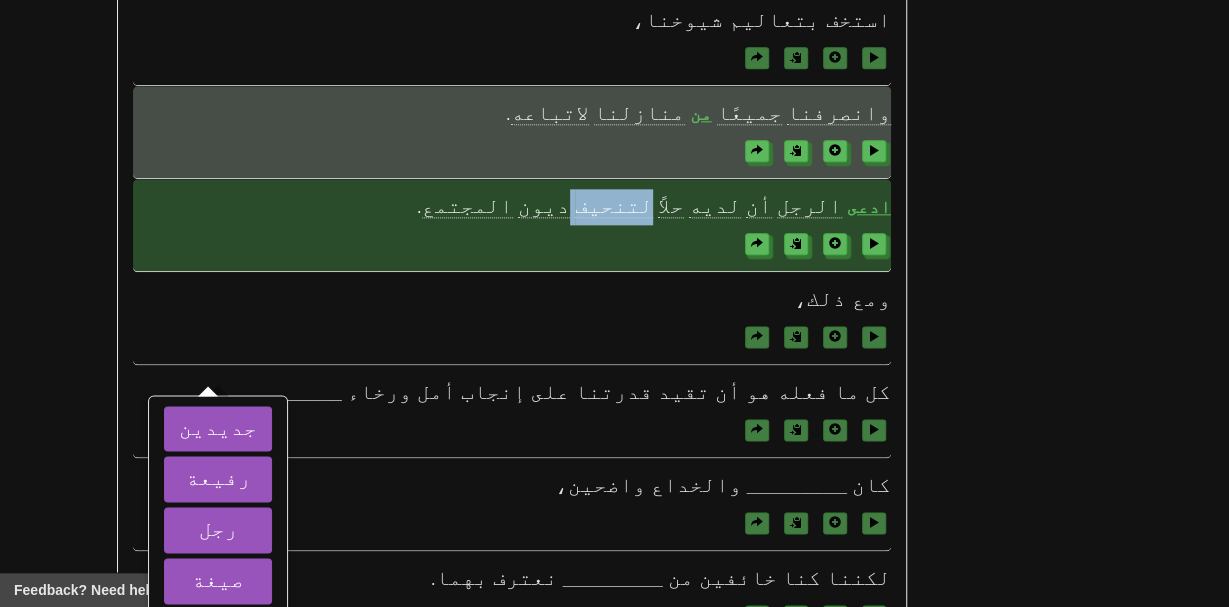 click on "لتنحيف" at bounding box center [614, 205] 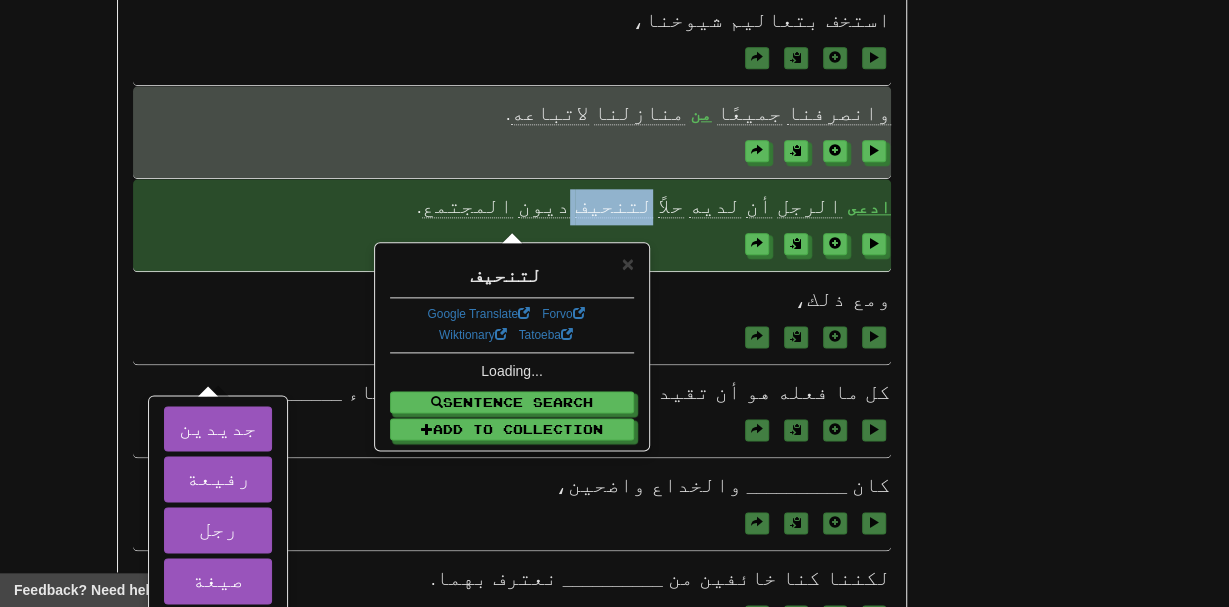 scroll, scrollTop: 1071, scrollLeft: 0, axis: vertical 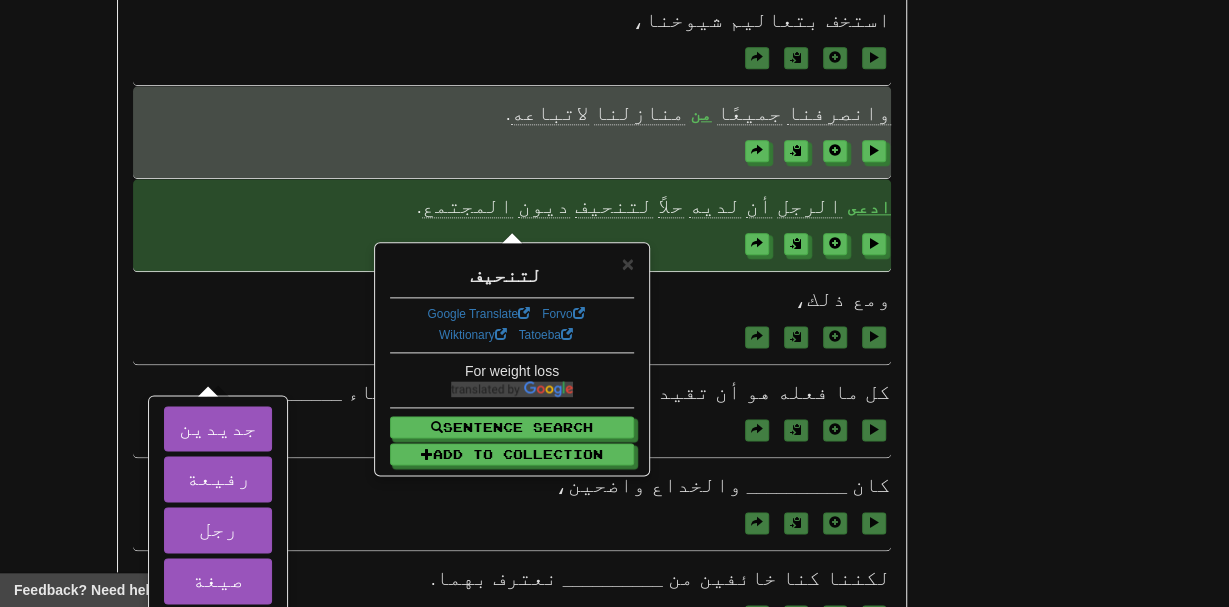 click on "ديون" at bounding box center (544, 205) 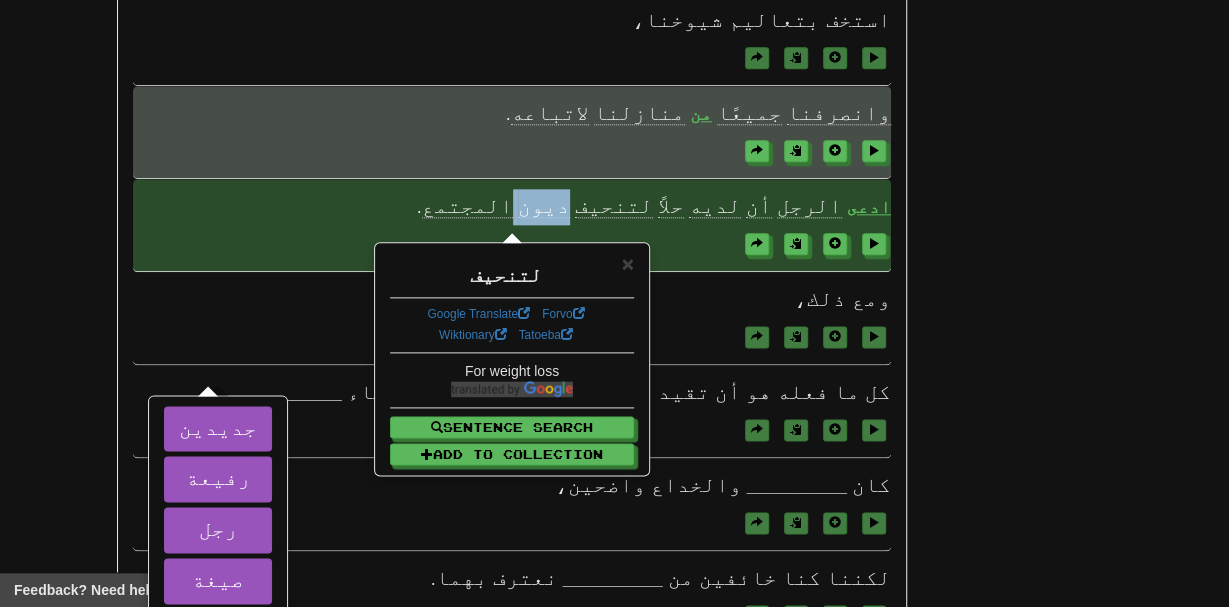 click on "ديون" at bounding box center (544, 205) 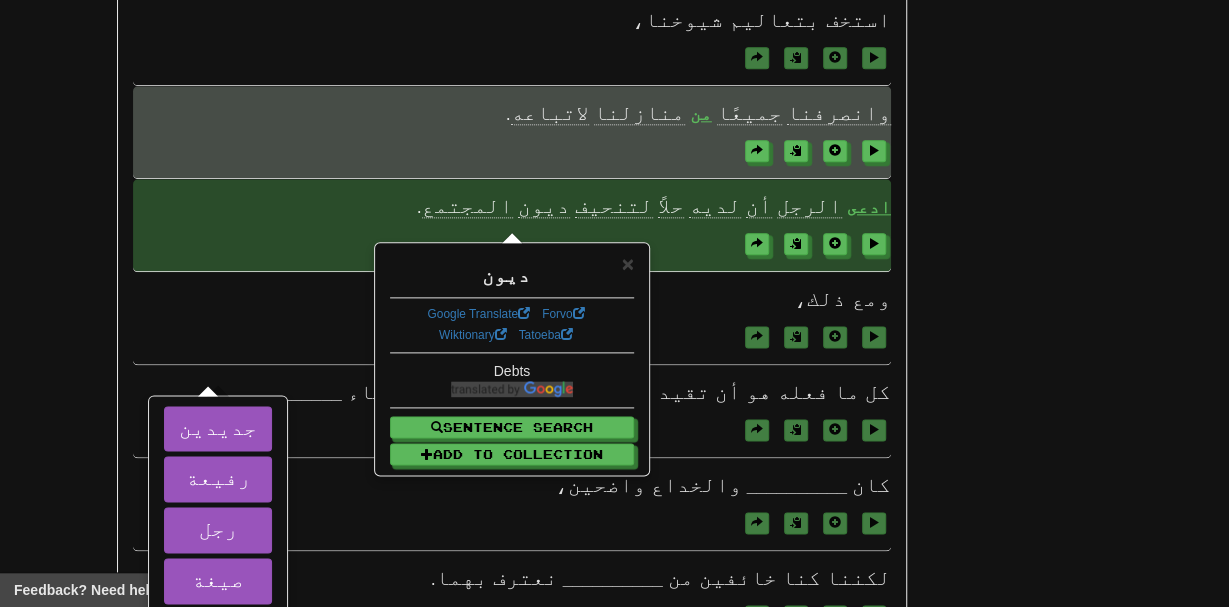 click on "المجتمع" at bounding box center [467, 205] 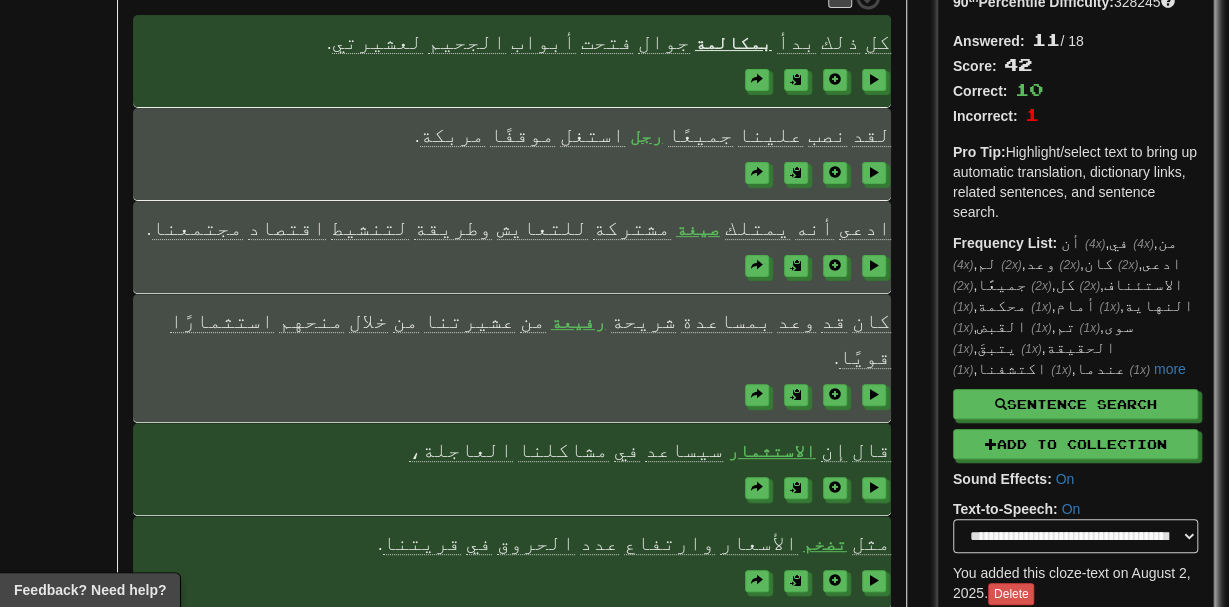 scroll, scrollTop: 0, scrollLeft: 0, axis: both 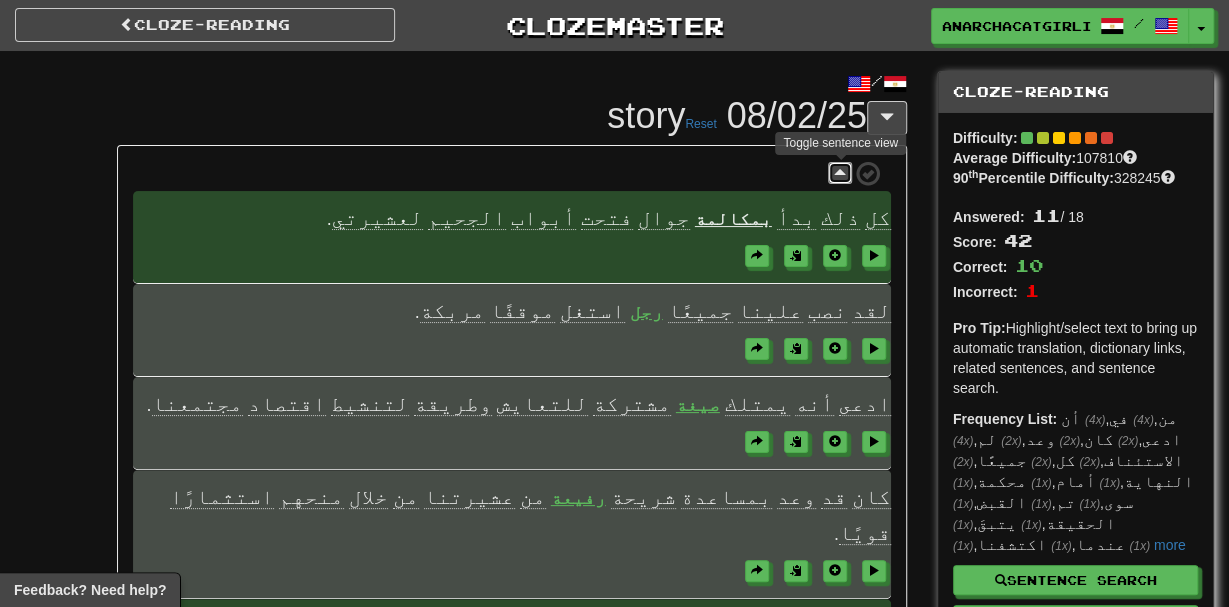 click at bounding box center [840, 172] 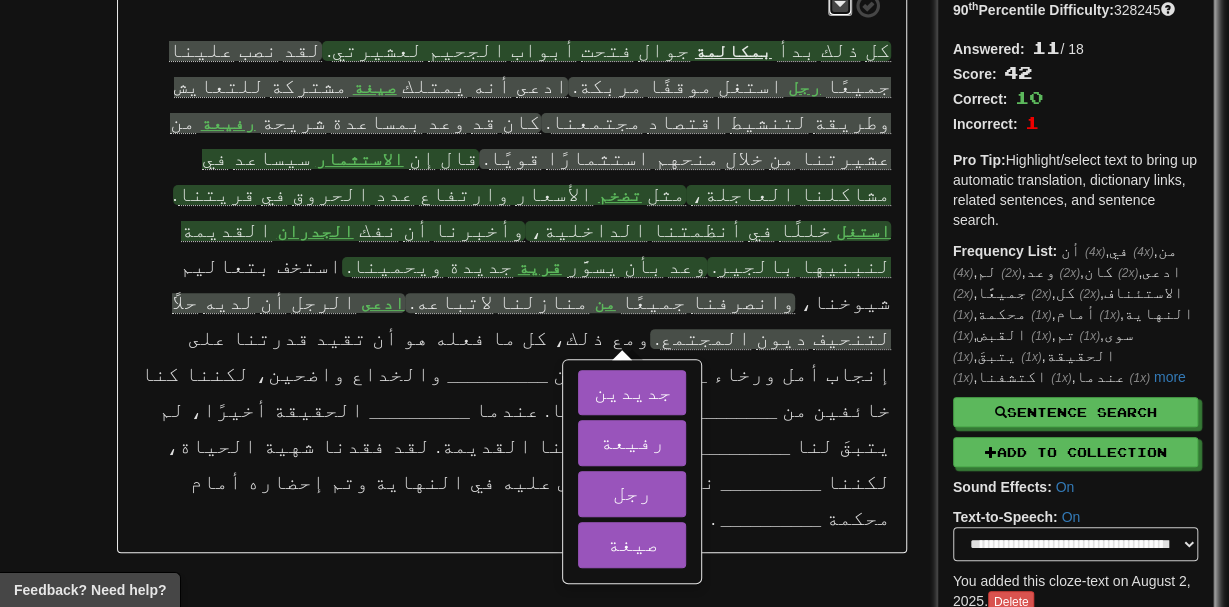 scroll, scrollTop: 169, scrollLeft: 0, axis: vertical 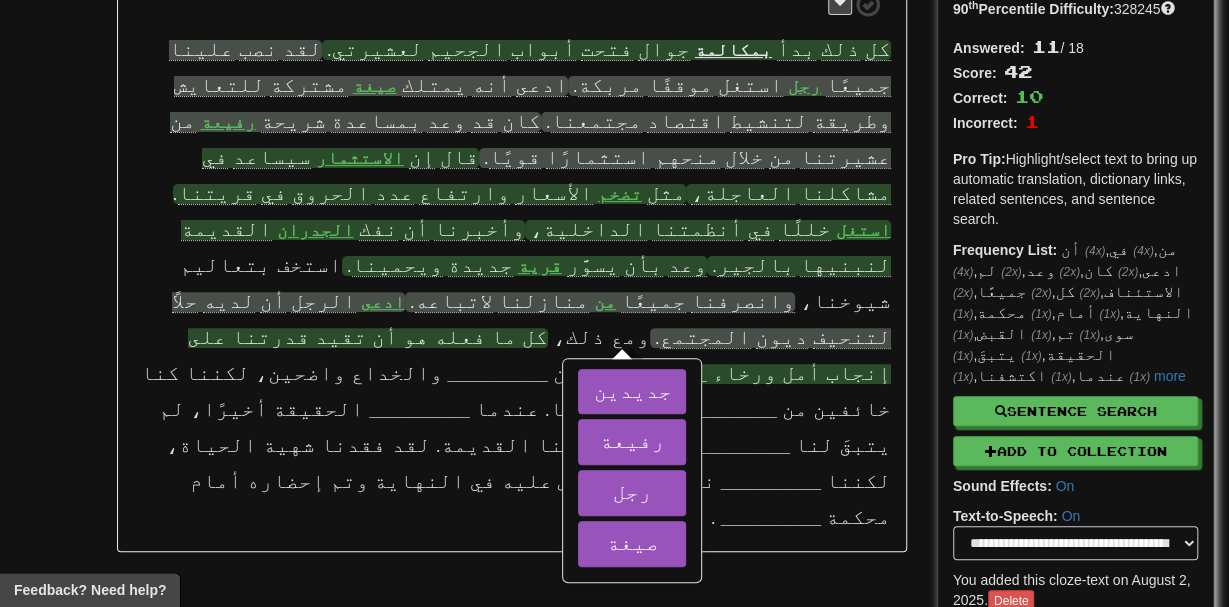 click on "__________" at bounding box center (657, 374) 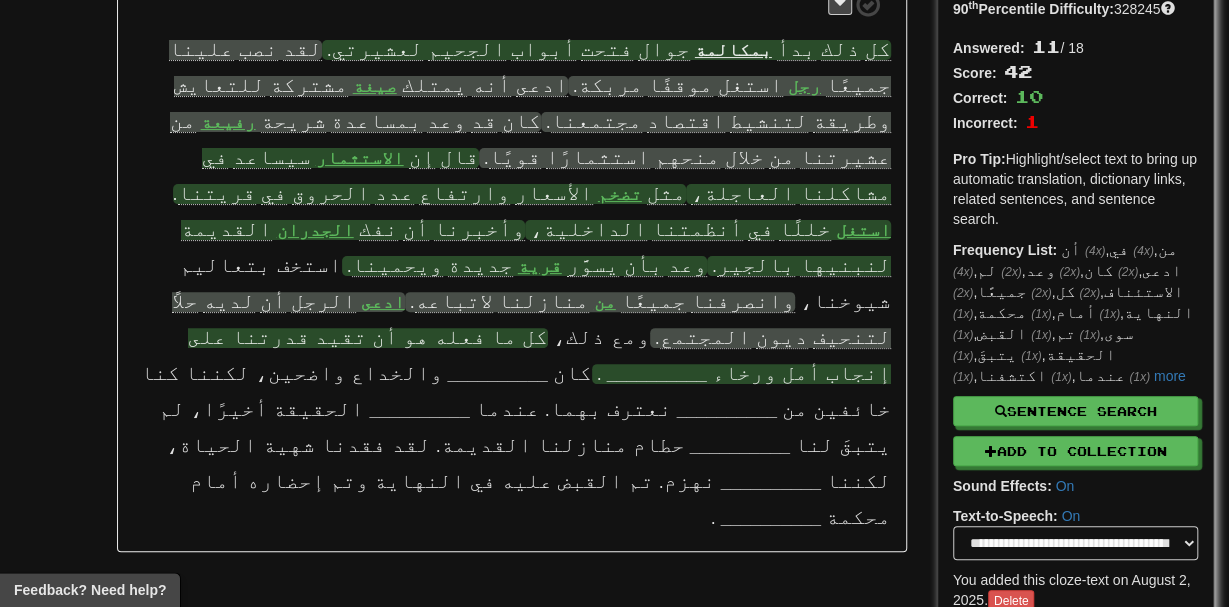 click on "__________" at bounding box center [657, 374] 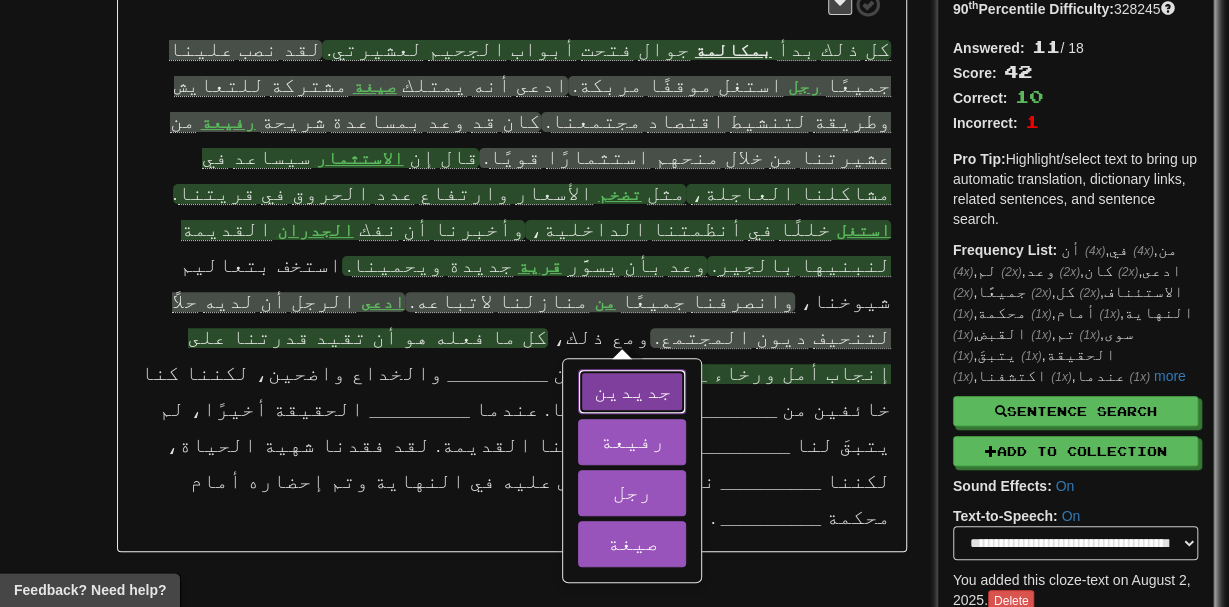 click on "جديدين" at bounding box center [632, 390] 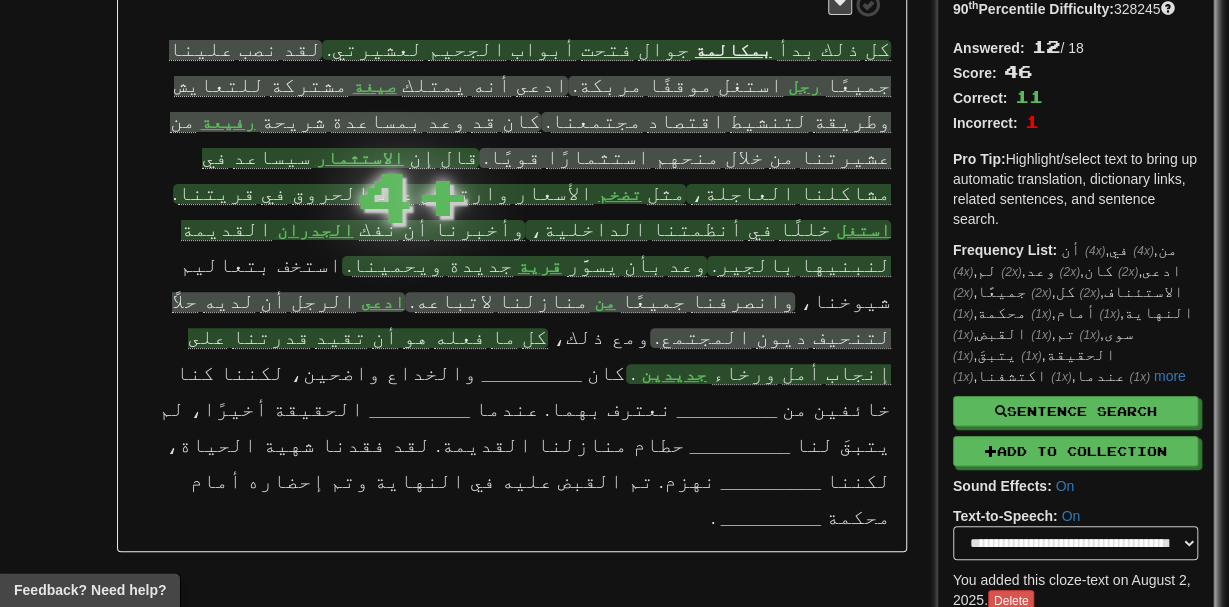 click on "ورخاء" at bounding box center (744, 372) 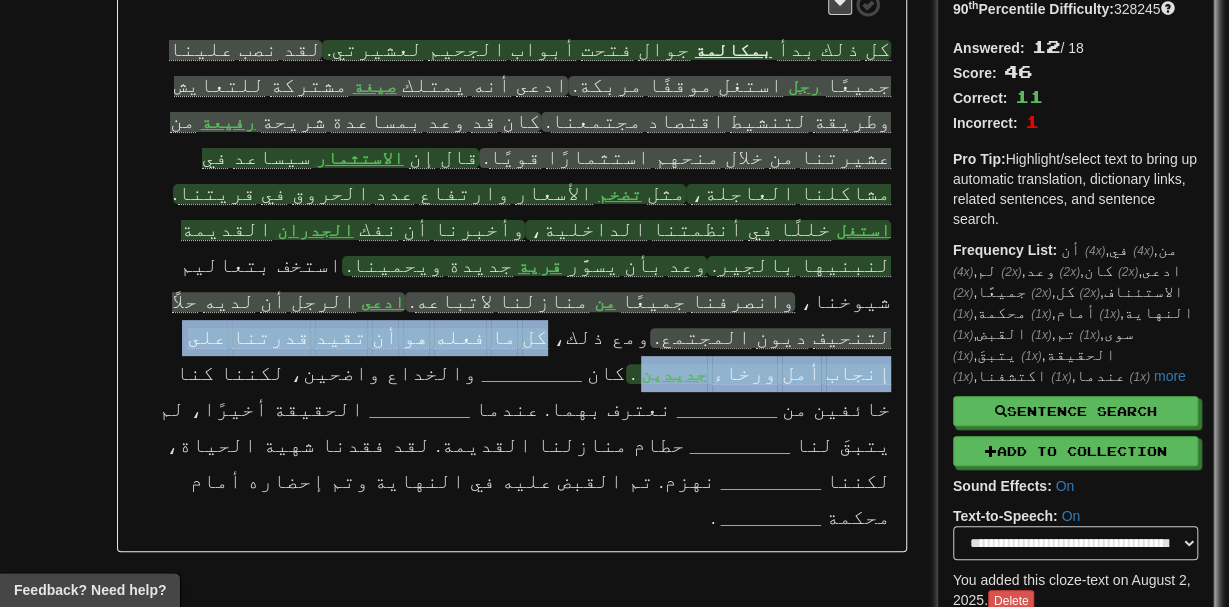 drag, startPoint x: 843, startPoint y: 267, endPoint x: 396, endPoint y: 272, distance: 447.02795 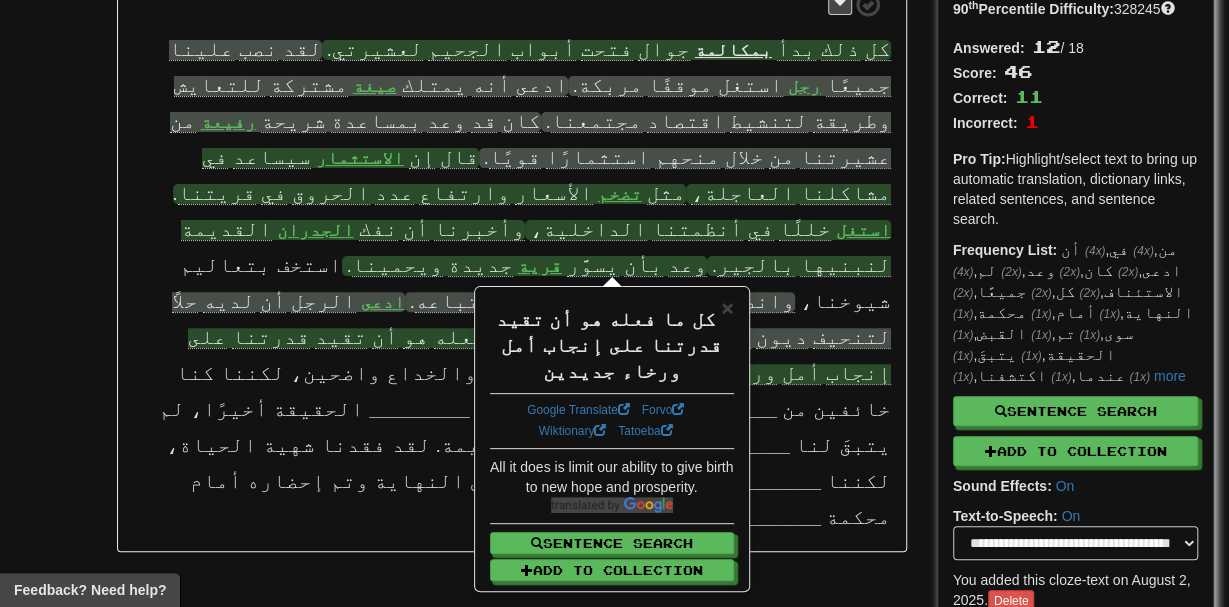 click on "كل   ذلك   بدأ
بمكالمة
جوال   فتحت   أبواب   الجحيم   لعشيرتي .
لقد   نصب   علينا   جميعًا
رجل
استغل   موقفًا   مربكة .
ادعى   أنه   يمتلك
صيغة
مشتركة   للتعايش   وطريقة   لتنشيط   اقتصاد   مجتمعنا .
كان   قد   وعد   بمساعدة   شريحة
رفيعة
من   عشيرتنا   من   خلال   منحهم   استثمارًا   قويًا .
قال   إن
الاستثمار
سيساعد   في   مشاكلنا   العاجلة،
مثل
تضخم
الأسعار   وارتفاع   عدد   الحروق   في   قريتنا .
استغل
خللًا   في   أنظمتنا   الداخلية،" at bounding box center [511, 264] 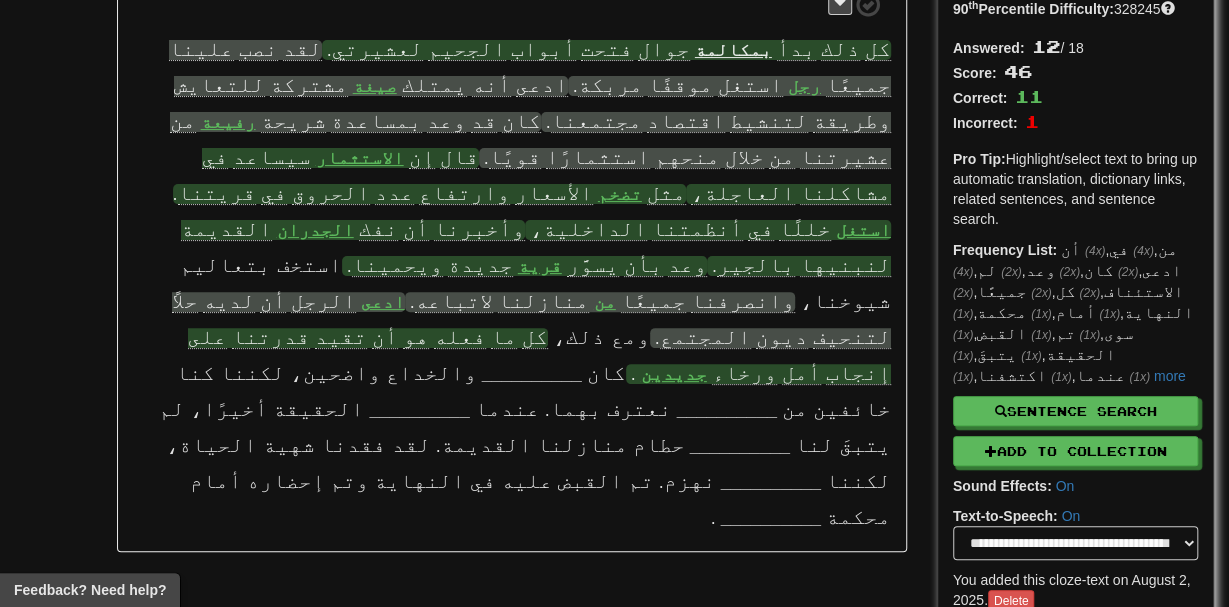 click on "تقيد" at bounding box center (341, 336) 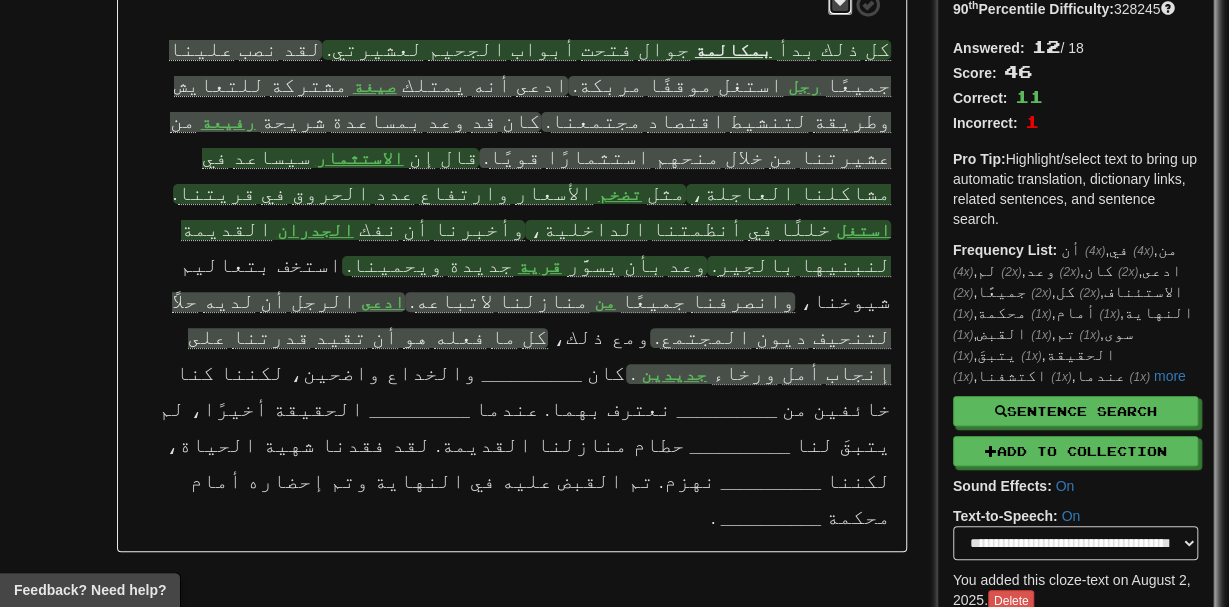 click at bounding box center (840, 4) 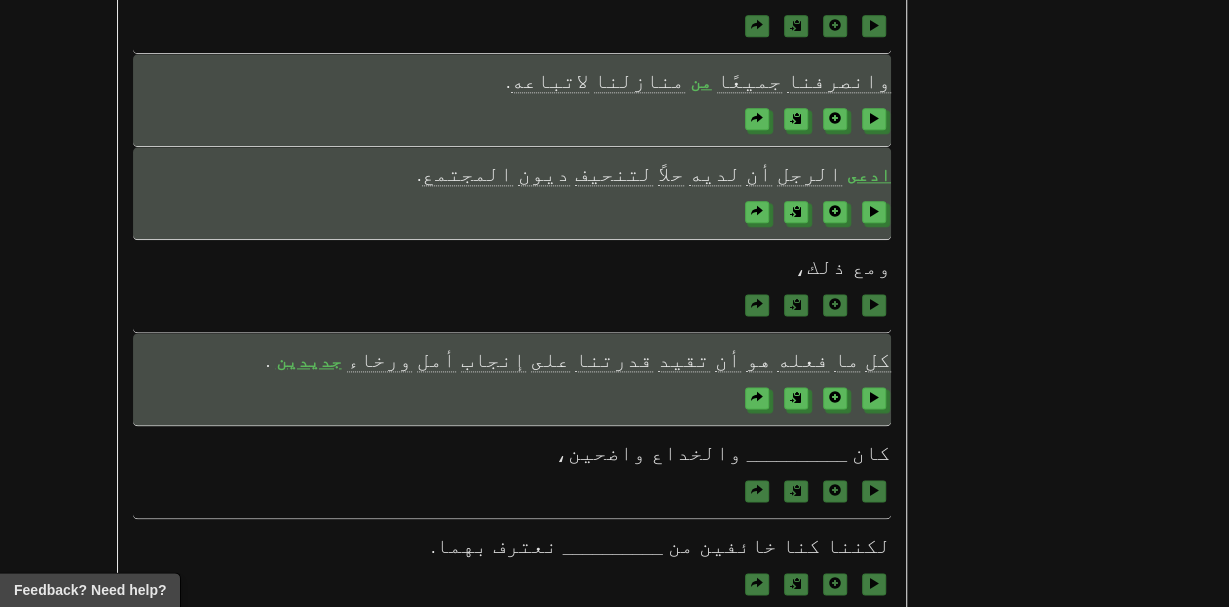 scroll, scrollTop: 1126, scrollLeft: 0, axis: vertical 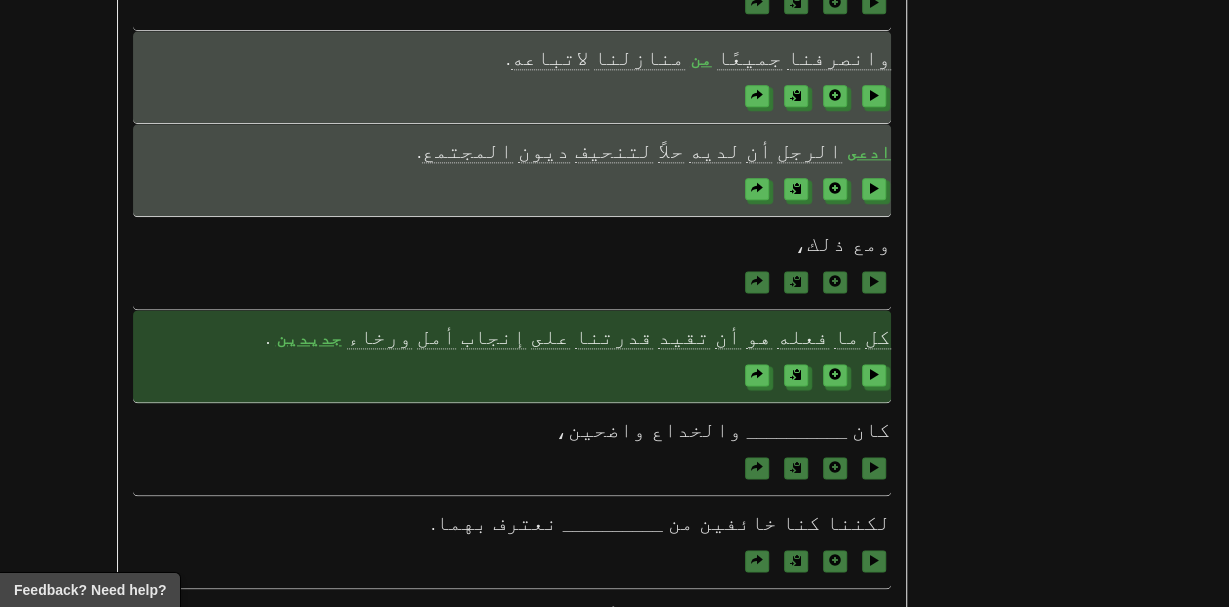 click on "تقيد" at bounding box center [684, 336] 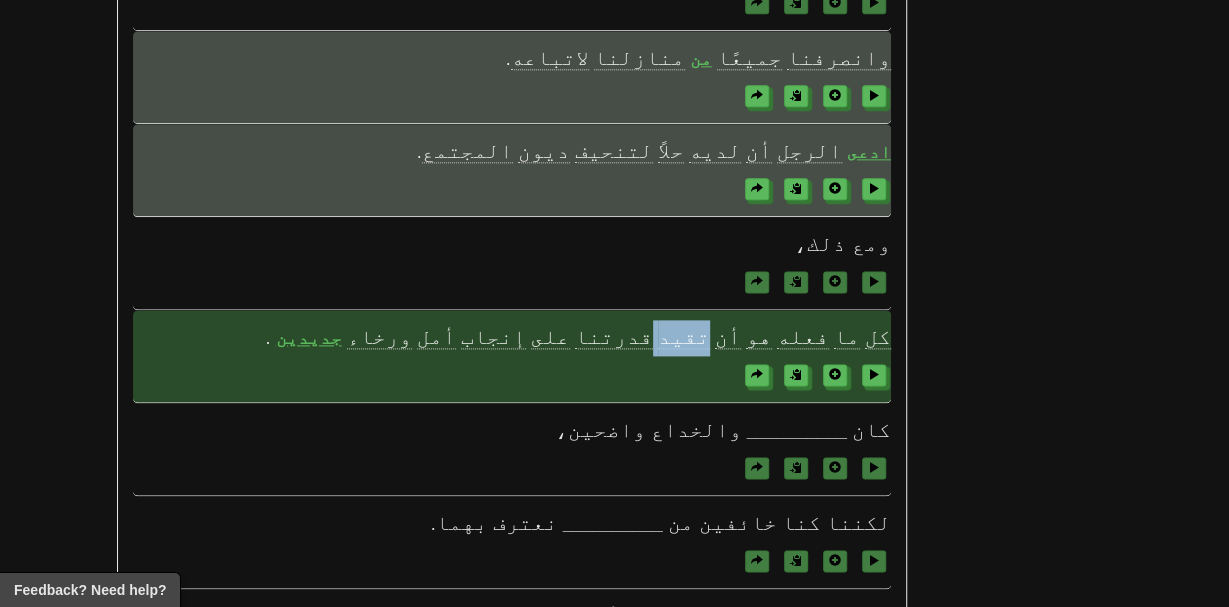 click on "تقيد" at bounding box center (684, 336) 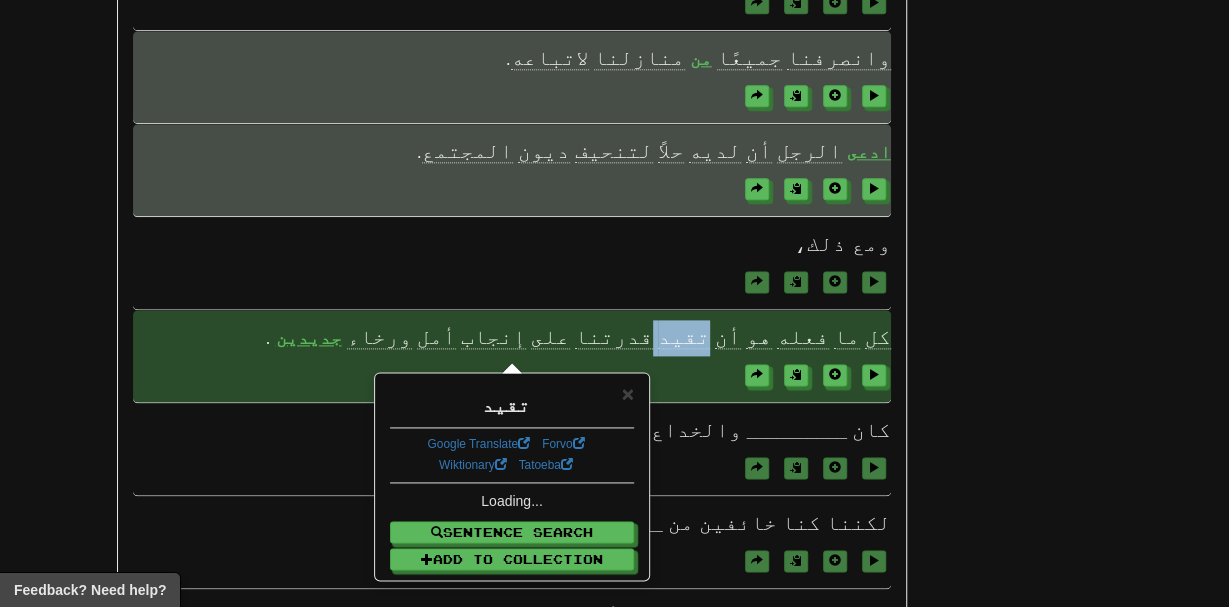 scroll, scrollTop: 1126, scrollLeft: 0, axis: vertical 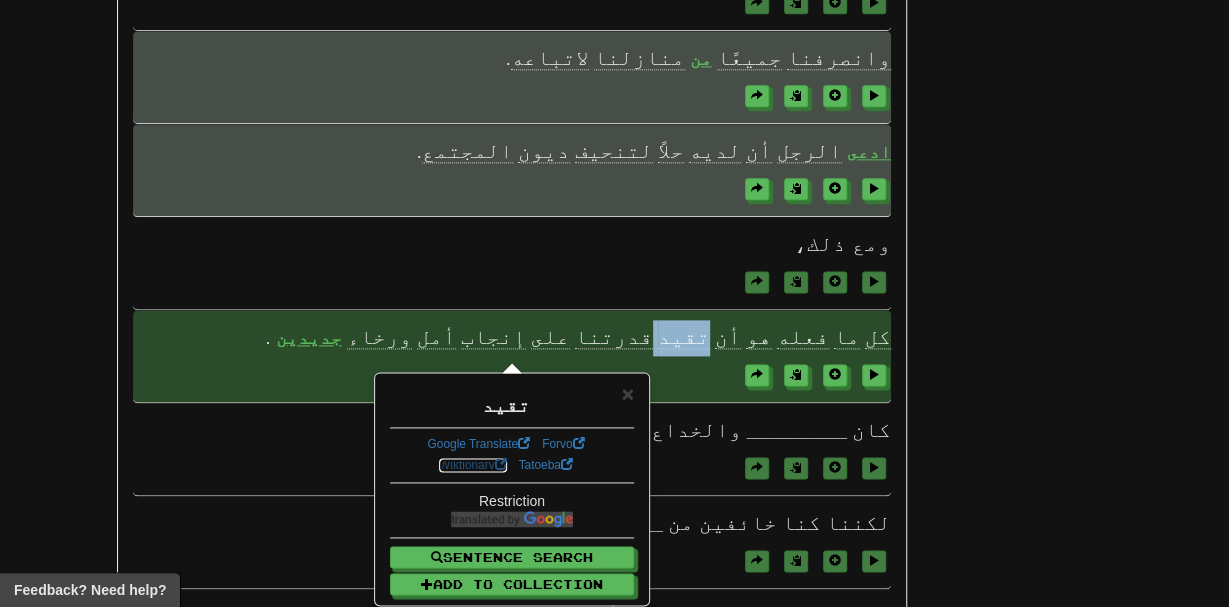 click on "Wiktionary" at bounding box center (473, 465) 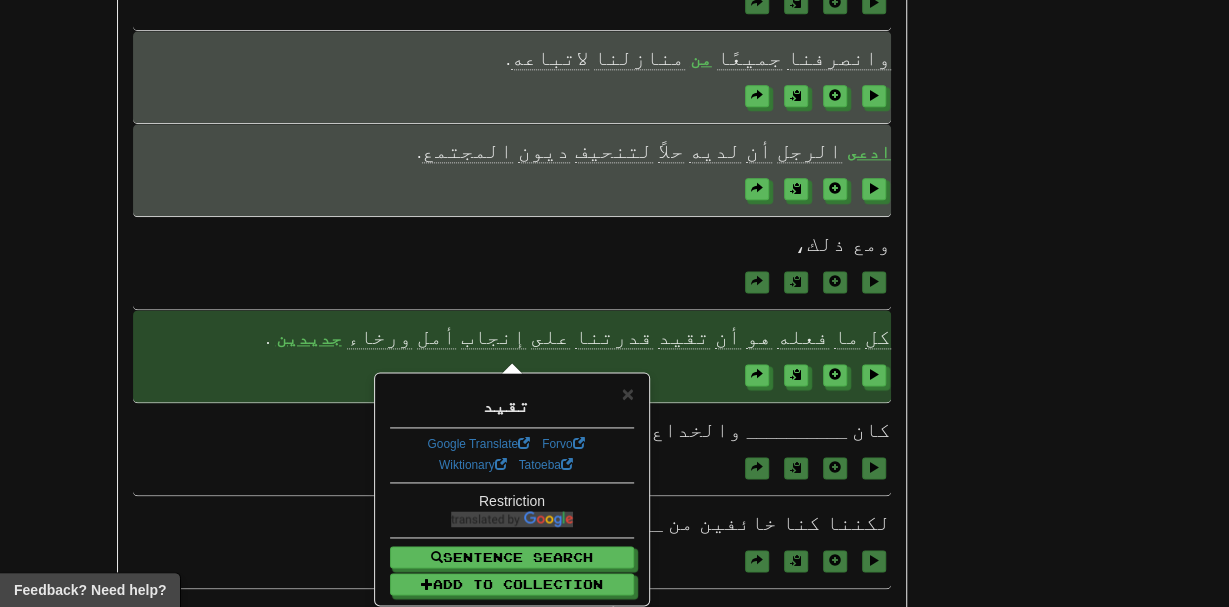 click at bounding box center [511, 374] 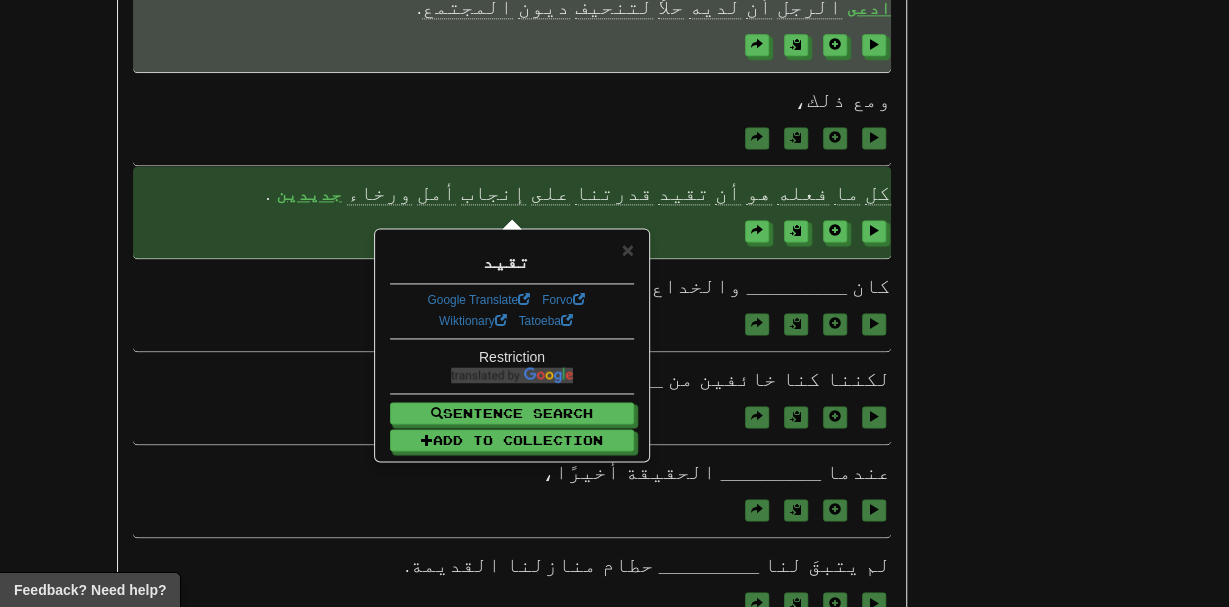 scroll, scrollTop: 1271, scrollLeft: 0, axis: vertical 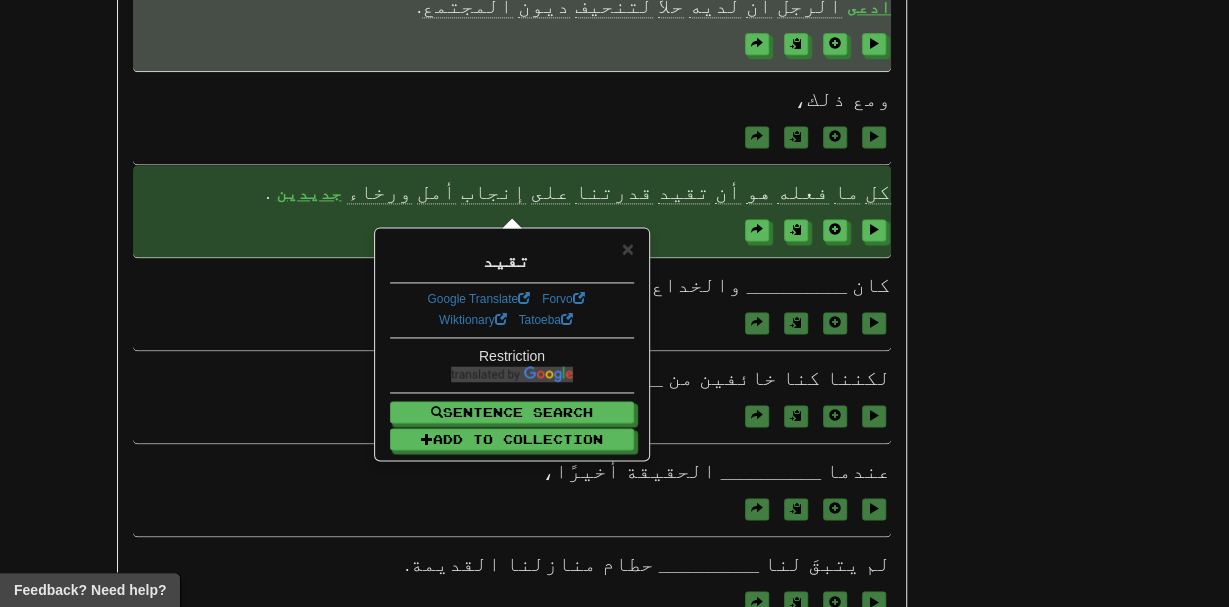 click on "/
Cloze-Reading
08/02/25 story
Reset
كل   ذلك   بدأ
بمكالمة
جوال   فتحت   أبواب   الجحيم   لعشيرتي .
لقد   نصب   علينا   جميعًا
رجل
استغل   موقفًا   مربكة .
ادعى   أنه   يمتلك
صيغة
مشتركة   للتعايش   وطريقة   لتنشيط   اقتصاد   مجتمعنا .
كان   قد   وعد   بمساعدة   شريحة
رفيعة
من   عشيرتنا   من   خلال   منحهم   استثمارًا   قويًا .
قال   إن
الاستثمار
سيساعد   في   مشاكلنا   العاجلة،
مثل
تضخم
الأسعار   وارتفاع   عدد   الحروق   في   قريتنا ." at bounding box center (614, -138) 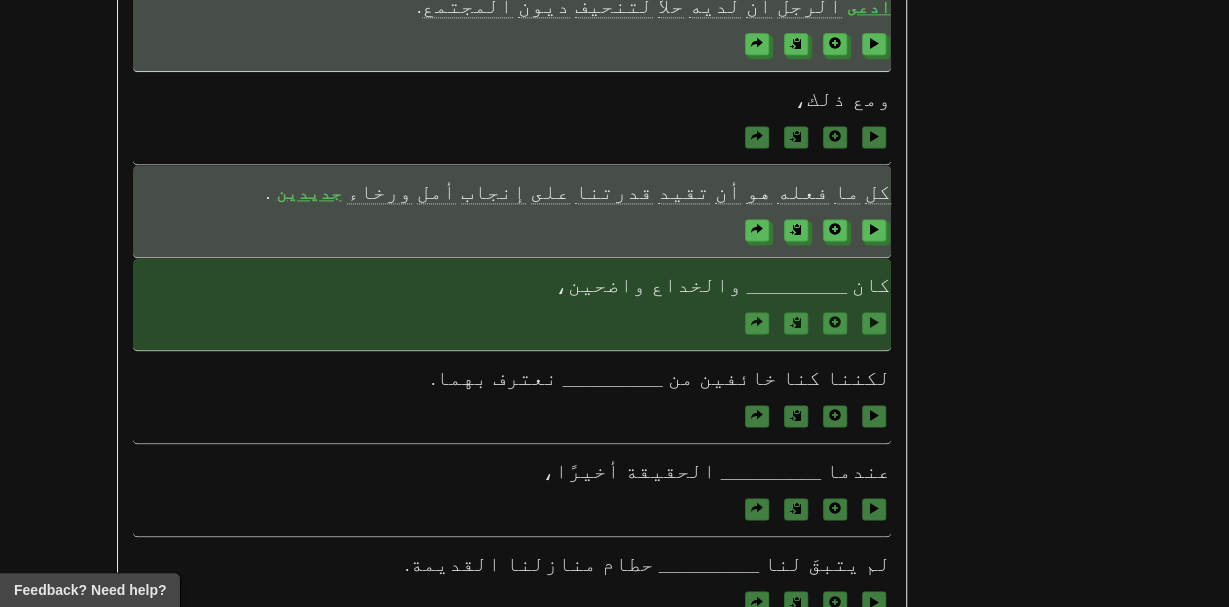 click on "كان
__________
والخداع   واضحين،" at bounding box center [511, 304] 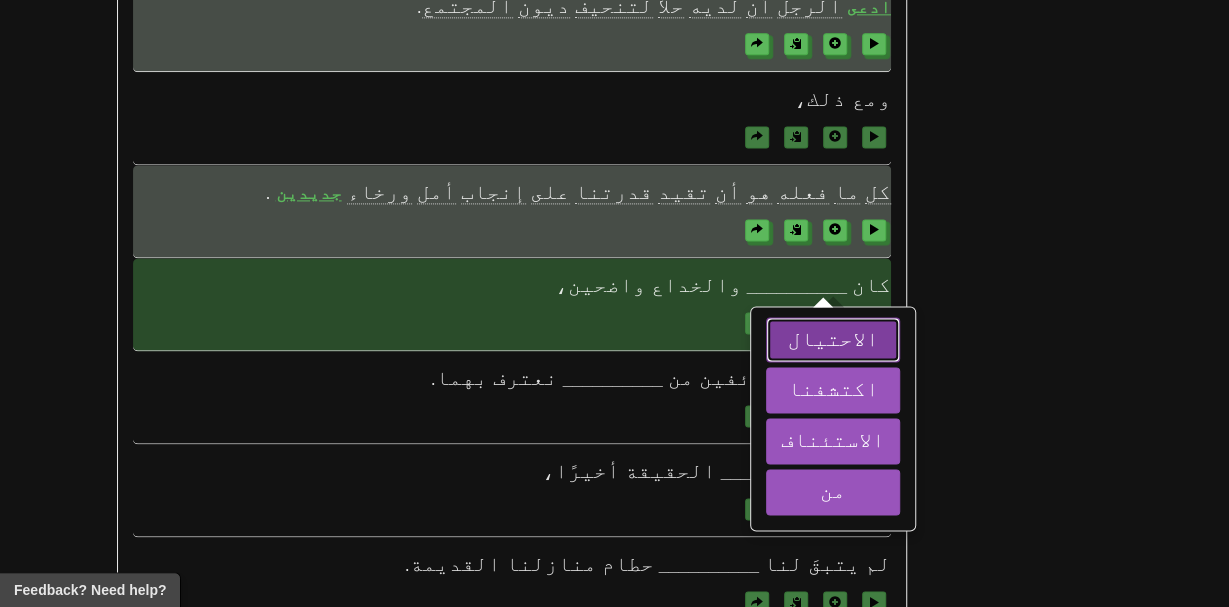 click on "الاحتيال" at bounding box center (832, 338) 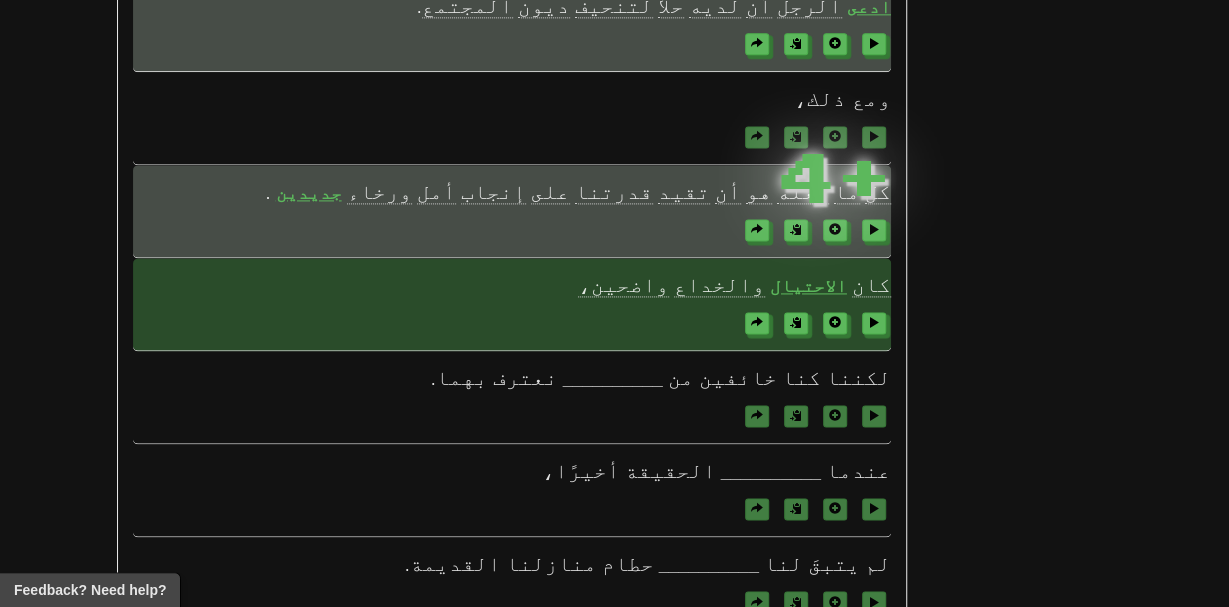 click on "والخداع" at bounding box center [719, 284] 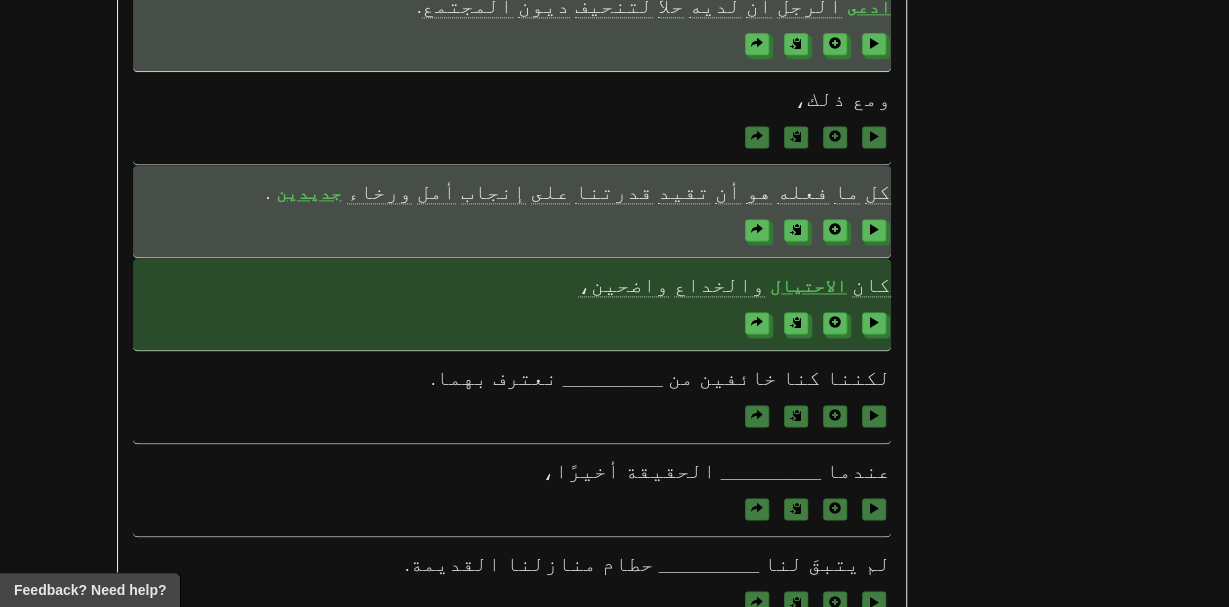 click on "والخداع" at bounding box center [719, 284] 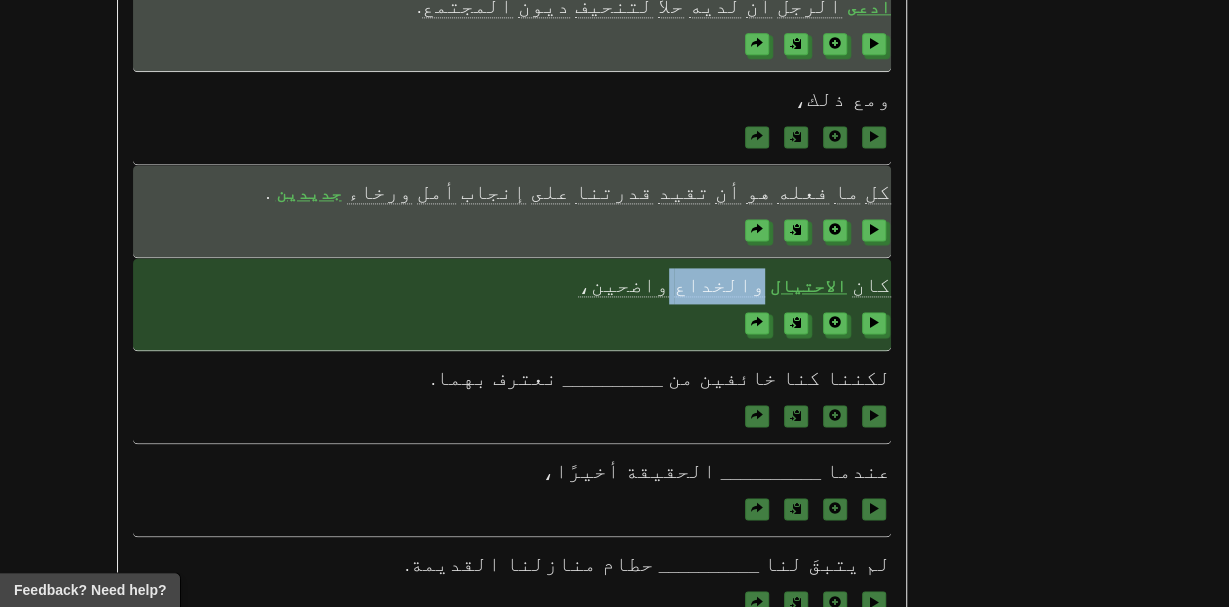 click on "والخداع" at bounding box center (719, 284) 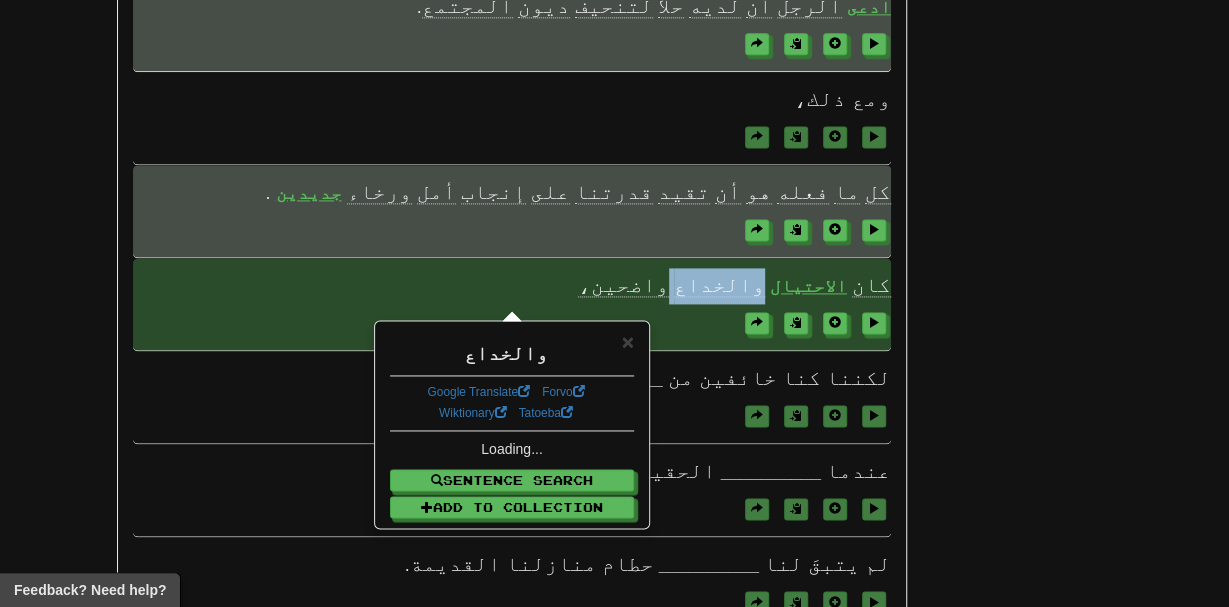 scroll, scrollTop: 1271, scrollLeft: 0, axis: vertical 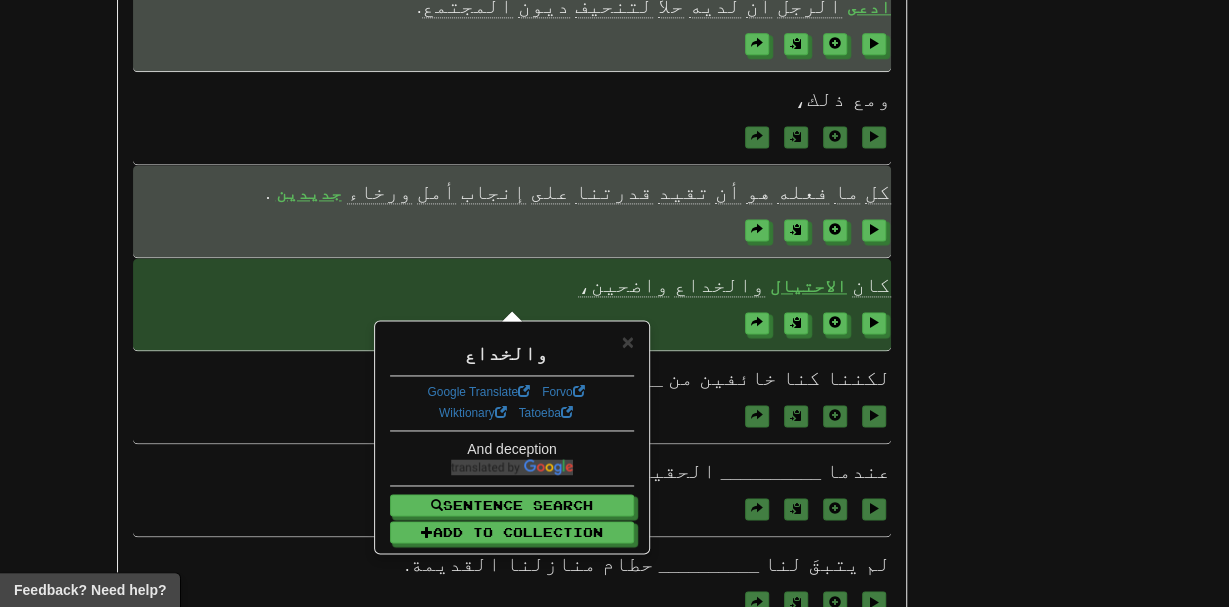 click on "كان
الاحتيال
والخداع   واضحين،" at bounding box center (511, 304) 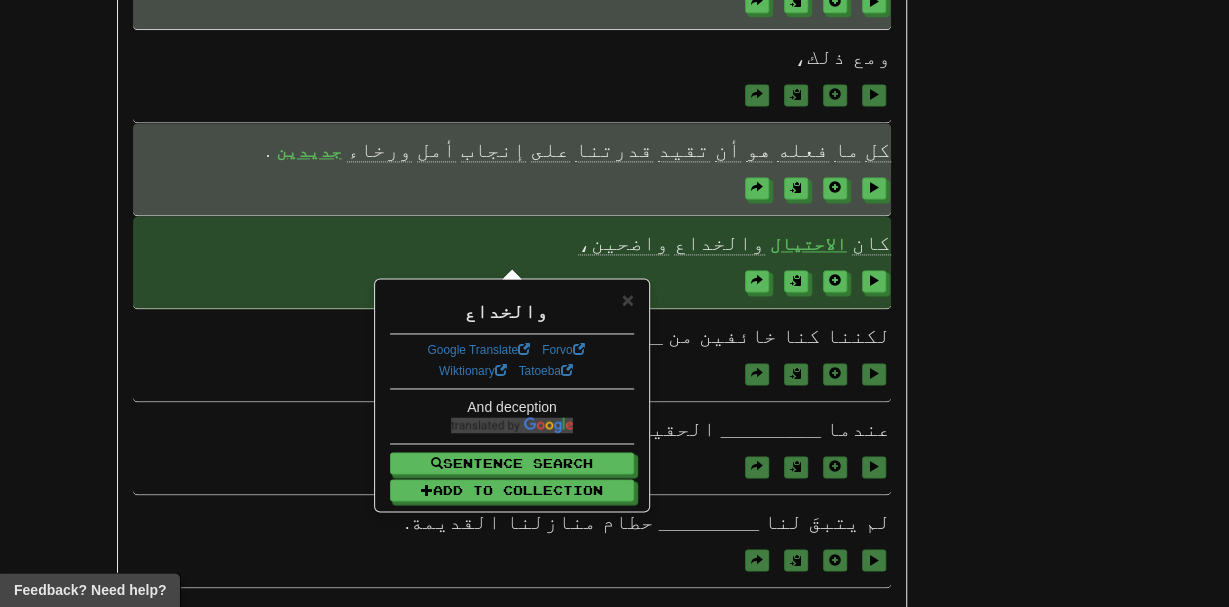 scroll, scrollTop: 1316, scrollLeft: 0, axis: vertical 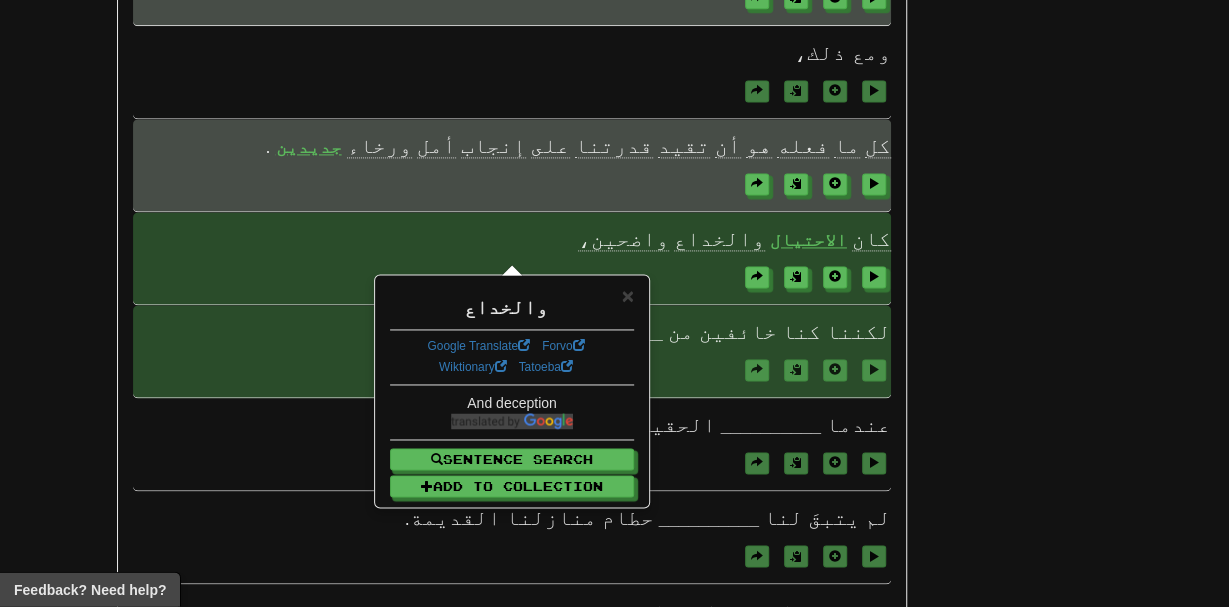click on "__________" at bounding box center [613, 334] 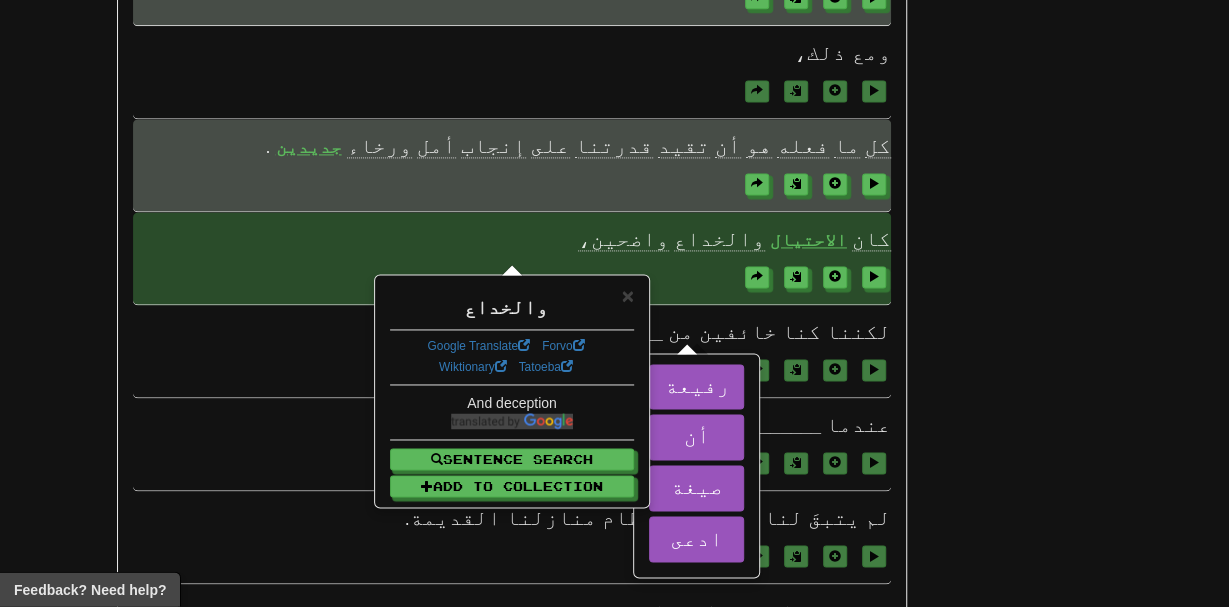 click on "× والخداع   Google Translate  Forvo  Wiktionary  Tatoeba
And deception
Sentence Search  Add to Collection" at bounding box center (512, 392) 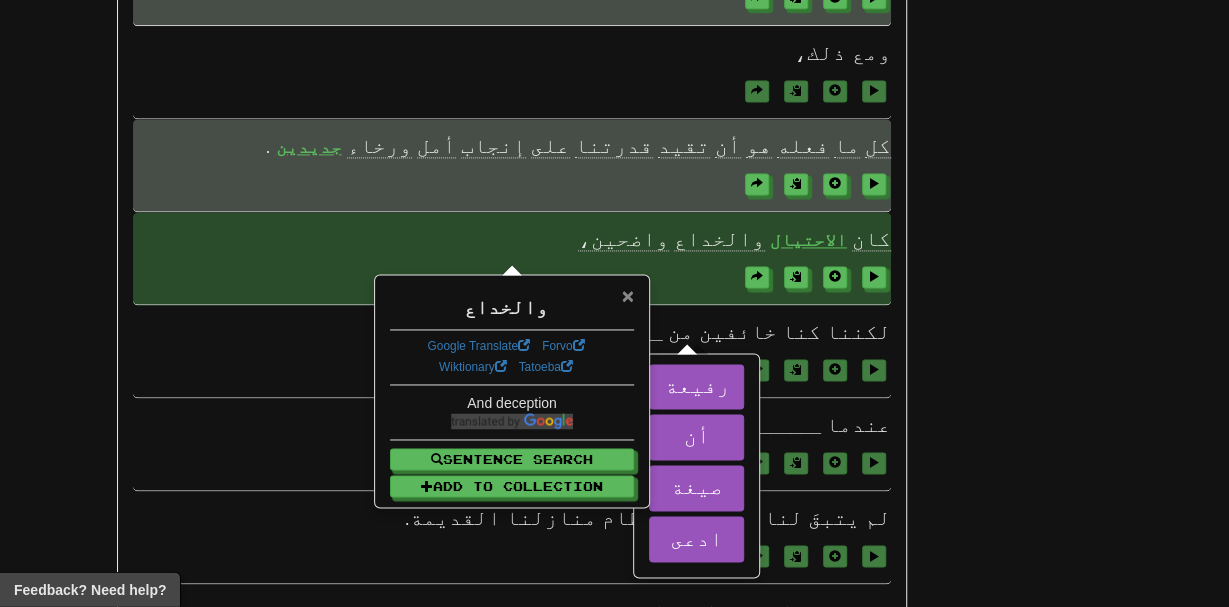 click on "×" at bounding box center (628, 296) 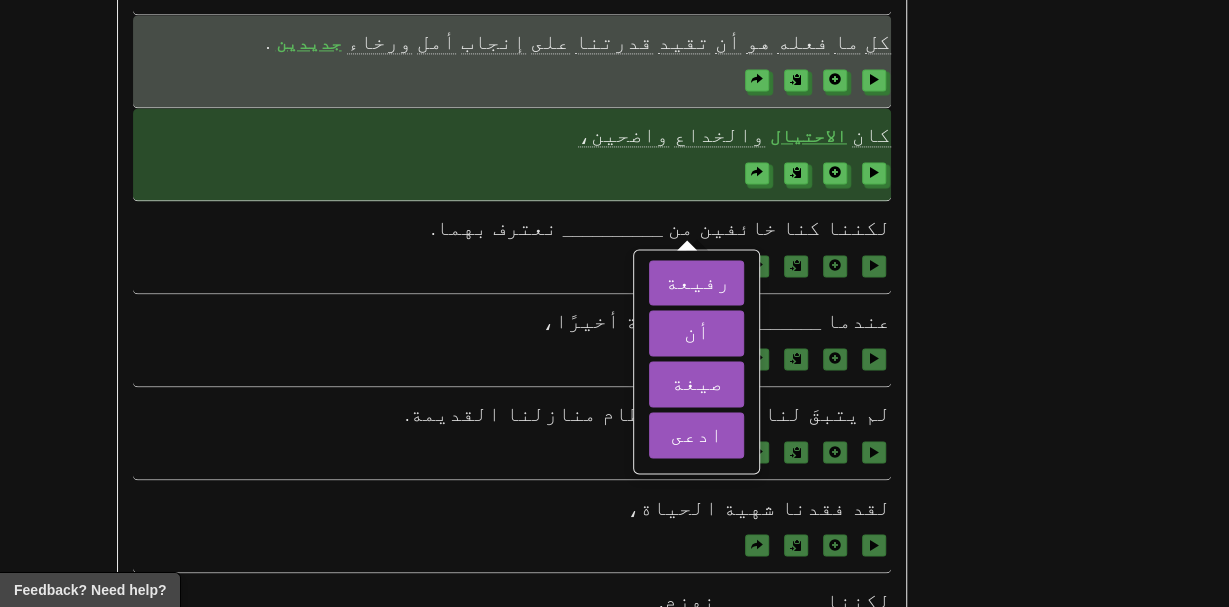scroll, scrollTop: 1421, scrollLeft: 0, axis: vertical 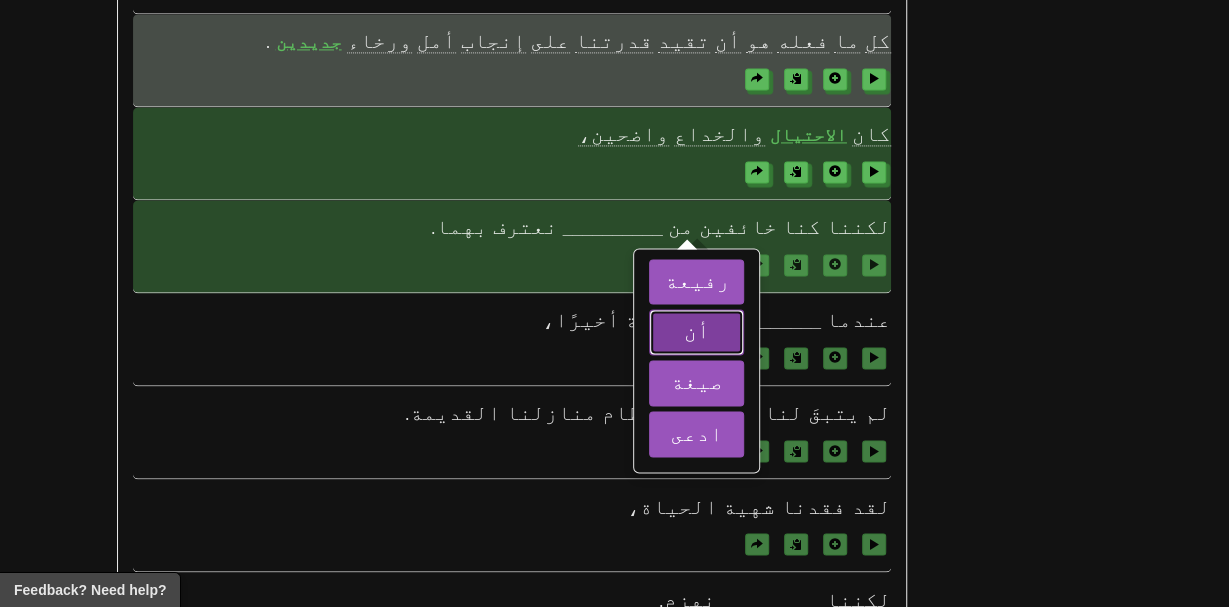 click on "أن" at bounding box center (697, 331) 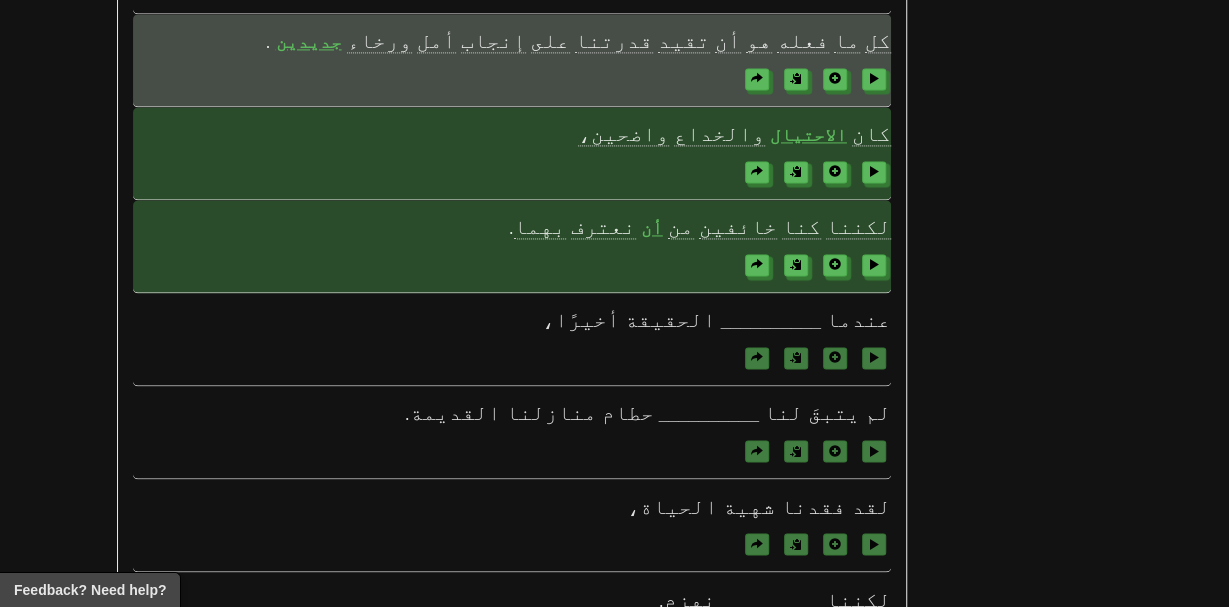 click on "أن" at bounding box center [652, 229] 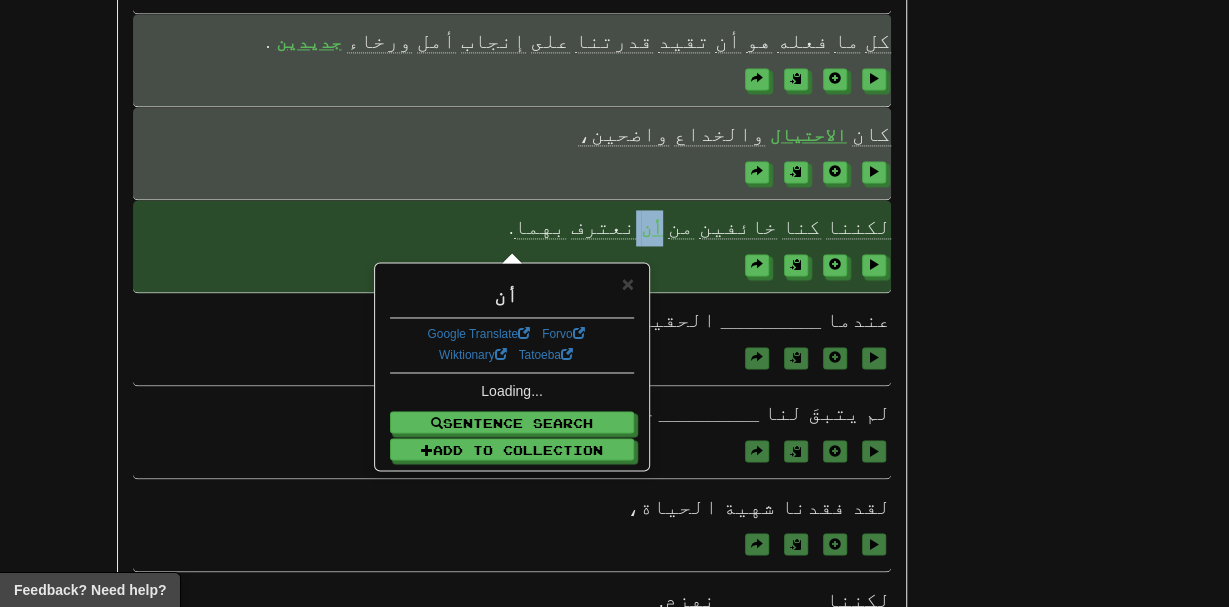 click on "أن" at bounding box center (652, 229) 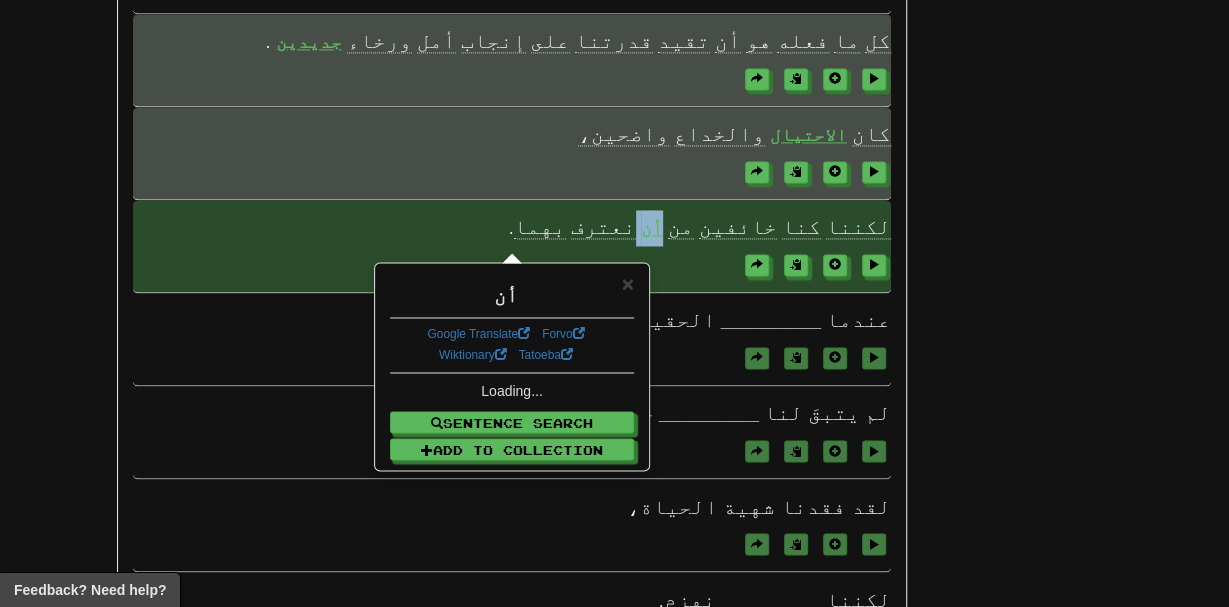 scroll, scrollTop: 1421, scrollLeft: 0, axis: vertical 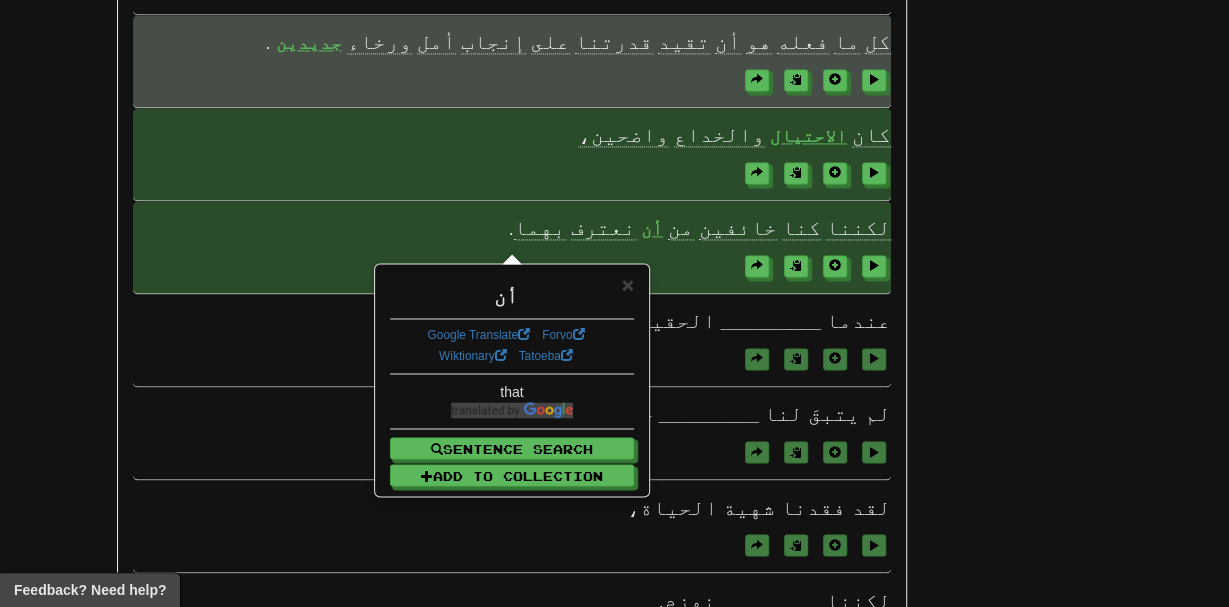 click on "كان
الاحتيال
والخداع   واضحين،" at bounding box center [511, 154] 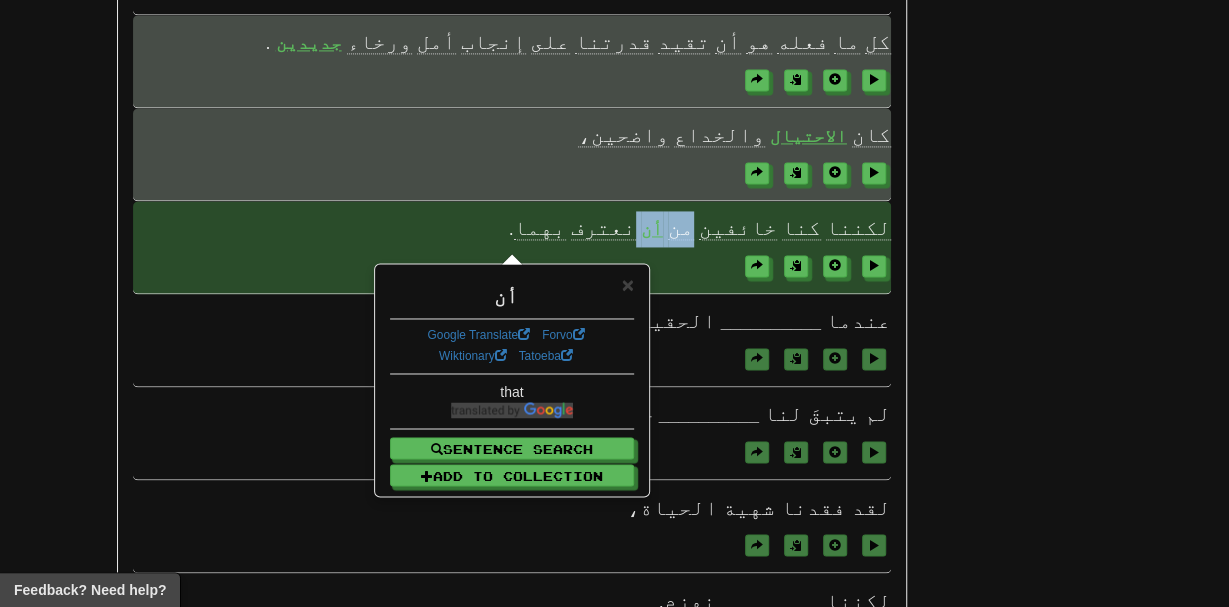 drag, startPoint x: 712, startPoint y: 188, endPoint x: 757, endPoint y: 192, distance: 45.17743 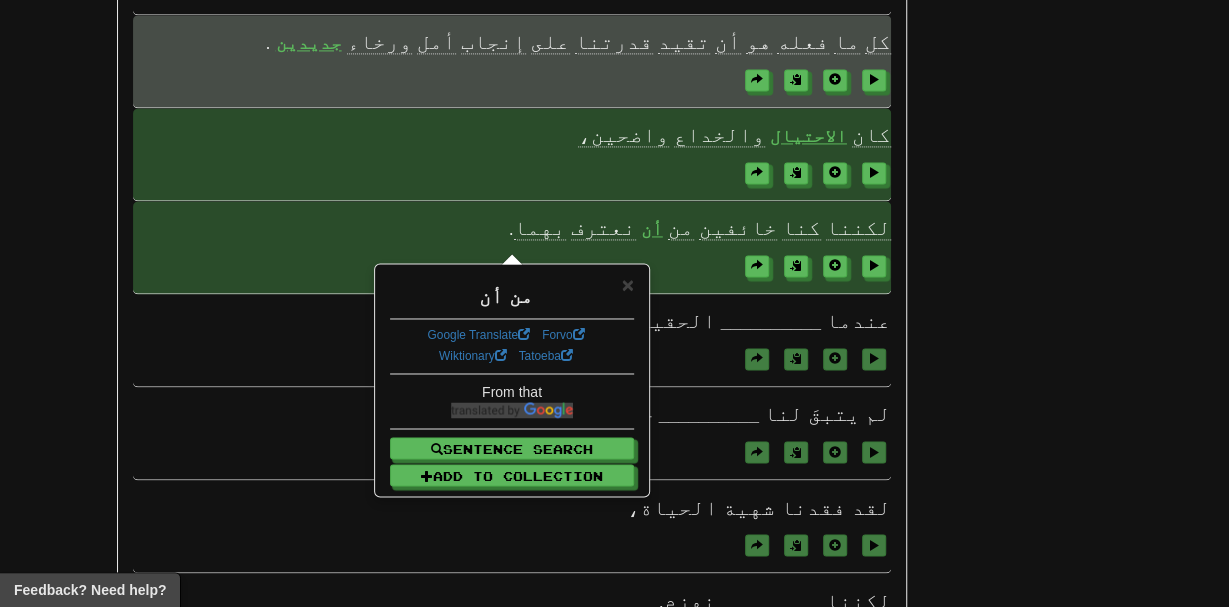 click on "كان
الاحتيال
والخداع   واضحين،" at bounding box center (511, 154) 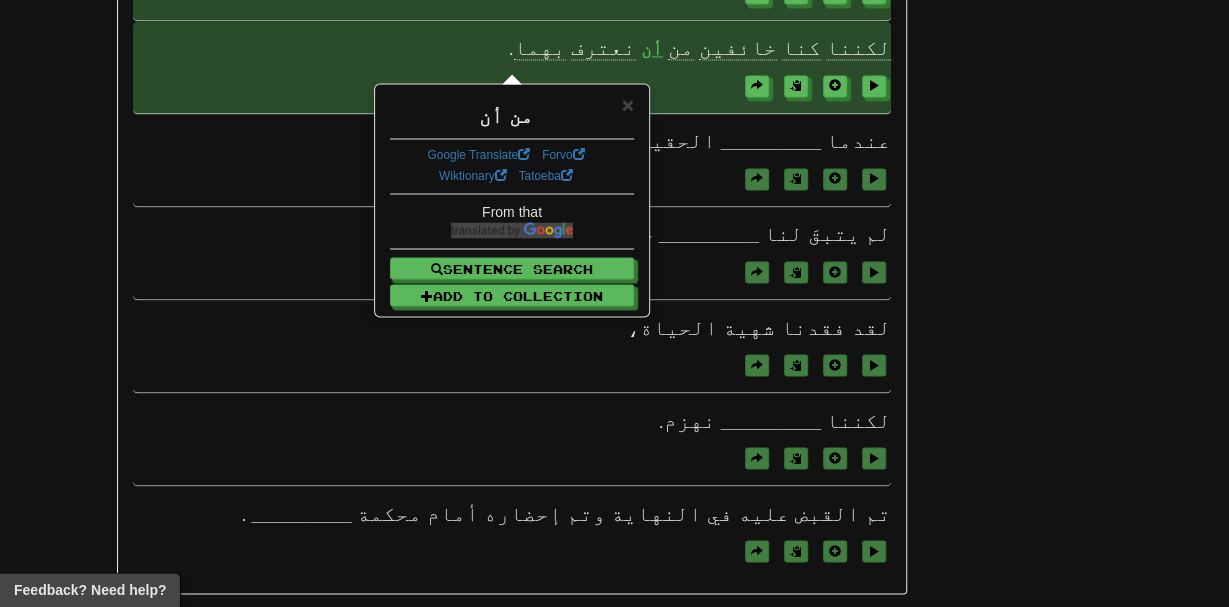 scroll, scrollTop: 1628, scrollLeft: 0, axis: vertical 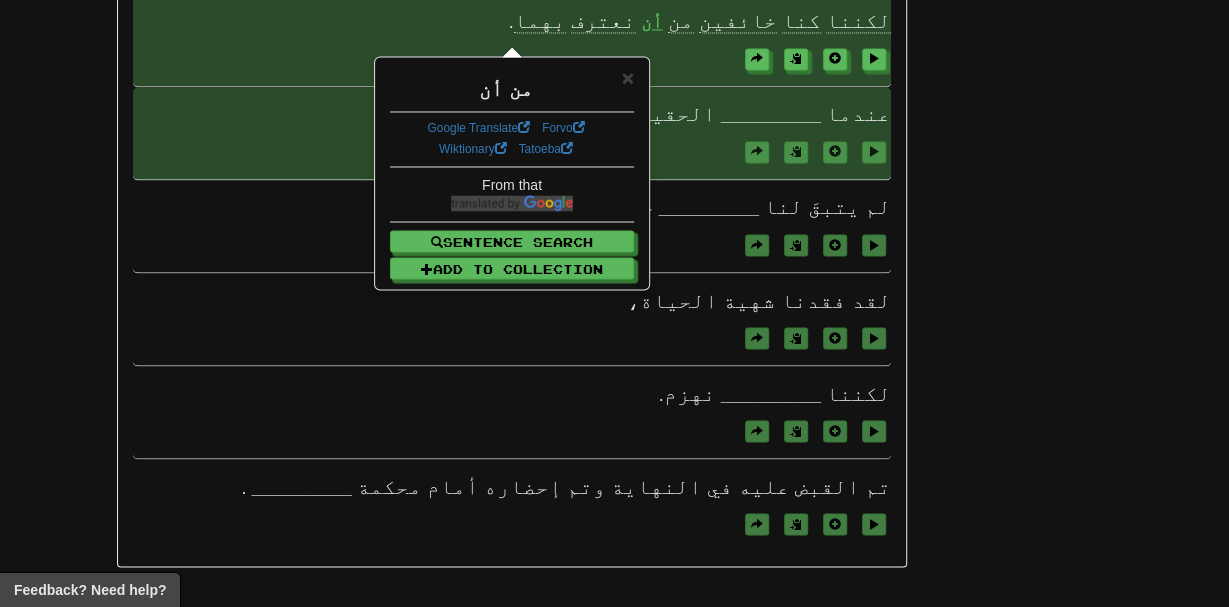 click on "__________" at bounding box center [771, 115] 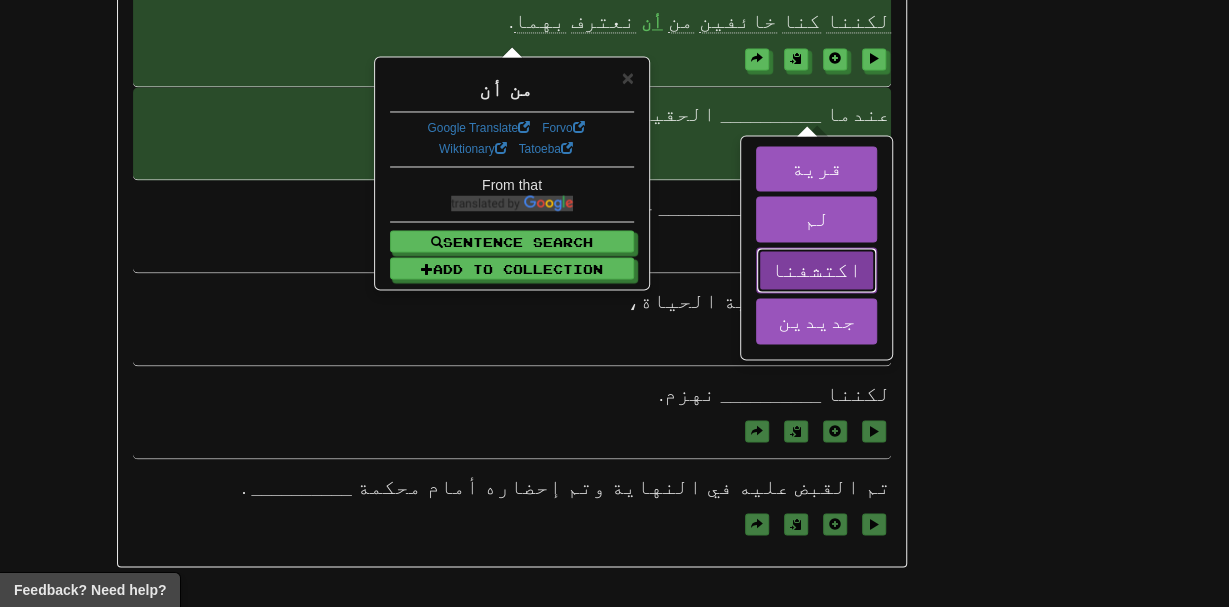 click on "اكتشفنا" at bounding box center (816, 270) 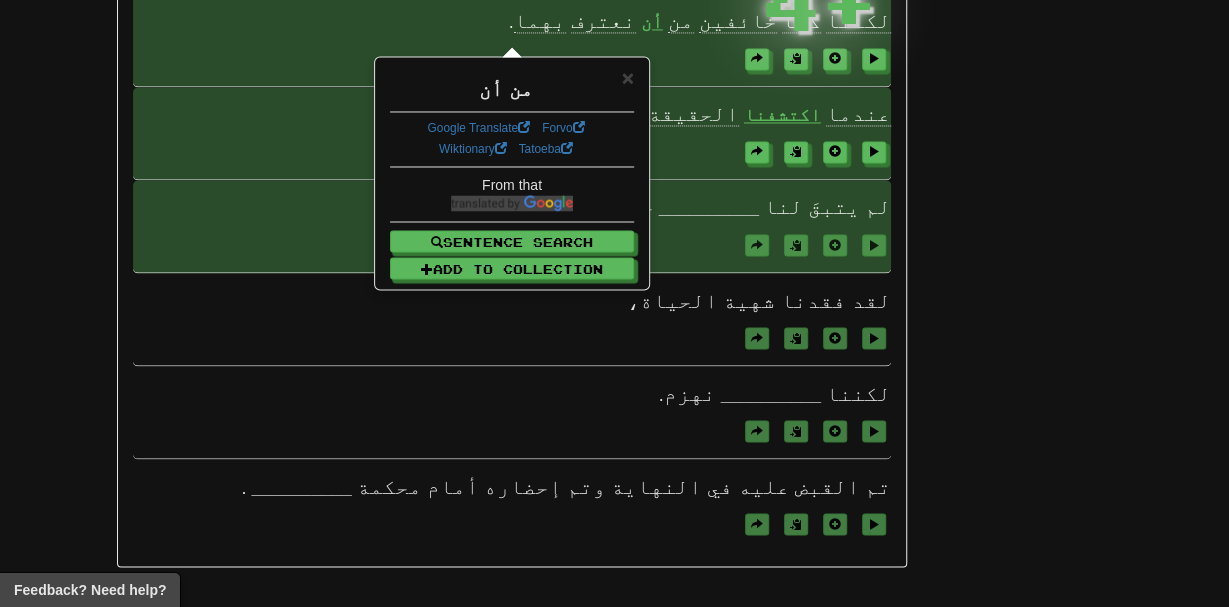 click on "__________" at bounding box center (709, 208) 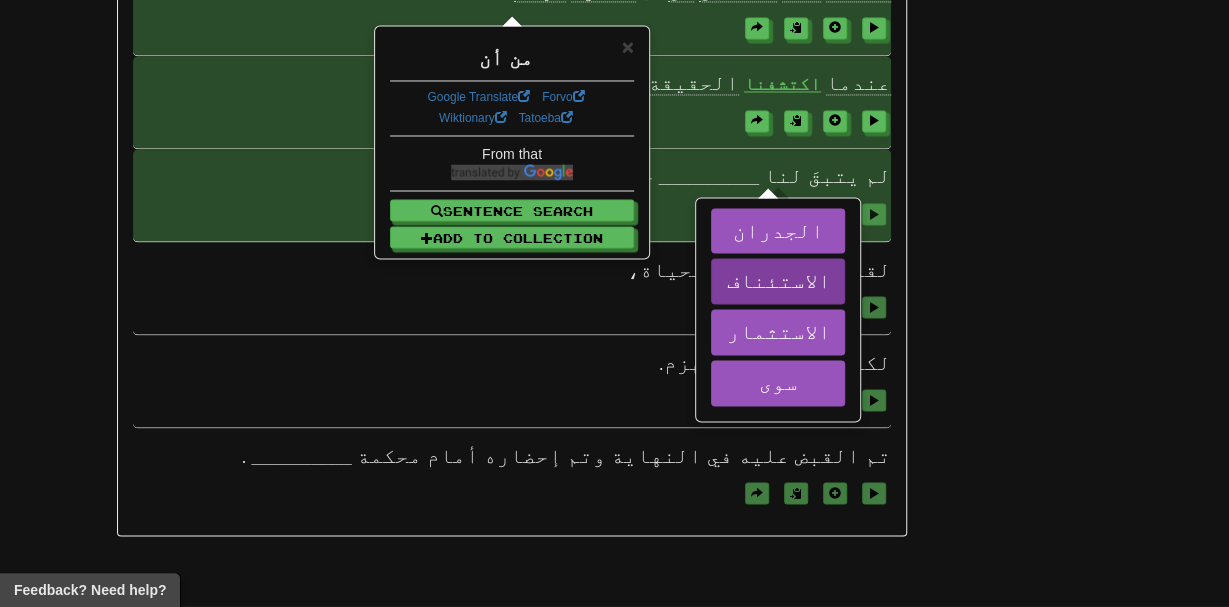 scroll, scrollTop: 1661, scrollLeft: 0, axis: vertical 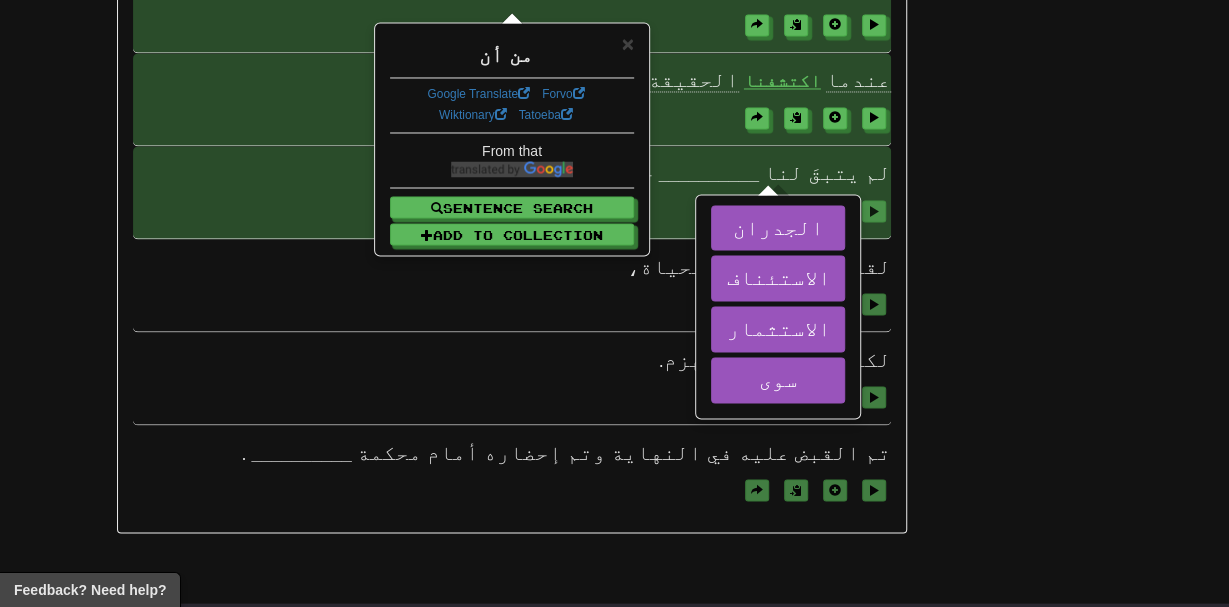 click on "يتبقَ" at bounding box center [834, 173] 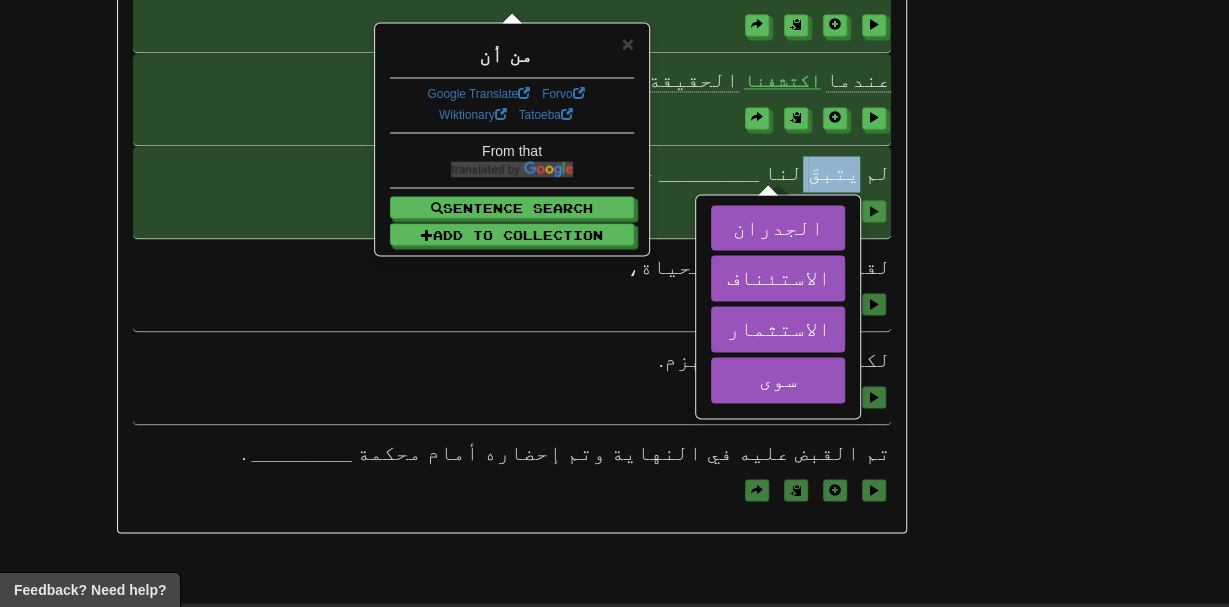 click on "يتبقَ" at bounding box center (834, 173) 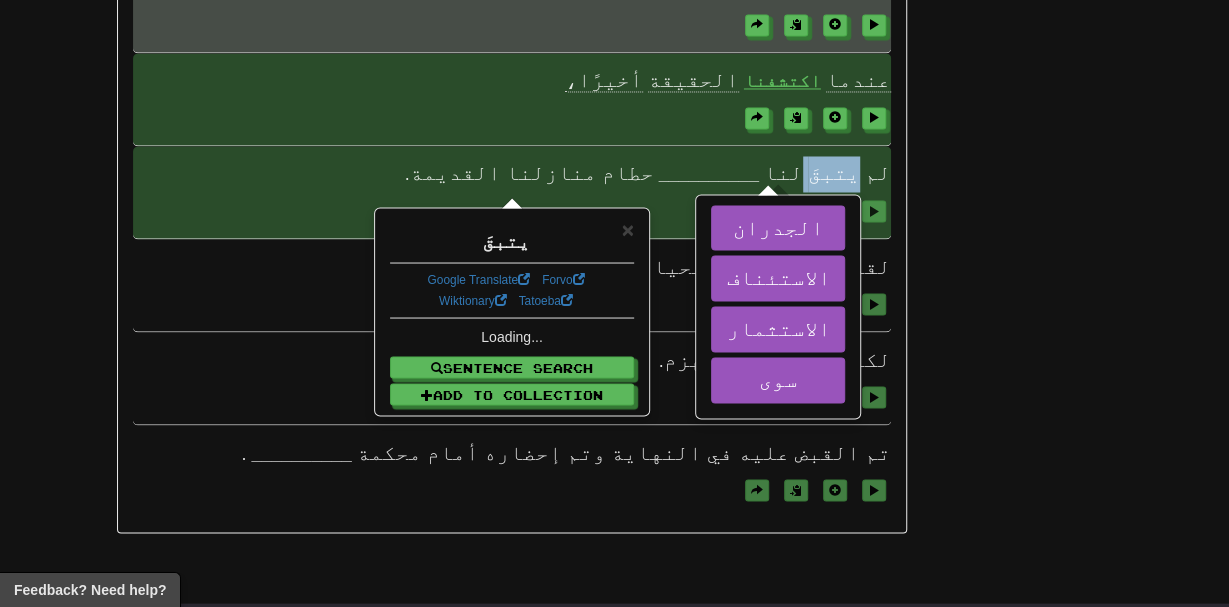 scroll, scrollTop: 1661, scrollLeft: 0, axis: vertical 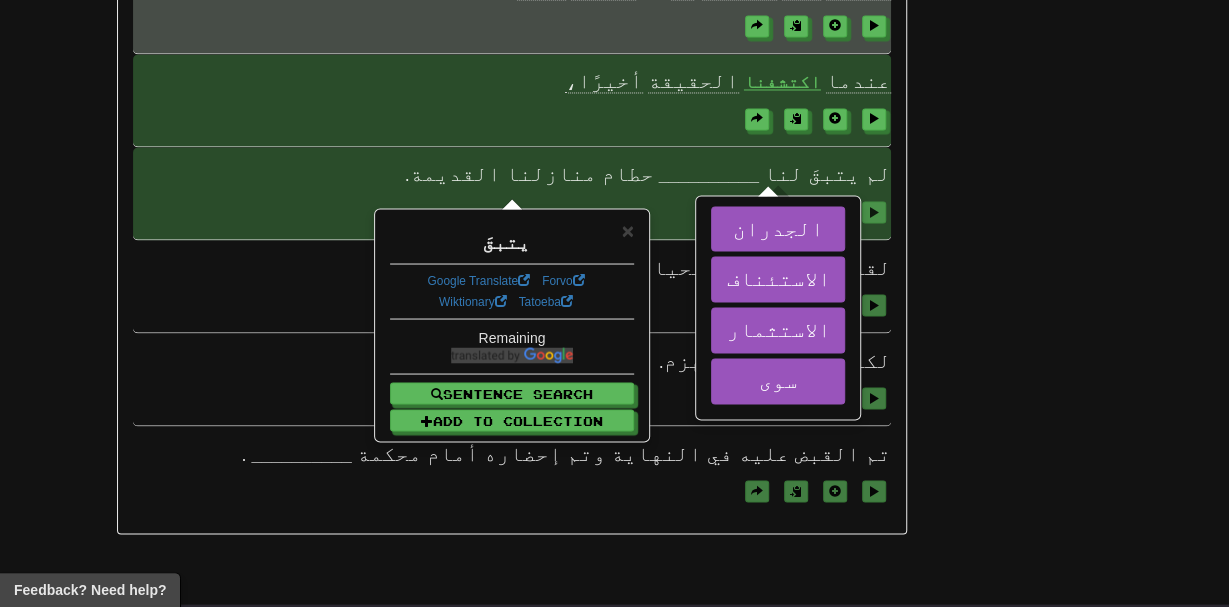 click on "/
Cloze-Reading
08/02/25 story
Reset
كل   ذلك   بدأ
بمكالمة
جوال   فتحت   أبواب   الجحيم   لعشيرتي .
لقد   نصب   علينا   جميعًا
رجل
استغل   موقفًا   مربكة .
ادعى   أنه   يمتلك
صيغة
مشتركة   للتعايش   وطريقة   لتنشيط   اقتصاد   مجتمعنا .
كان   قد   وعد   بمساعدة   شريحة
رفيعة
من   عشيرتنا   من   خلال   منحهم   استثمارًا   قويًا .
قال   إن
الاستثمار
سيساعد   في   مشاكلنا   العاجلة،
مثل
تضخم
الأسعار   وارتفاع   عدد   الحروق   في   قريتنا ." at bounding box center [614, -528] 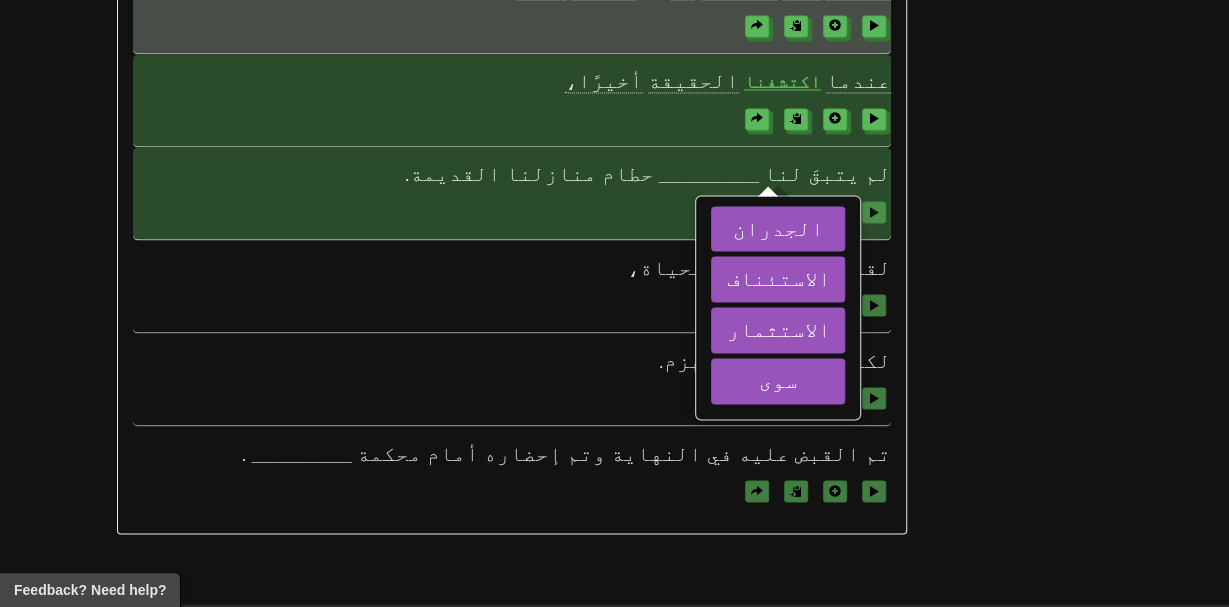 click on "يتبقَ" at bounding box center [834, 173] 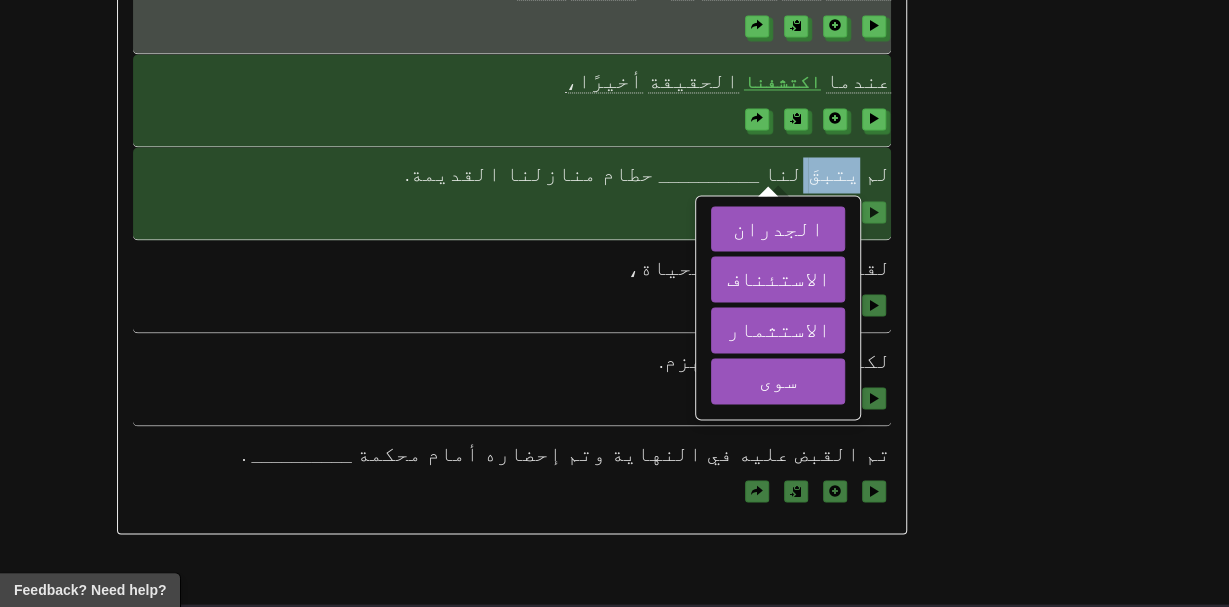 click on "يتبقَ" at bounding box center (834, 173) 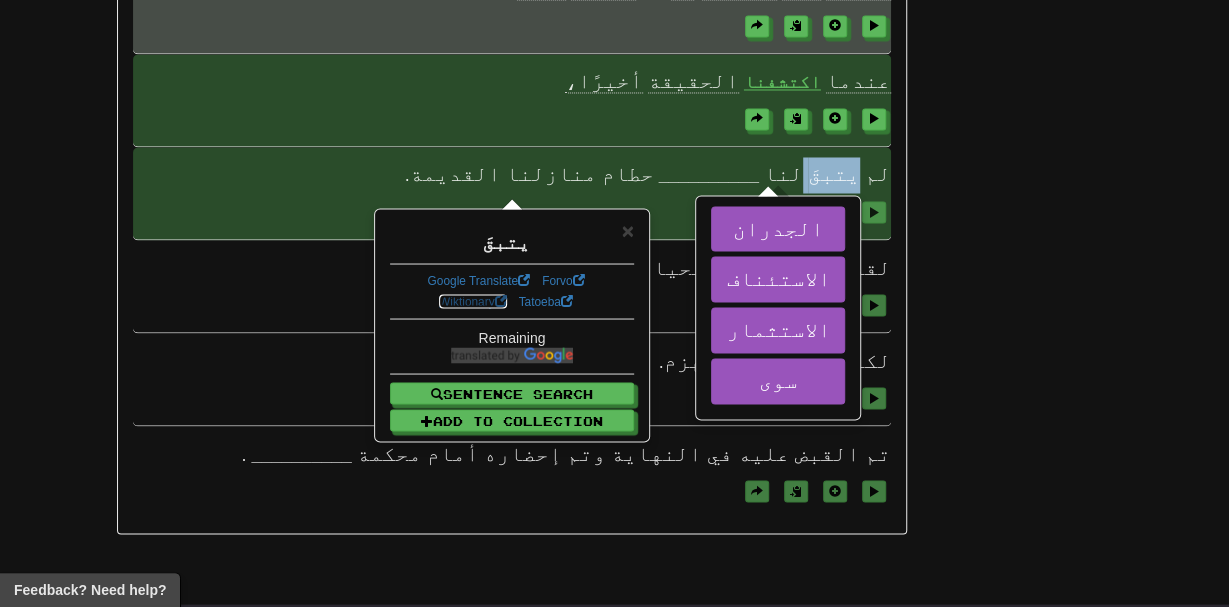 click on "Wiktionary" at bounding box center (473, 301) 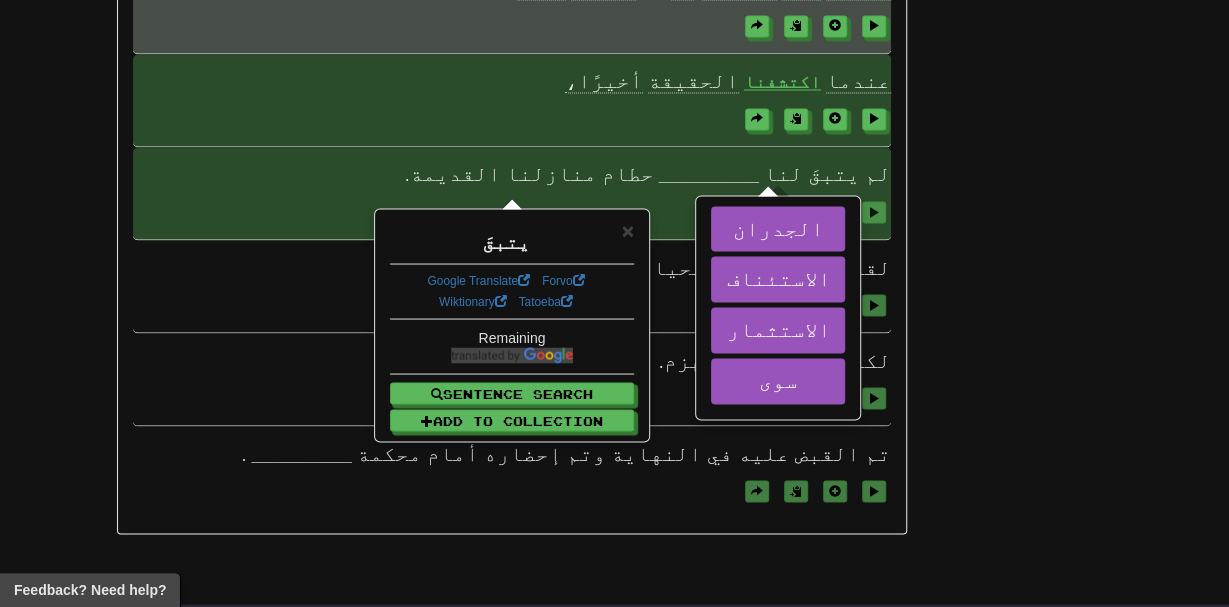 click at bounding box center [511, 211] 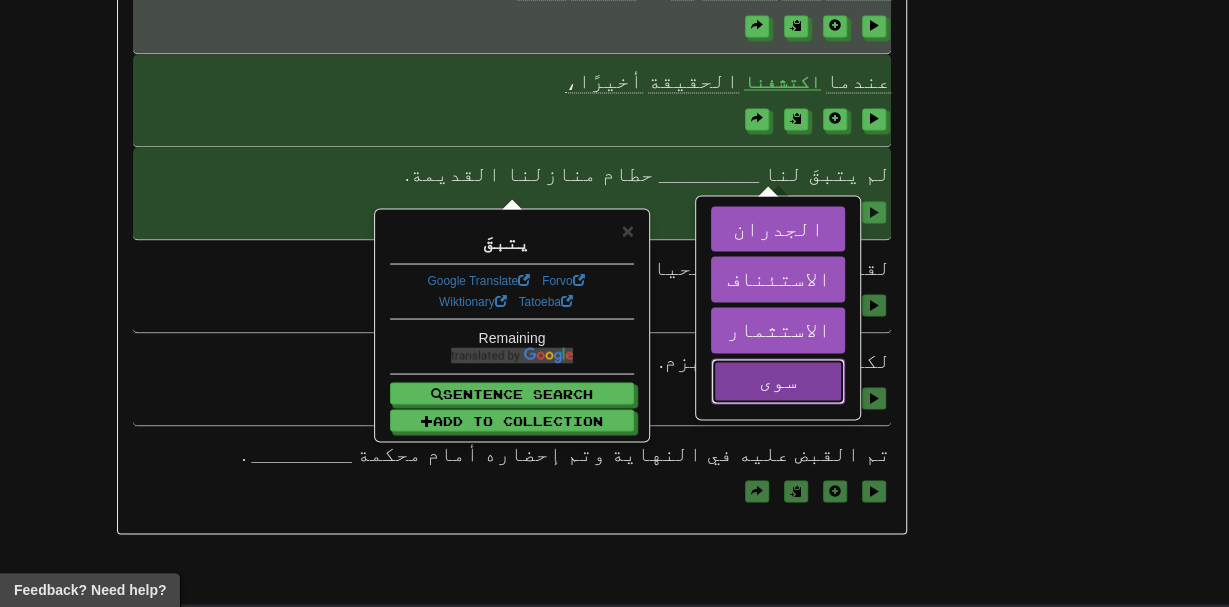 click on "سوى" at bounding box center (778, 381) 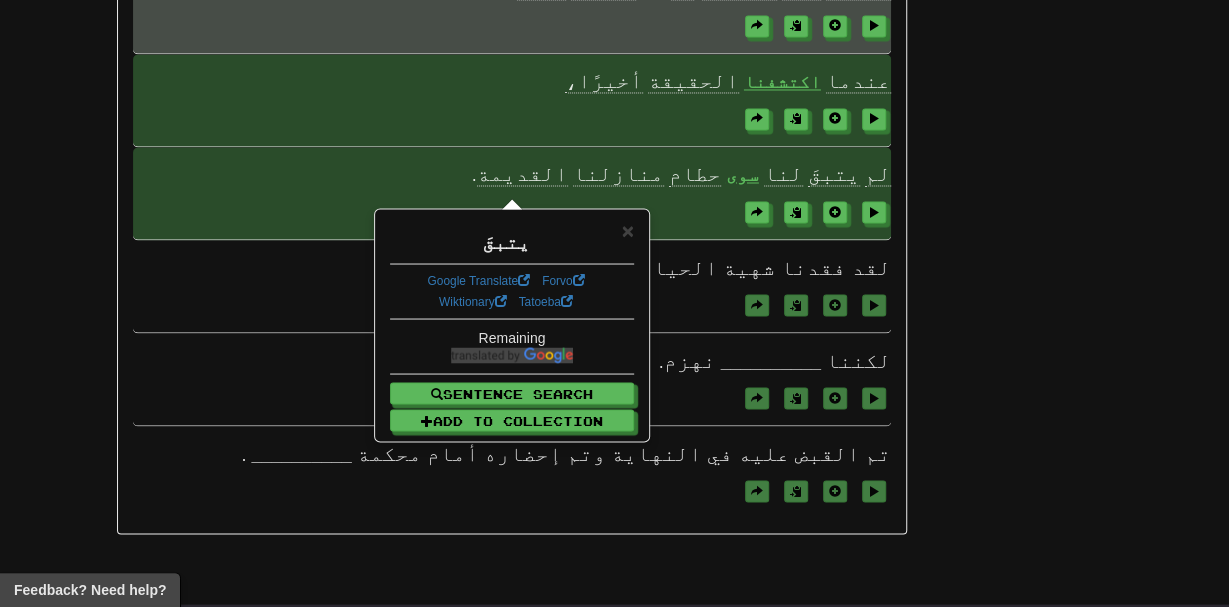 click on "× يتبقَ   Google Translate  Forvo  Wiktionary  Tatoeba
Remaining
Sentence Search  Add to Collection" at bounding box center [512, 325] 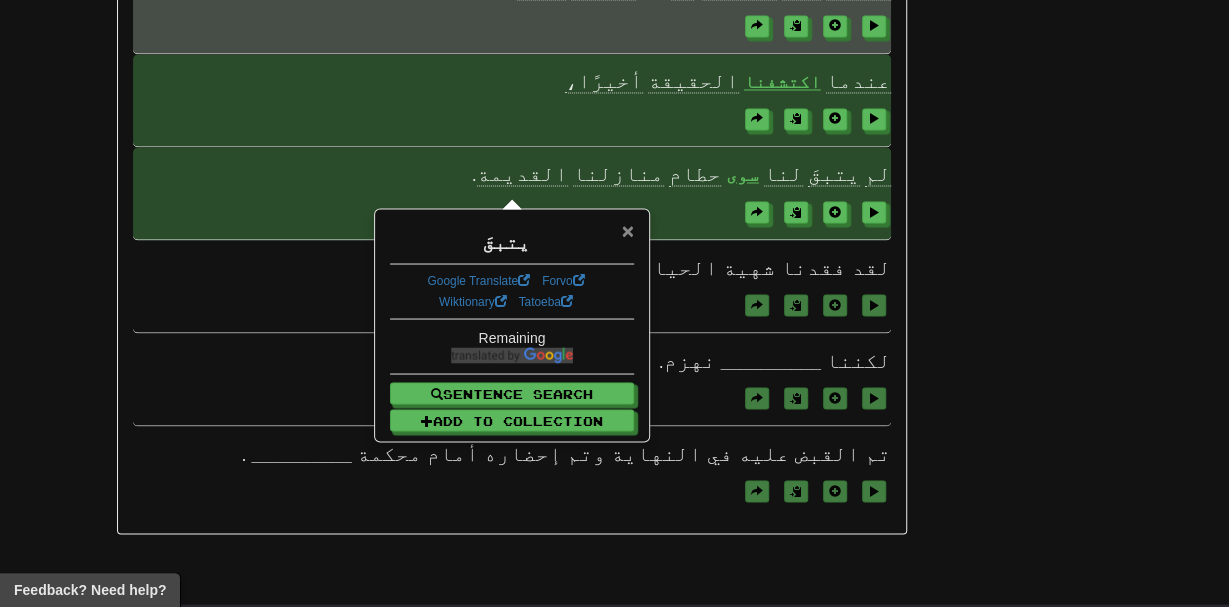 click on "×" at bounding box center (628, 229) 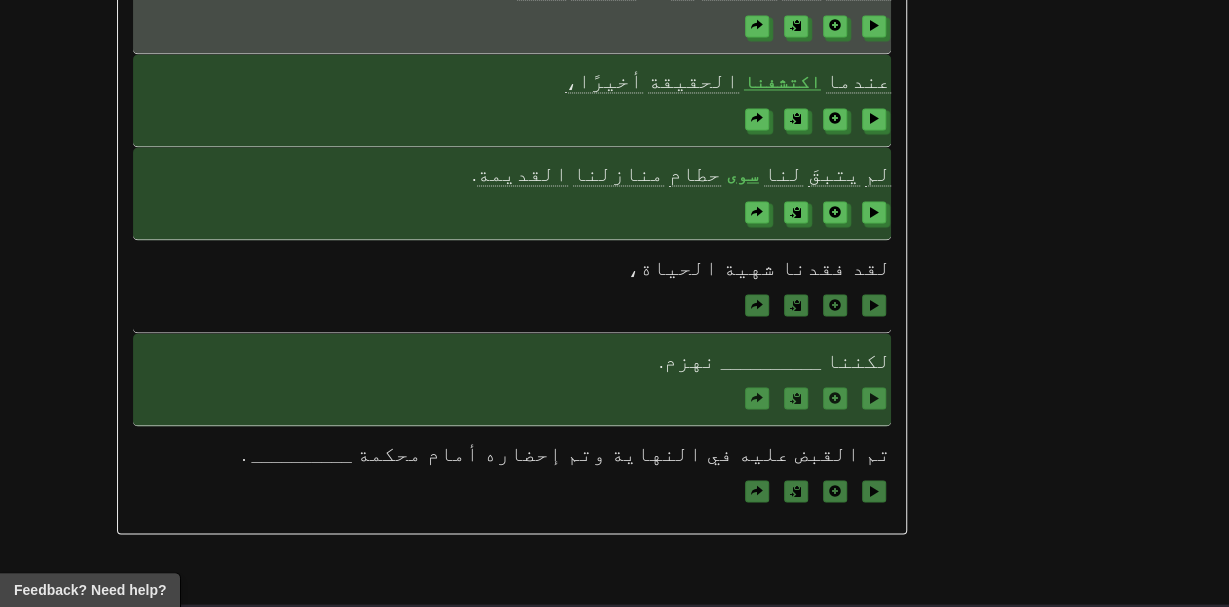 click on "__________" at bounding box center [771, 361] 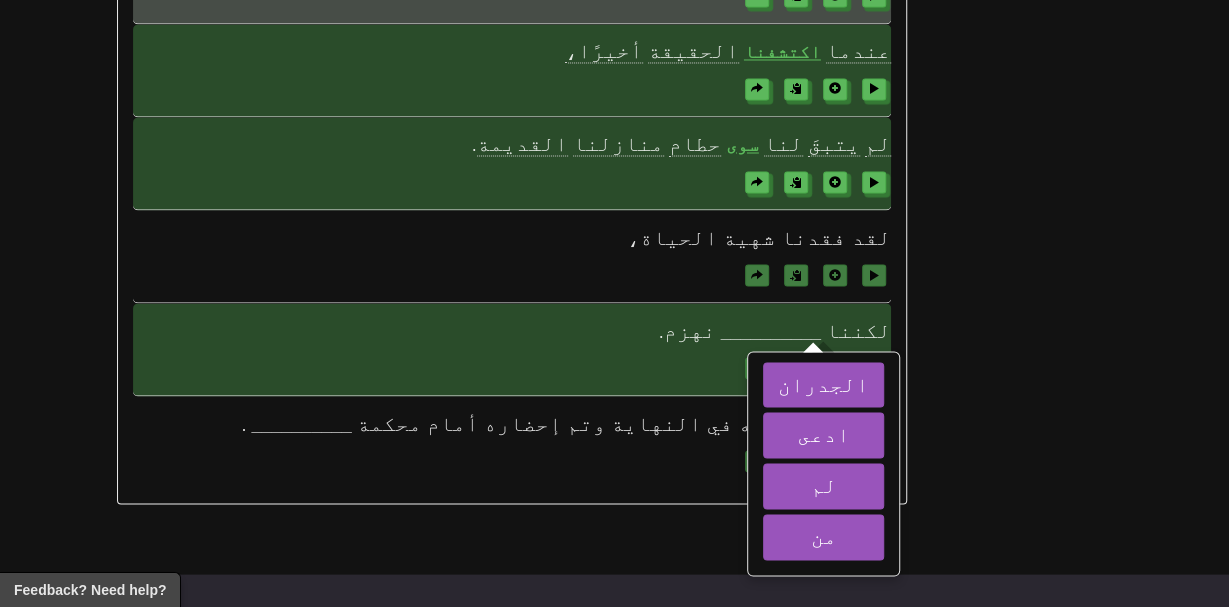 scroll, scrollTop: 1700, scrollLeft: 0, axis: vertical 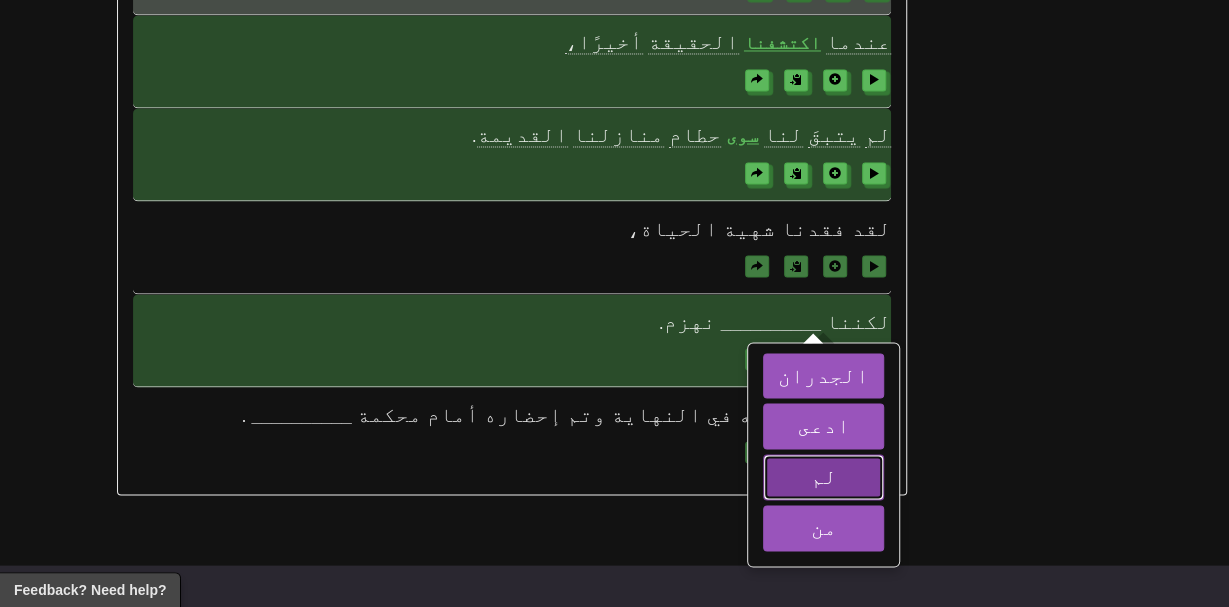 click on "لم" at bounding box center [823, 475] 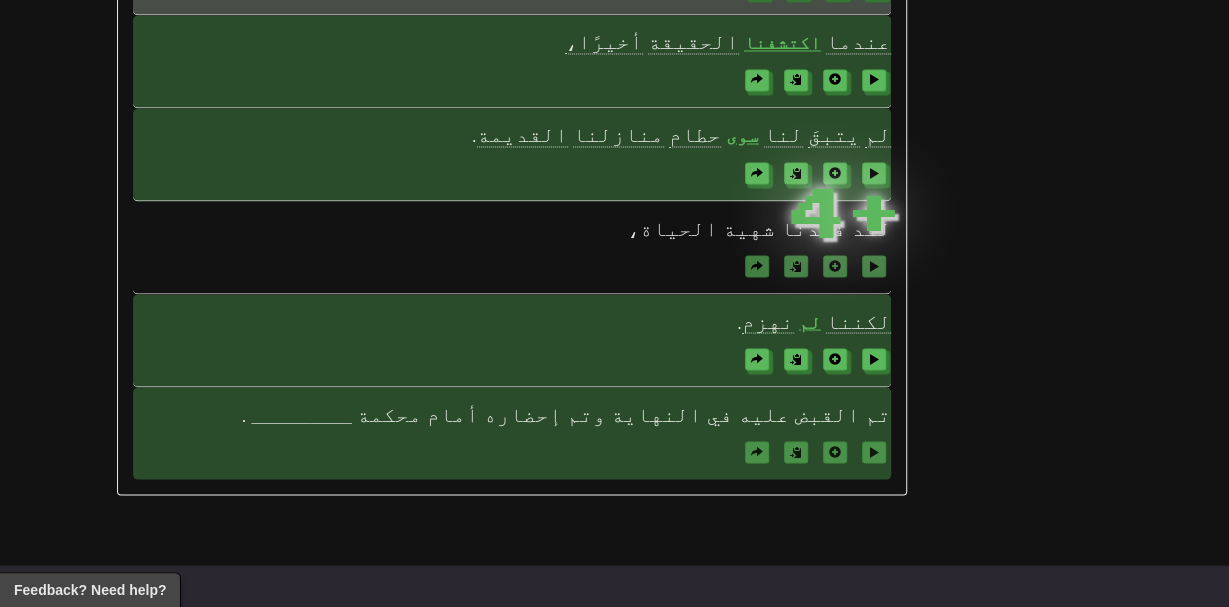 click on "تم   القبض   عليه   في   النهاية   وتم   إحضاره   أمام   محكمة
__________
." at bounding box center [511, 433] 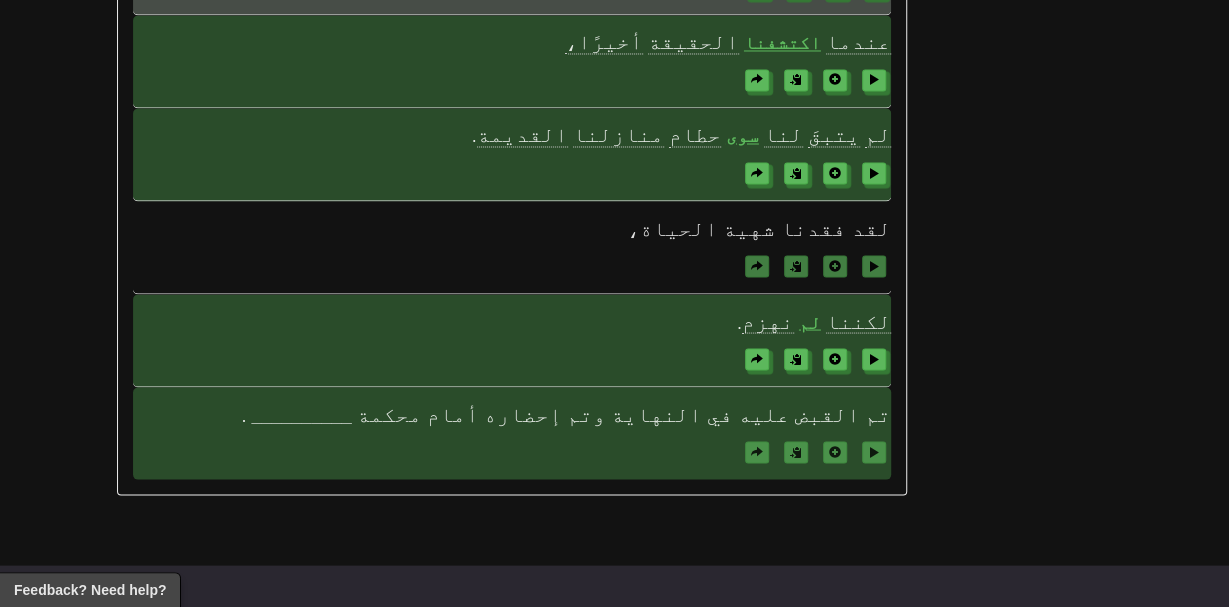 click on "__________" at bounding box center (301, 415) 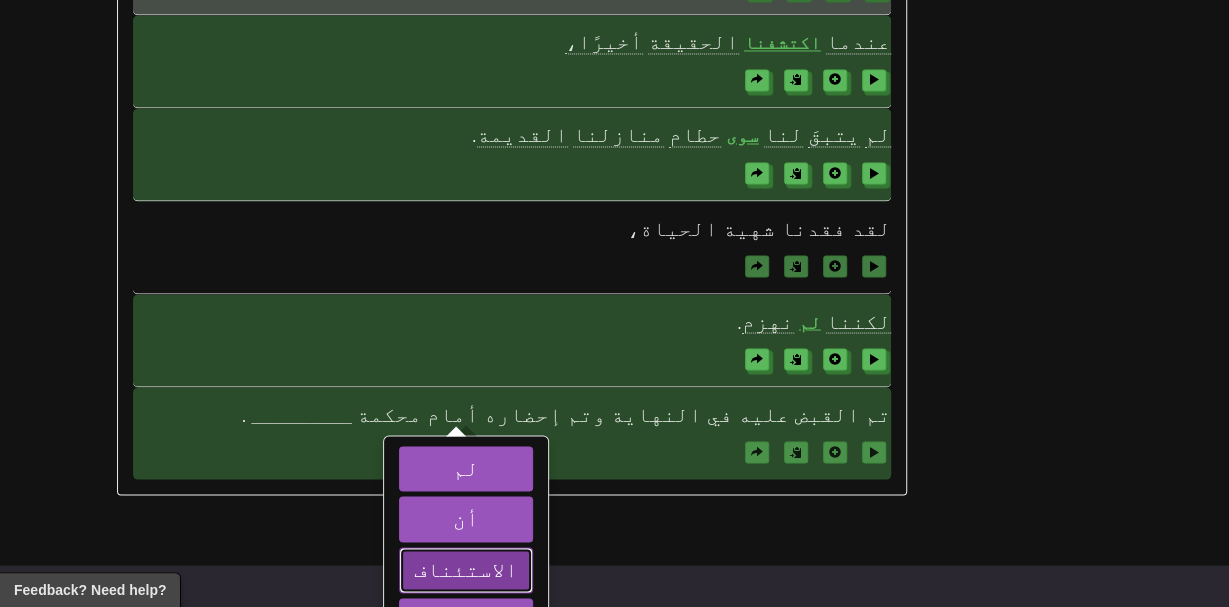 click on "الاستئناف" at bounding box center (466, 568) 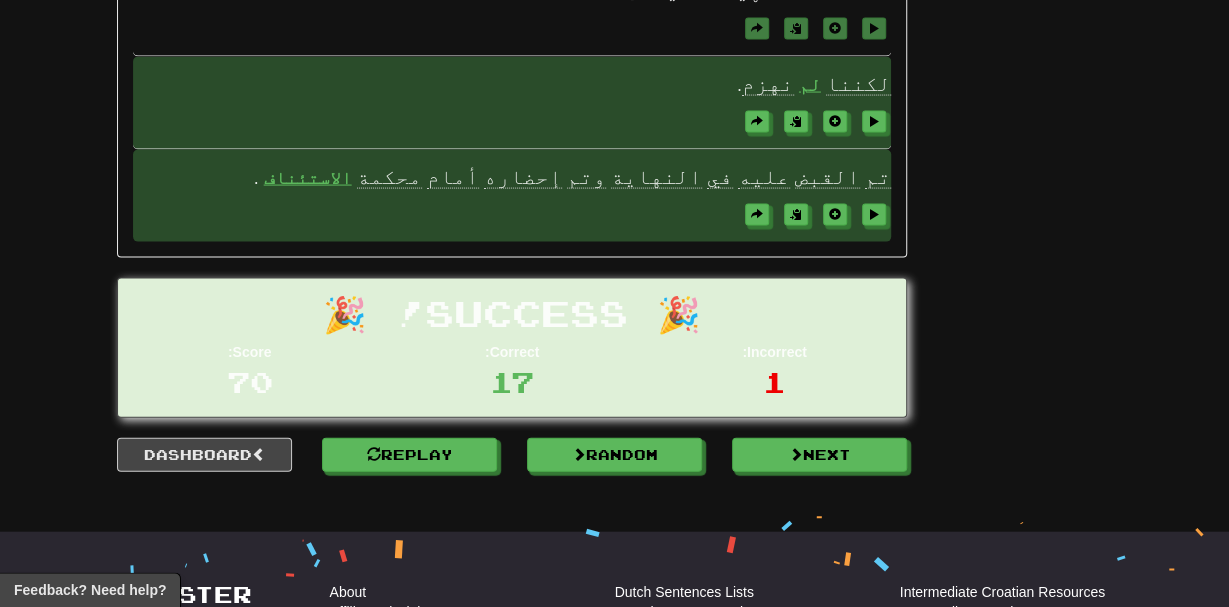 scroll, scrollTop: 1939, scrollLeft: 0, axis: vertical 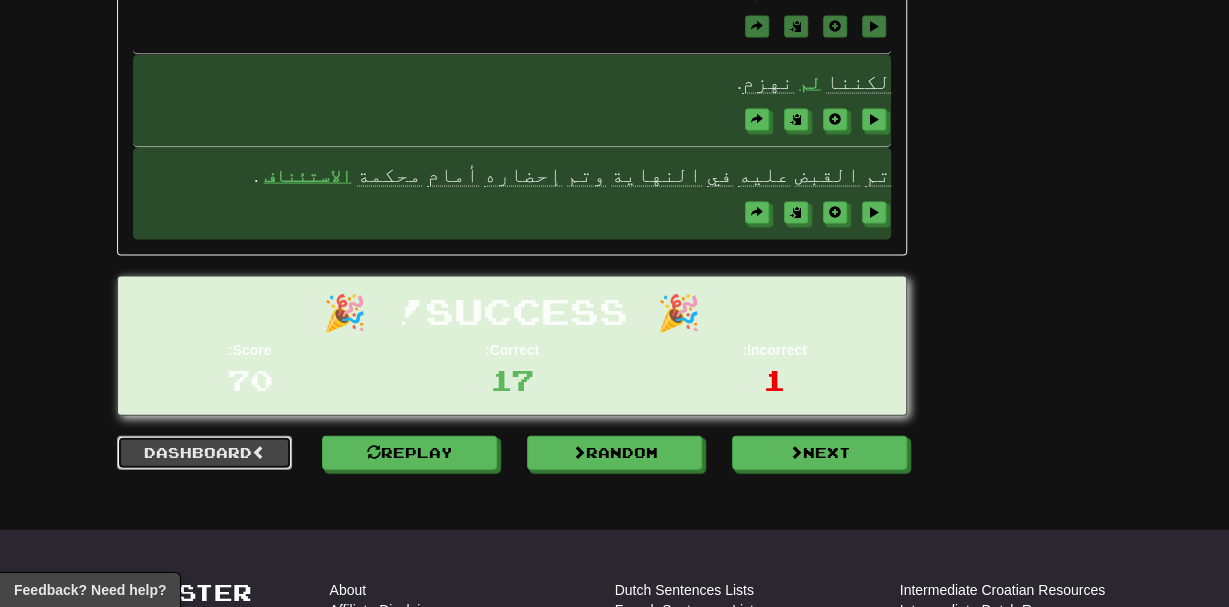 click on "Dashboard" at bounding box center (204, 453) 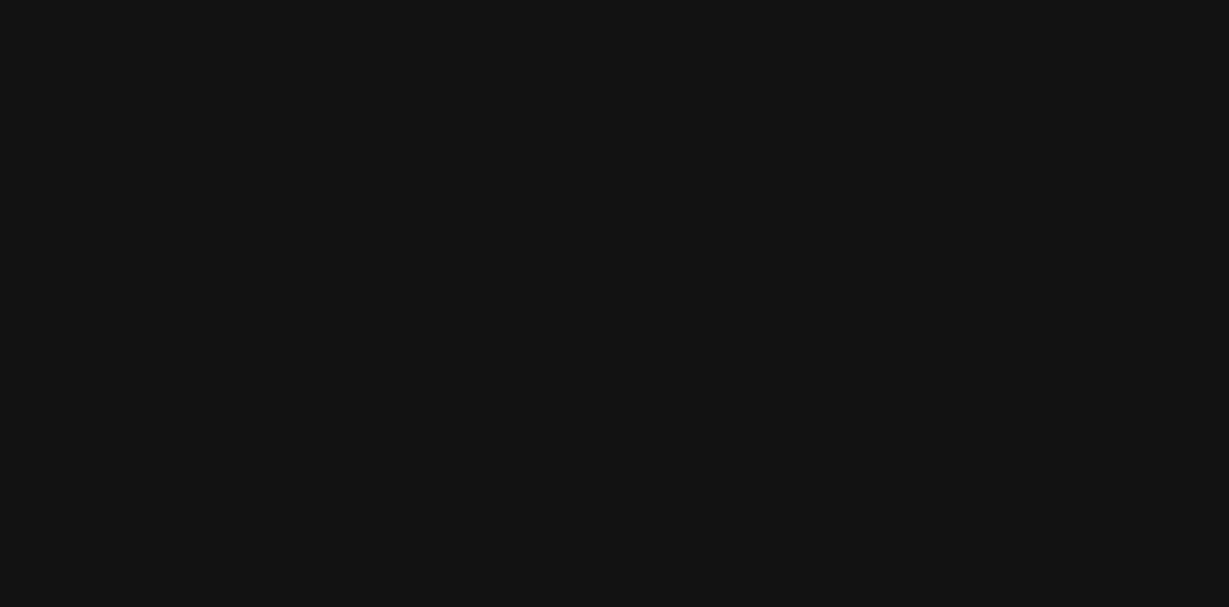 scroll, scrollTop: 0, scrollLeft: 0, axis: both 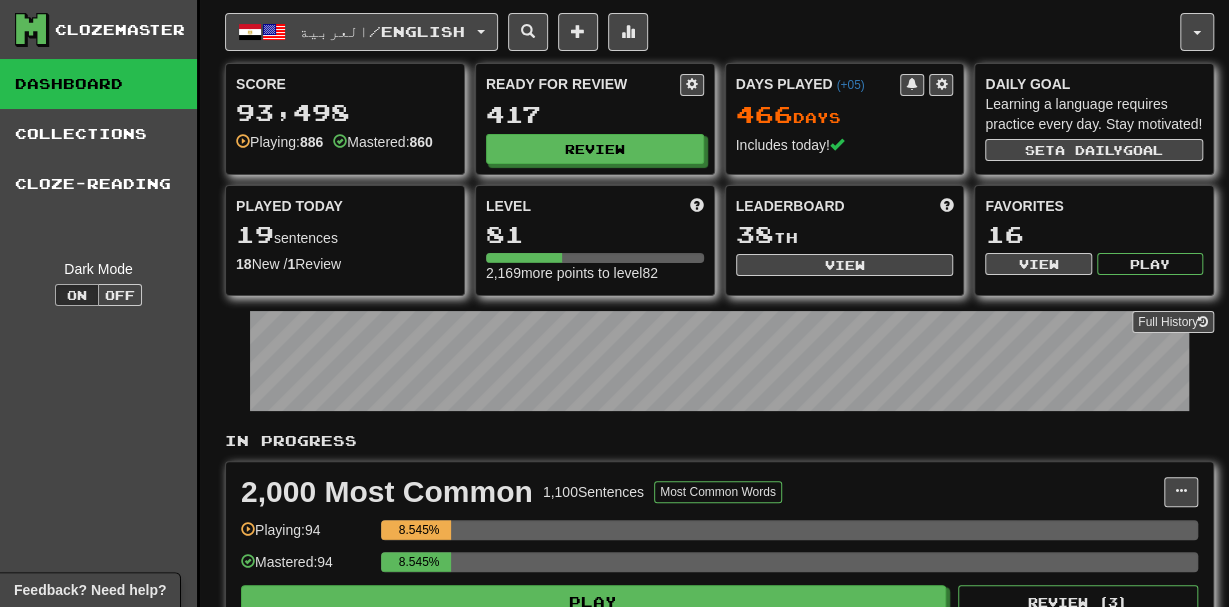 click on "Clozemaster" at bounding box center [120, 30] 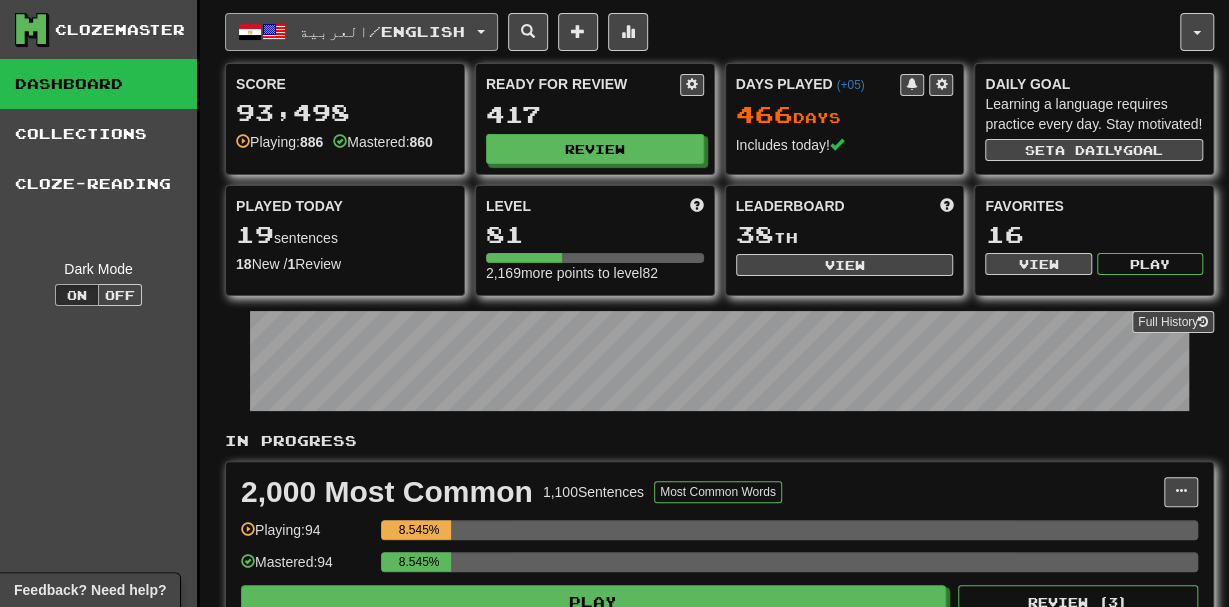 click on "العربية  /  English" at bounding box center (361, 32) 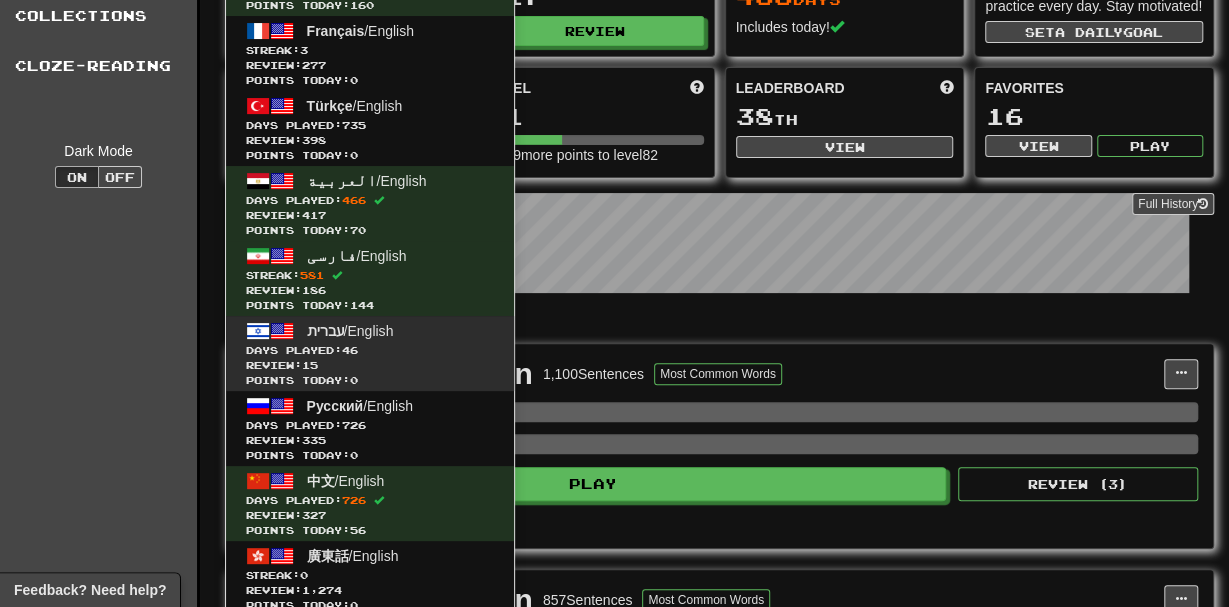 scroll, scrollTop: 118, scrollLeft: 0, axis: vertical 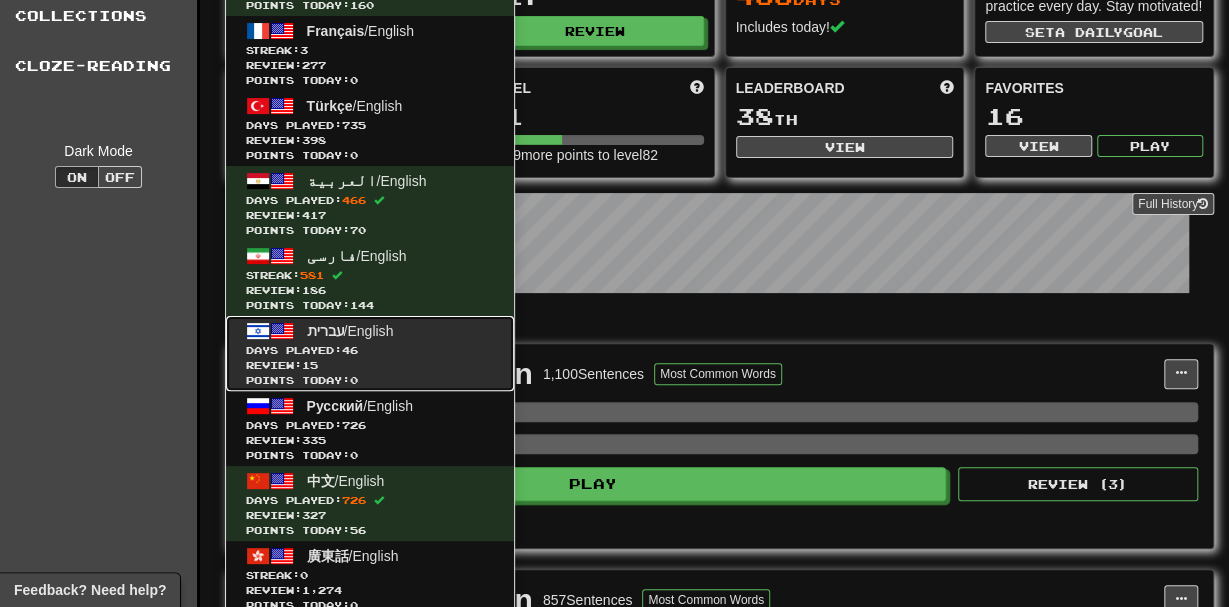 click on "עברית  /  English Days Played:  46   Review:  15 Points today:  0" at bounding box center [370, 353] 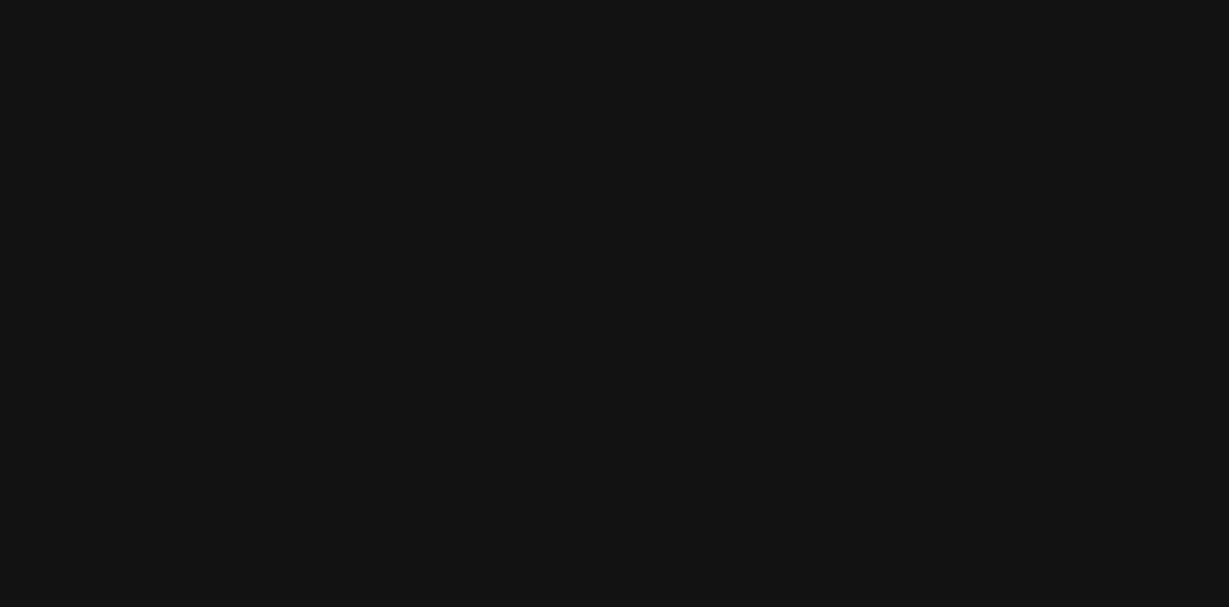 scroll, scrollTop: 0, scrollLeft: 0, axis: both 